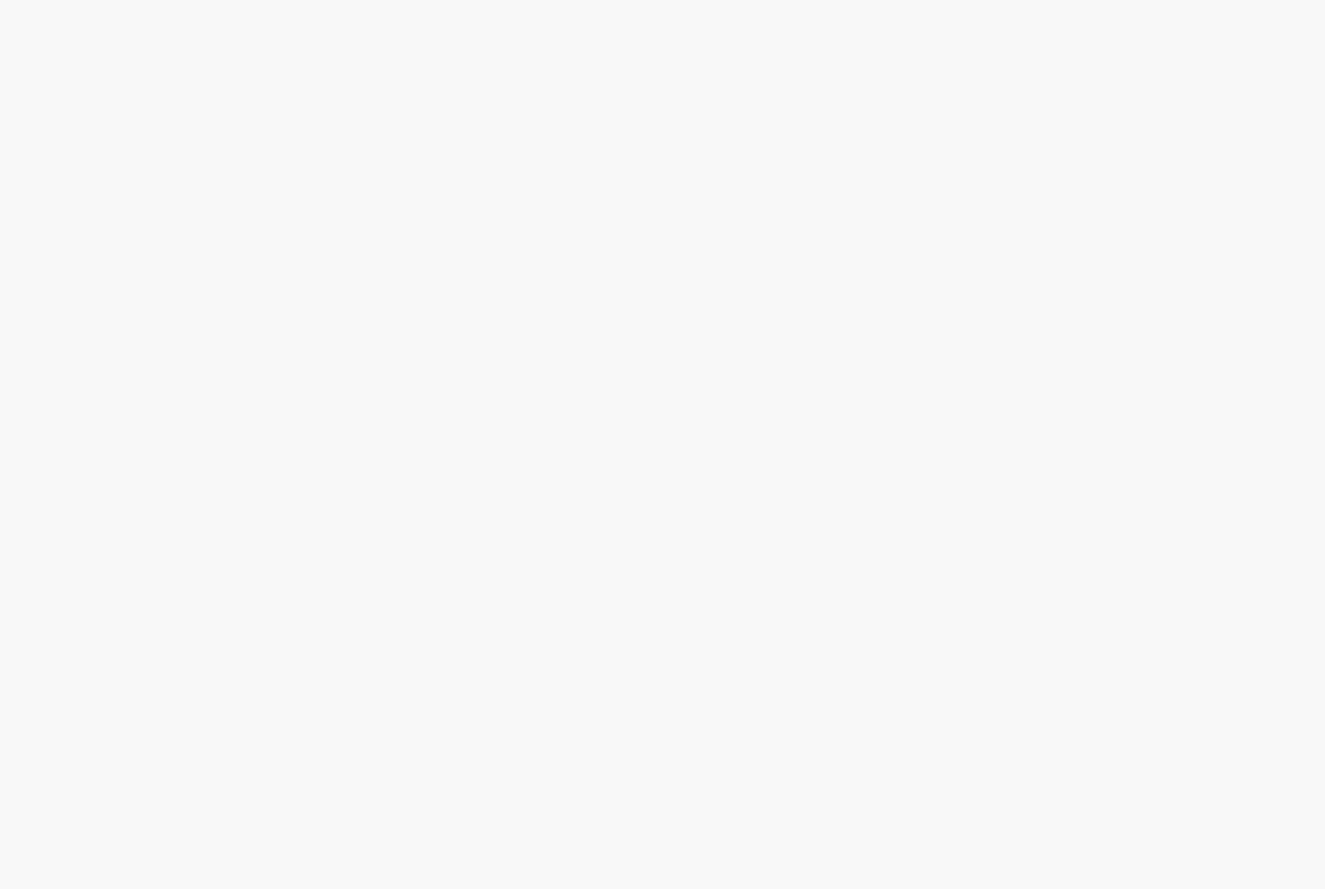 scroll, scrollTop: 0, scrollLeft: 0, axis: both 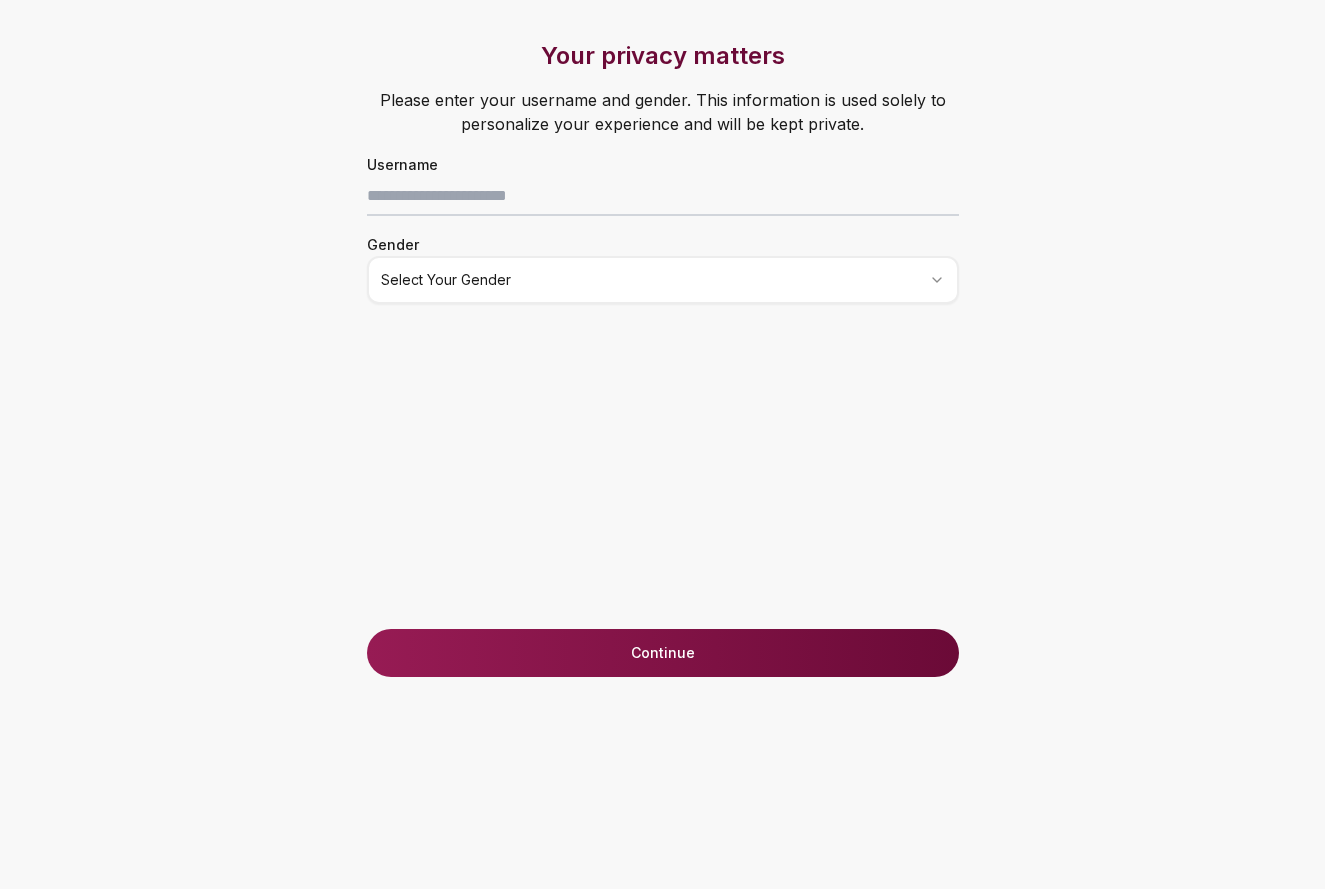 click on "Your privacy matters Please enter your username and gender. This information is used solely to personalize your experience and will be kept private. Username Gender Select your gender Just one last step before we start! Last two questions before accessing Loyalty Tests Your birthdate* (must be 18+) How did you know about Lazo?  Select an option Continue
Anonymous  just started a loyalty test with  . ❤️" at bounding box center (662, 444) 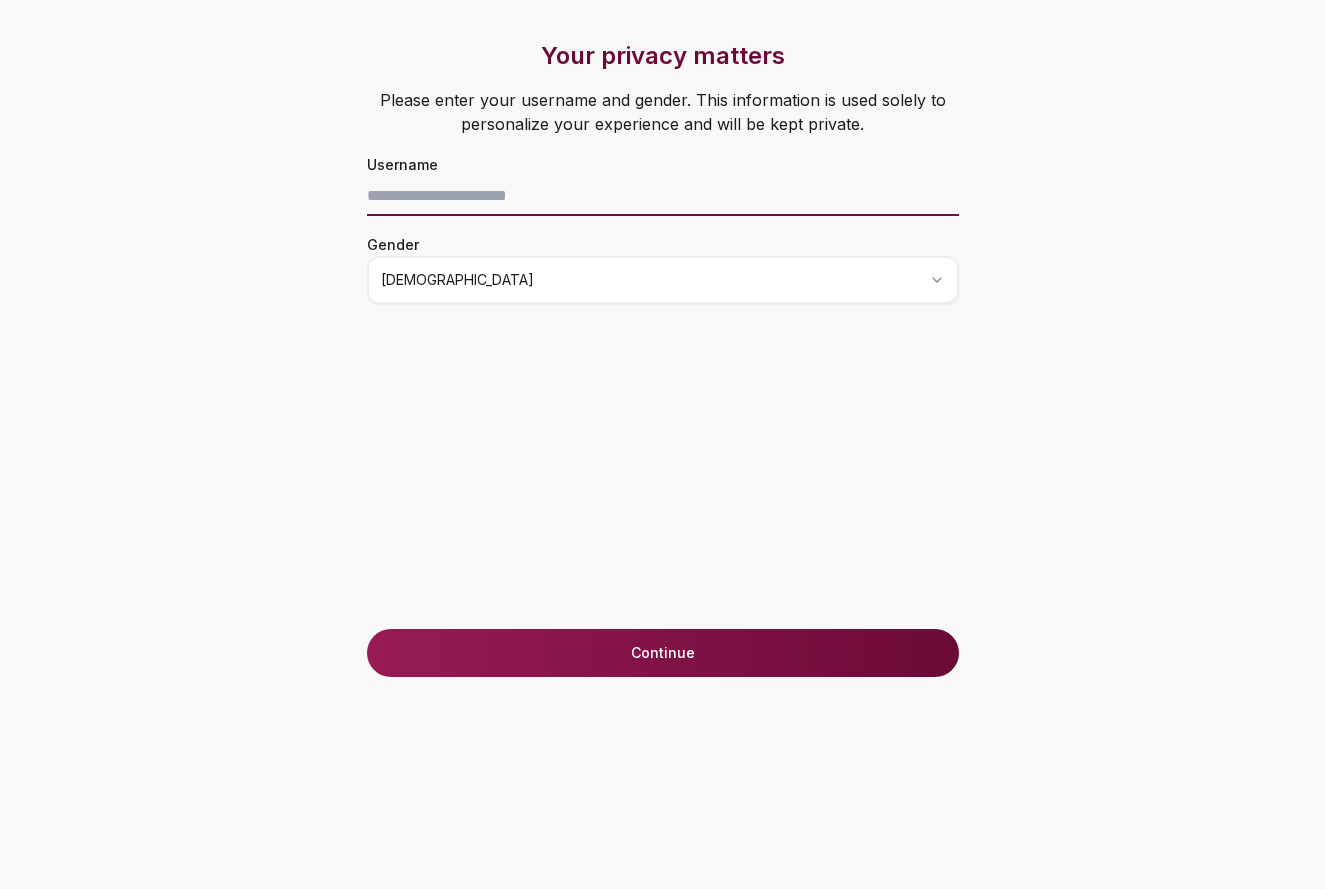 click at bounding box center [663, 196] 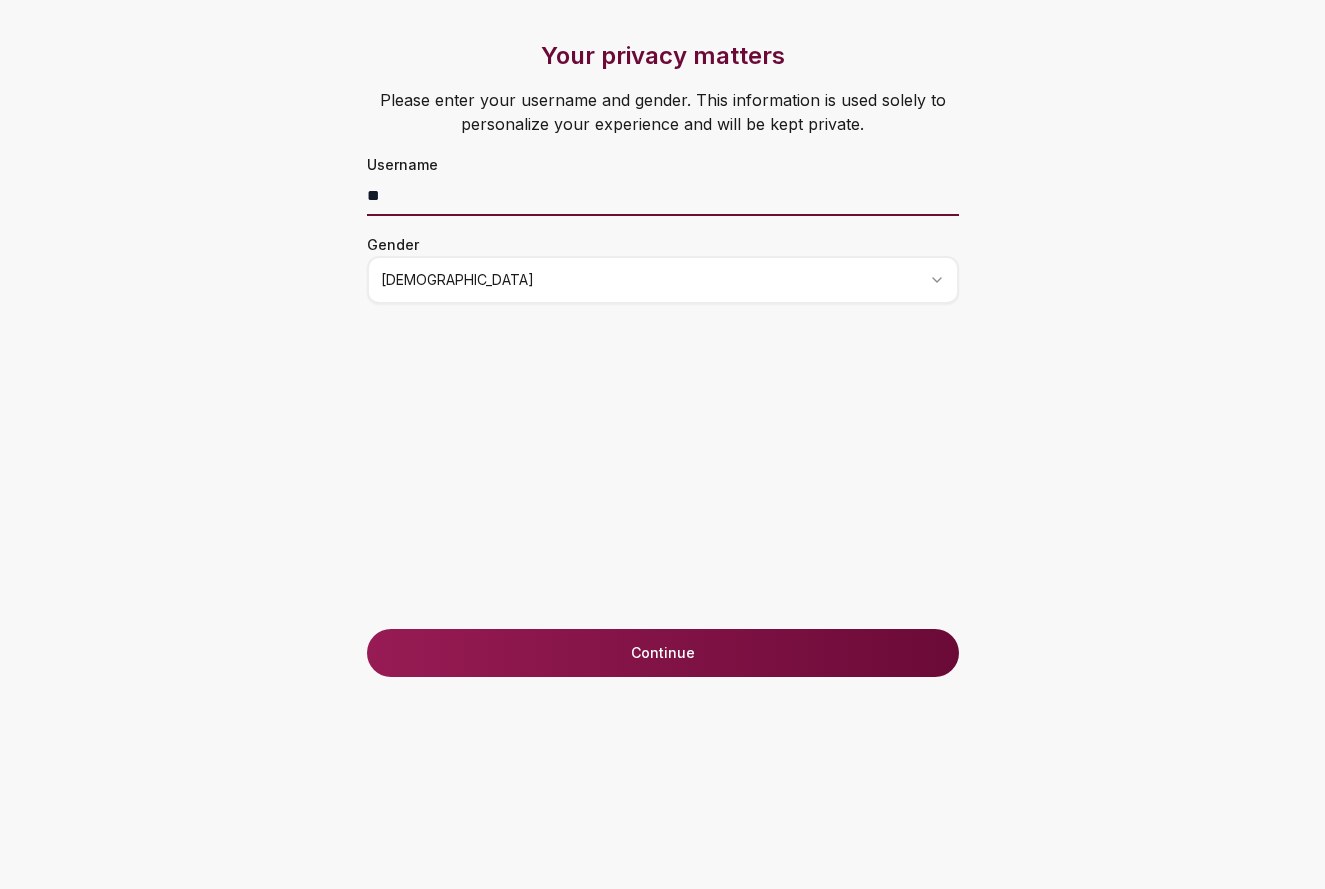 type on "*" 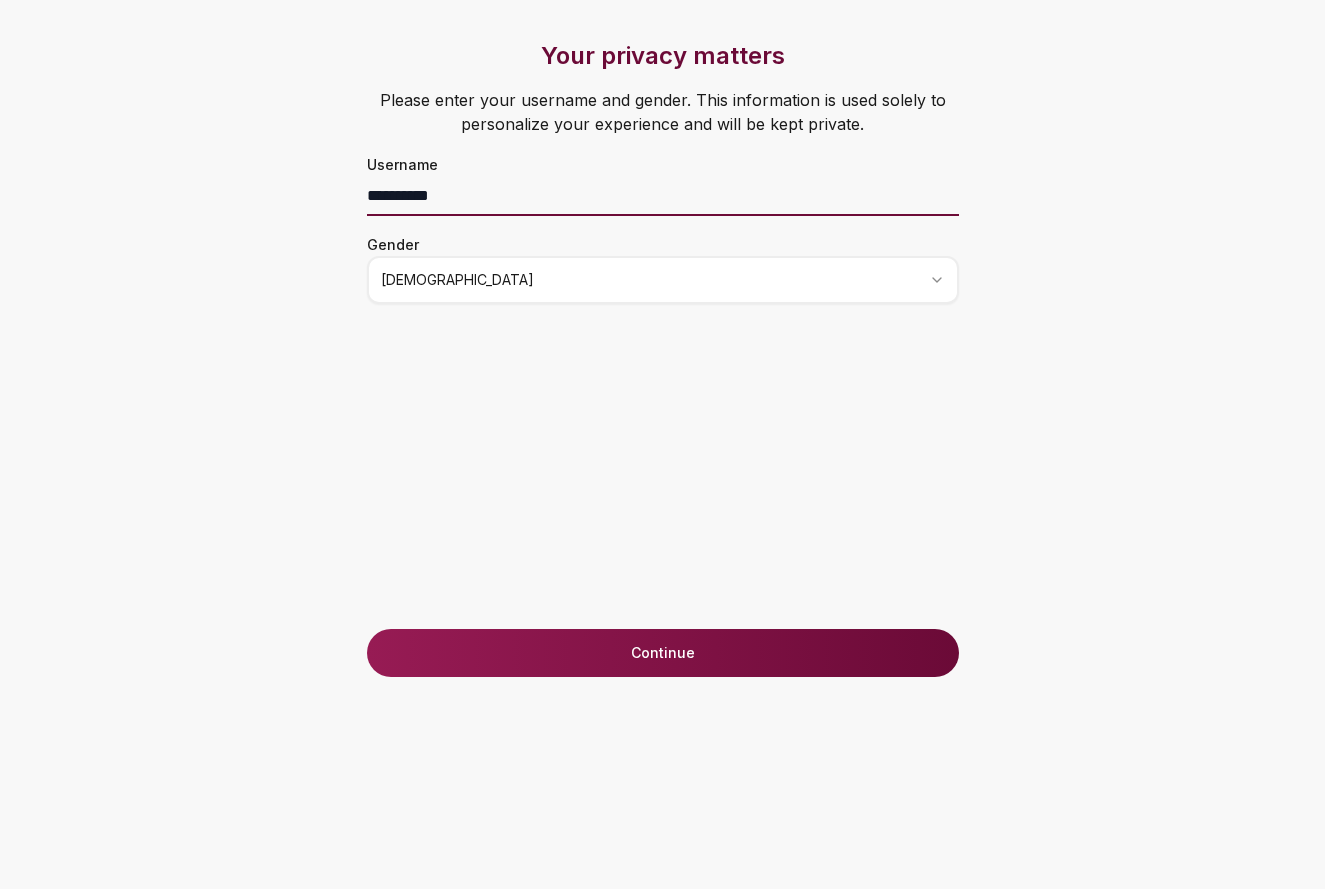 type on "**********" 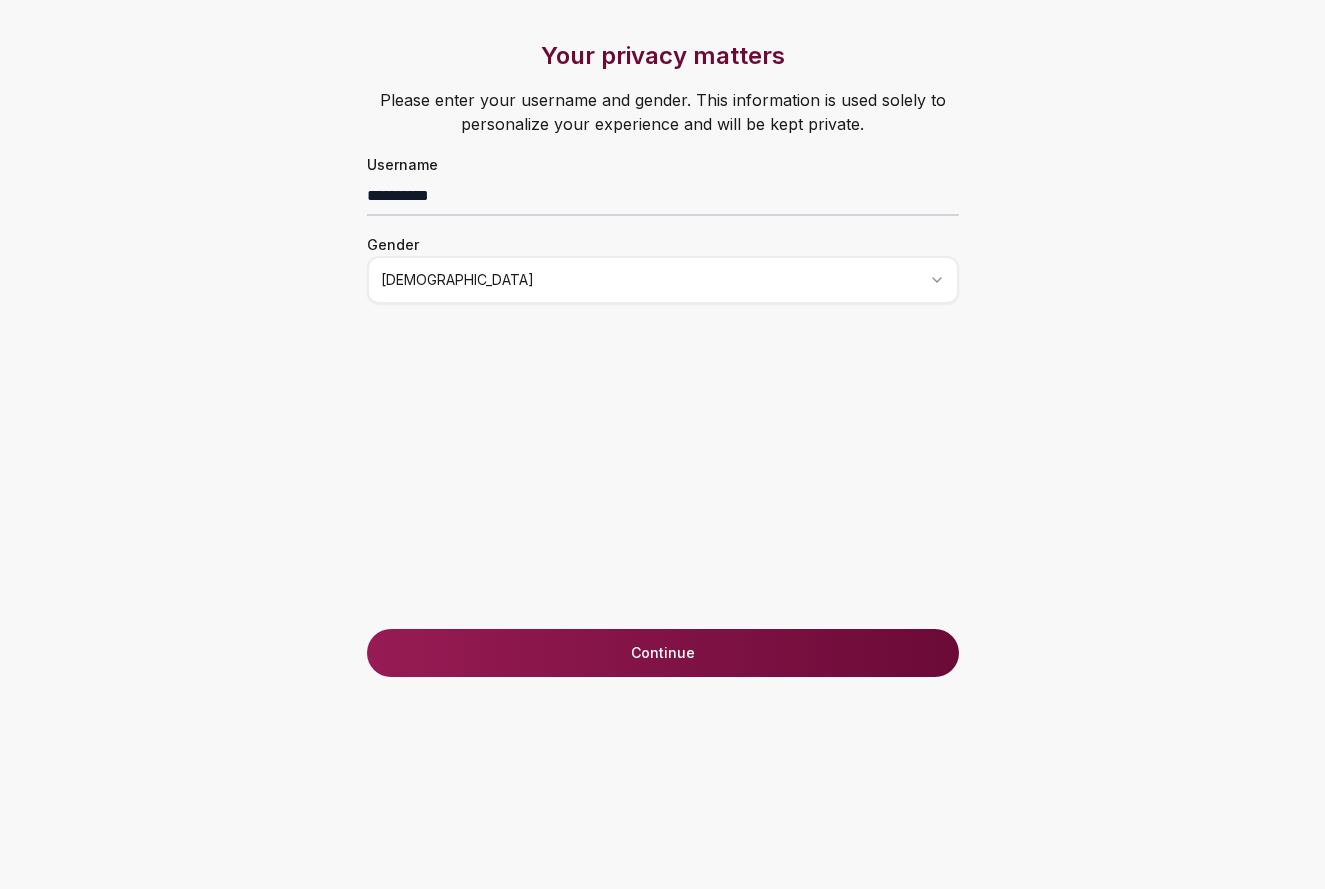 click on "Continue" at bounding box center (663, 653) 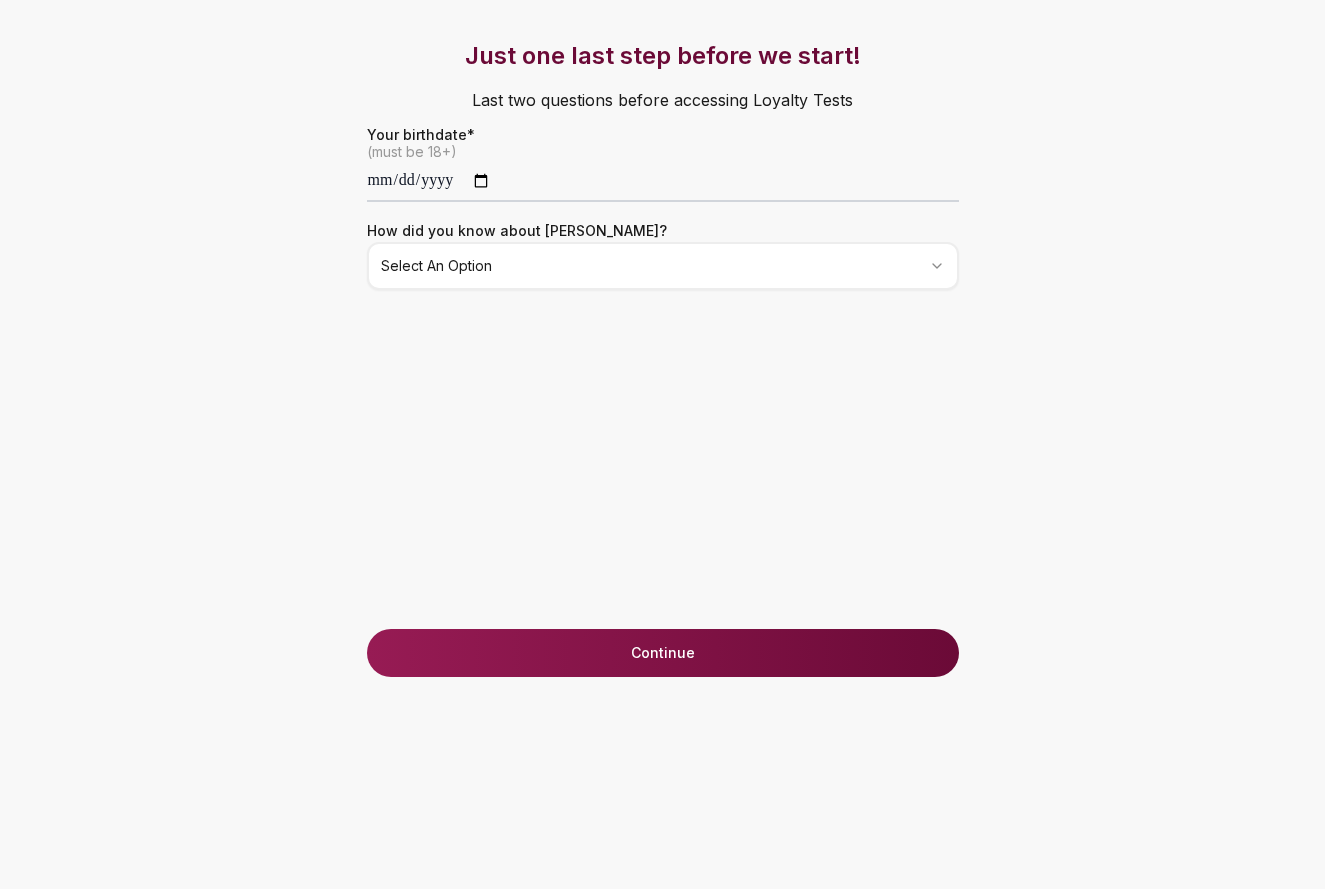 click on "**********" at bounding box center (662, 444) 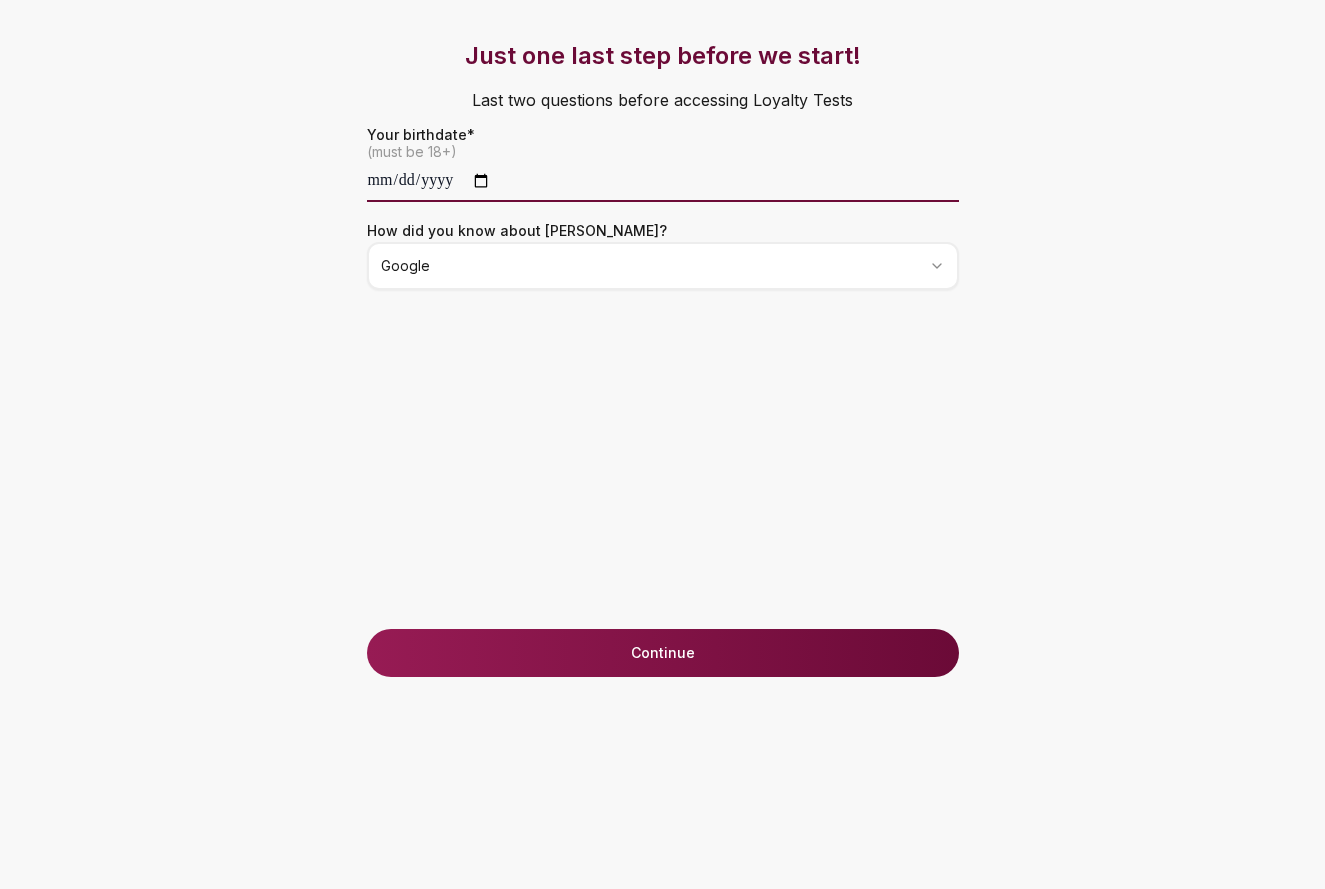 click at bounding box center [663, 182] 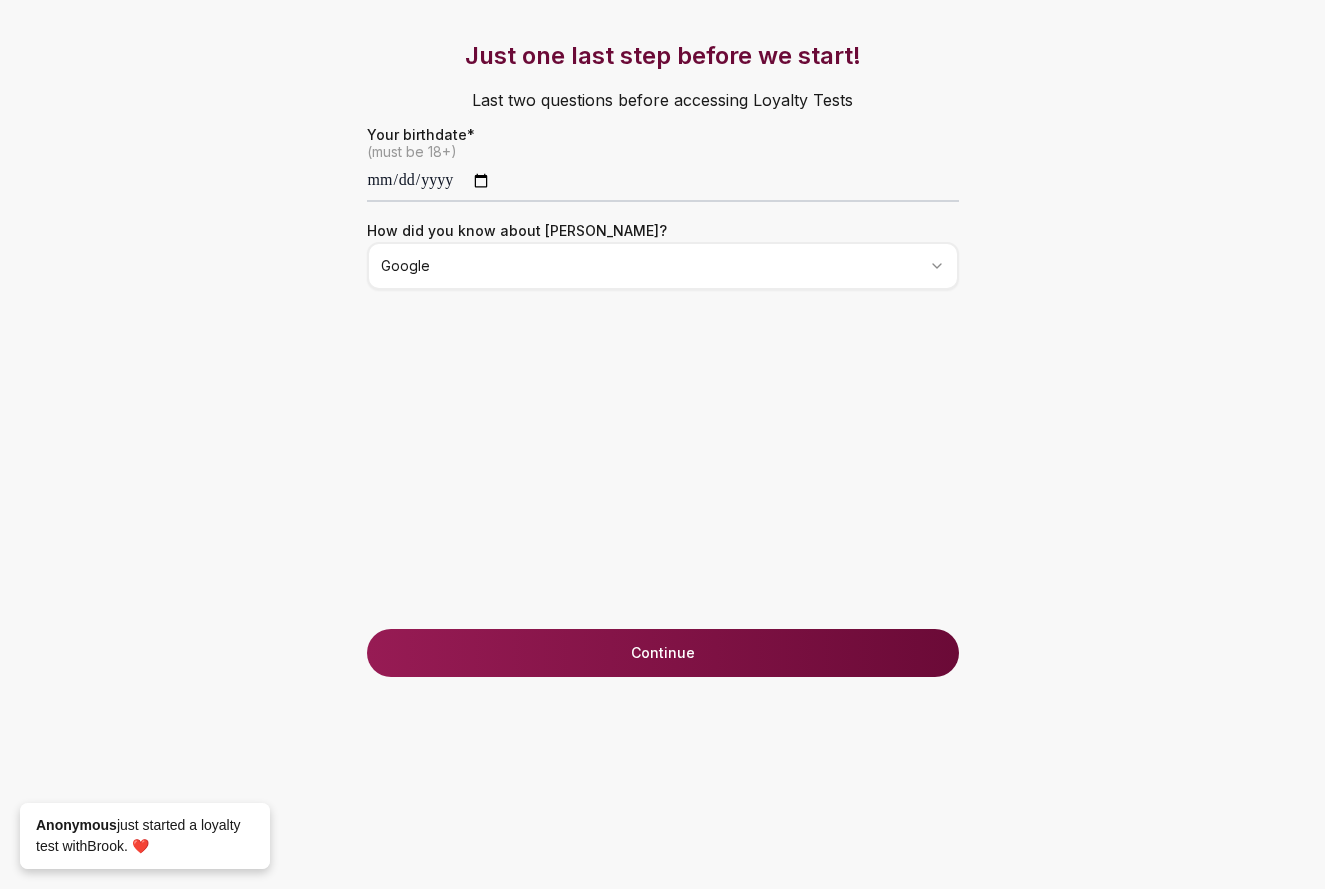 click on "Just one last step before we start! Last two questions before accessing Loyalty Tests Your birthdate* (must be 18+) How did you know about Lazo?  Google" at bounding box center [663, 334] 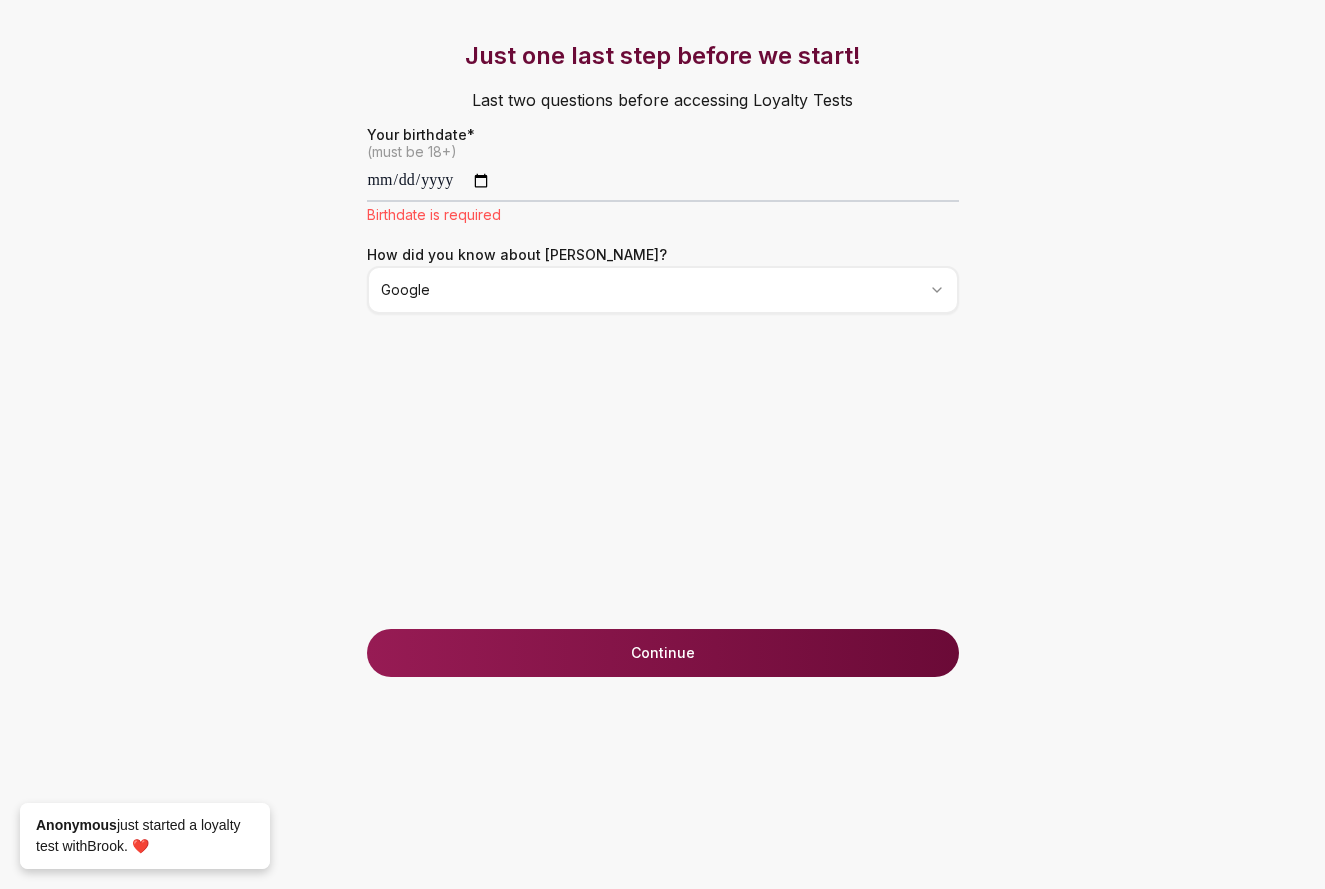 click on "**********" at bounding box center [662, 444] 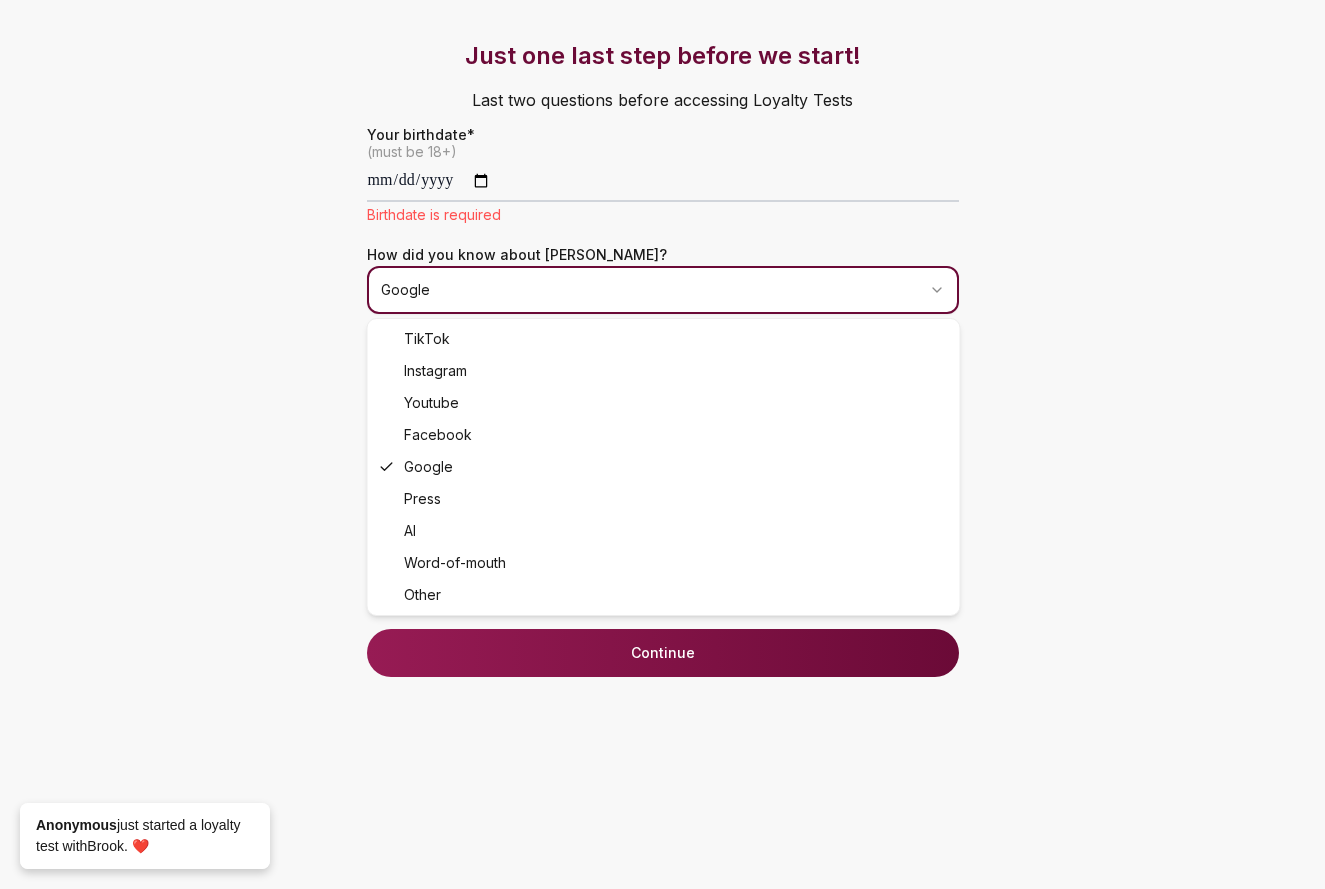 click on "**********" at bounding box center (662, 444) 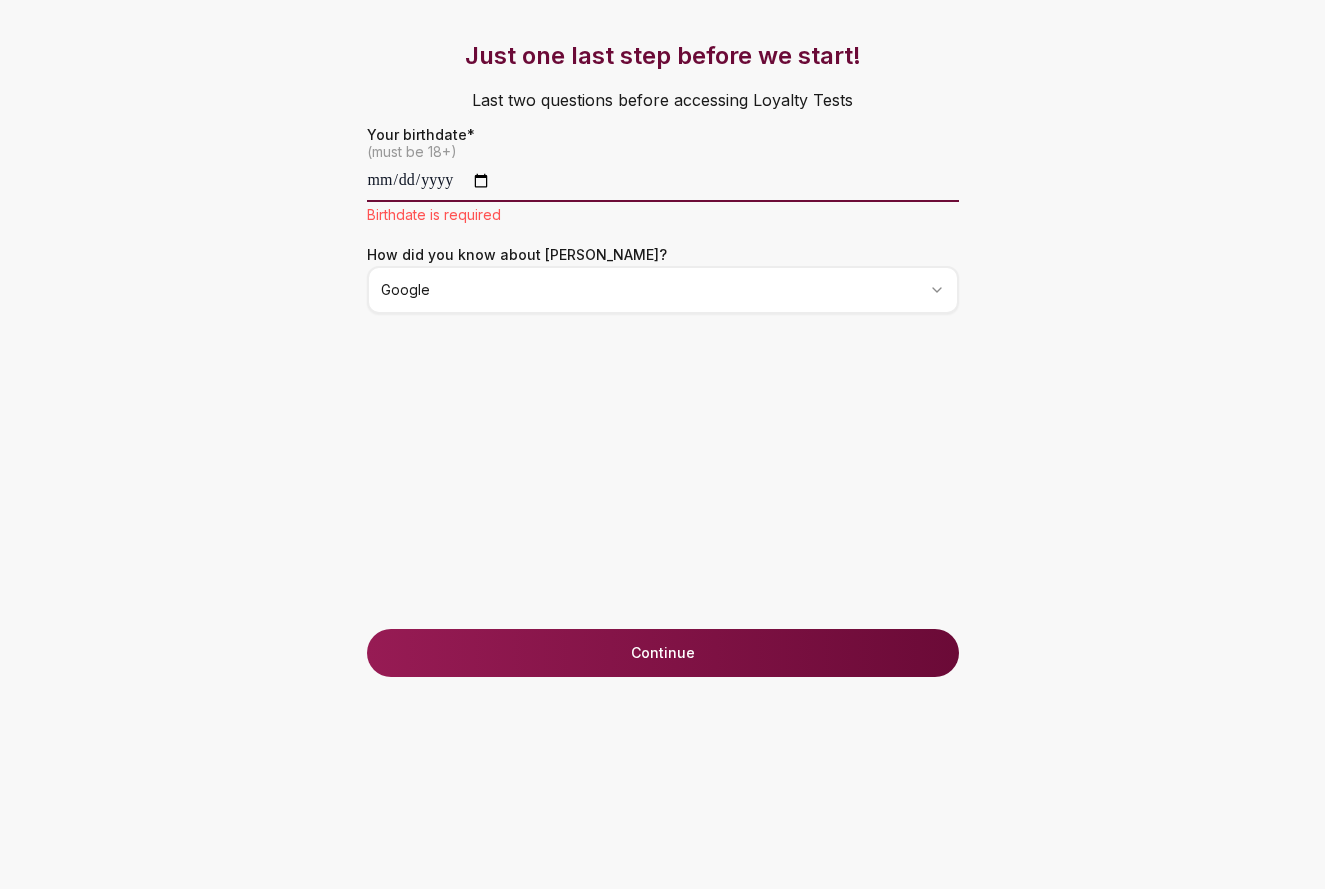 drag, startPoint x: 417, startPoint y: 183, endPoint x: 389, endPoint y: 183, distance: 28 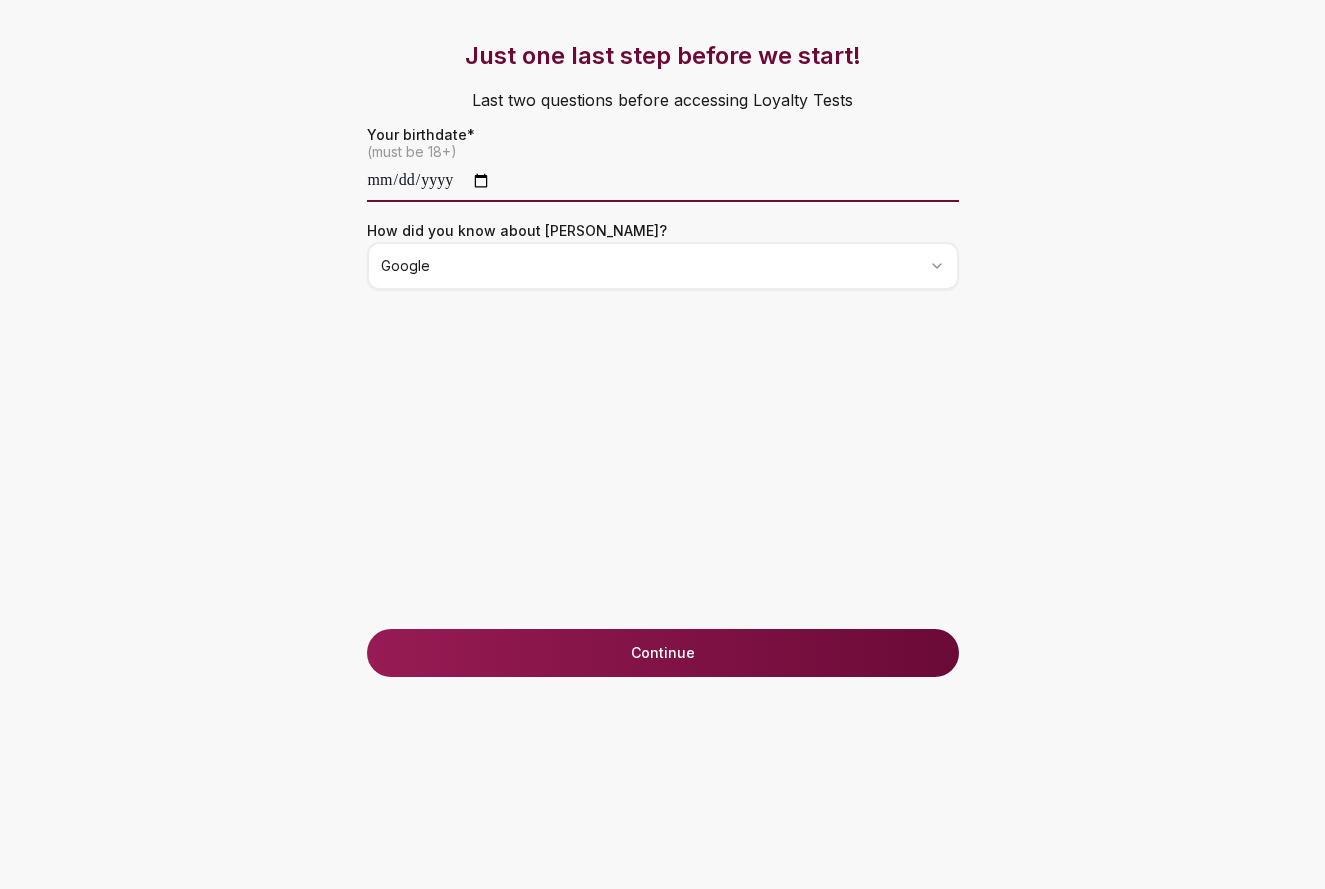 type on "**********" 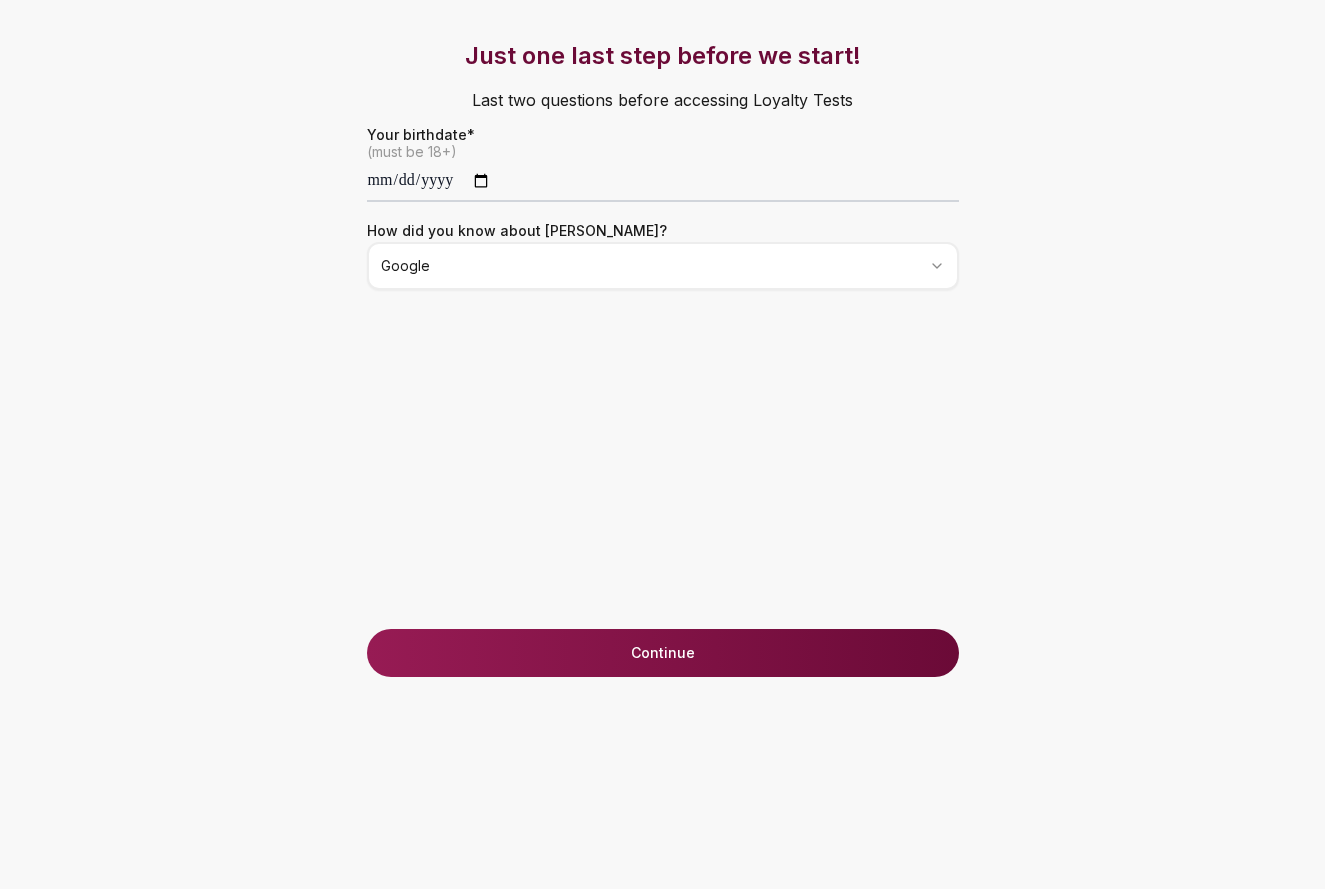 click on "Continue" at bounding box center (663, 653) 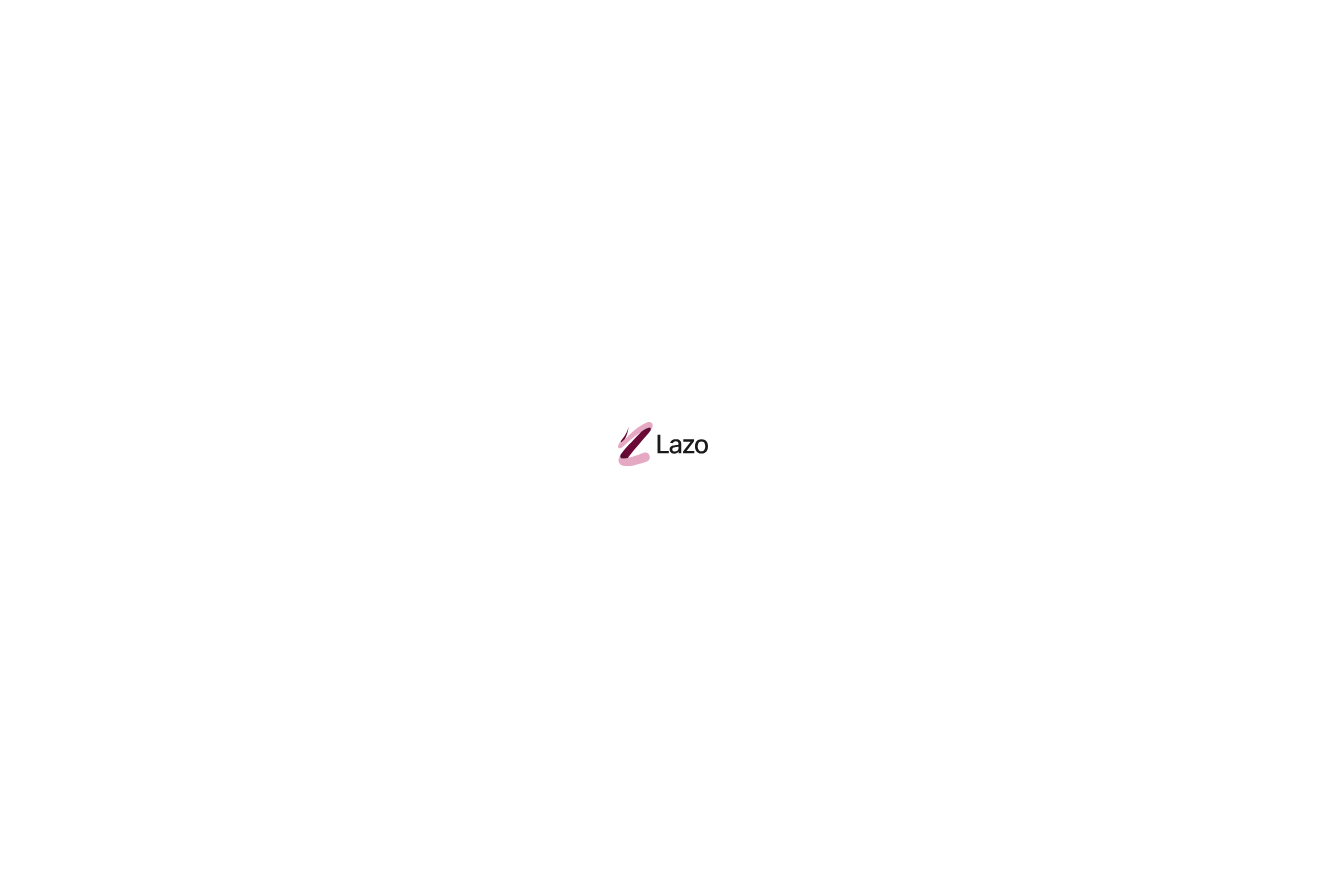scroll, scrollTop: 0, scrollLeft: 0, axis: both 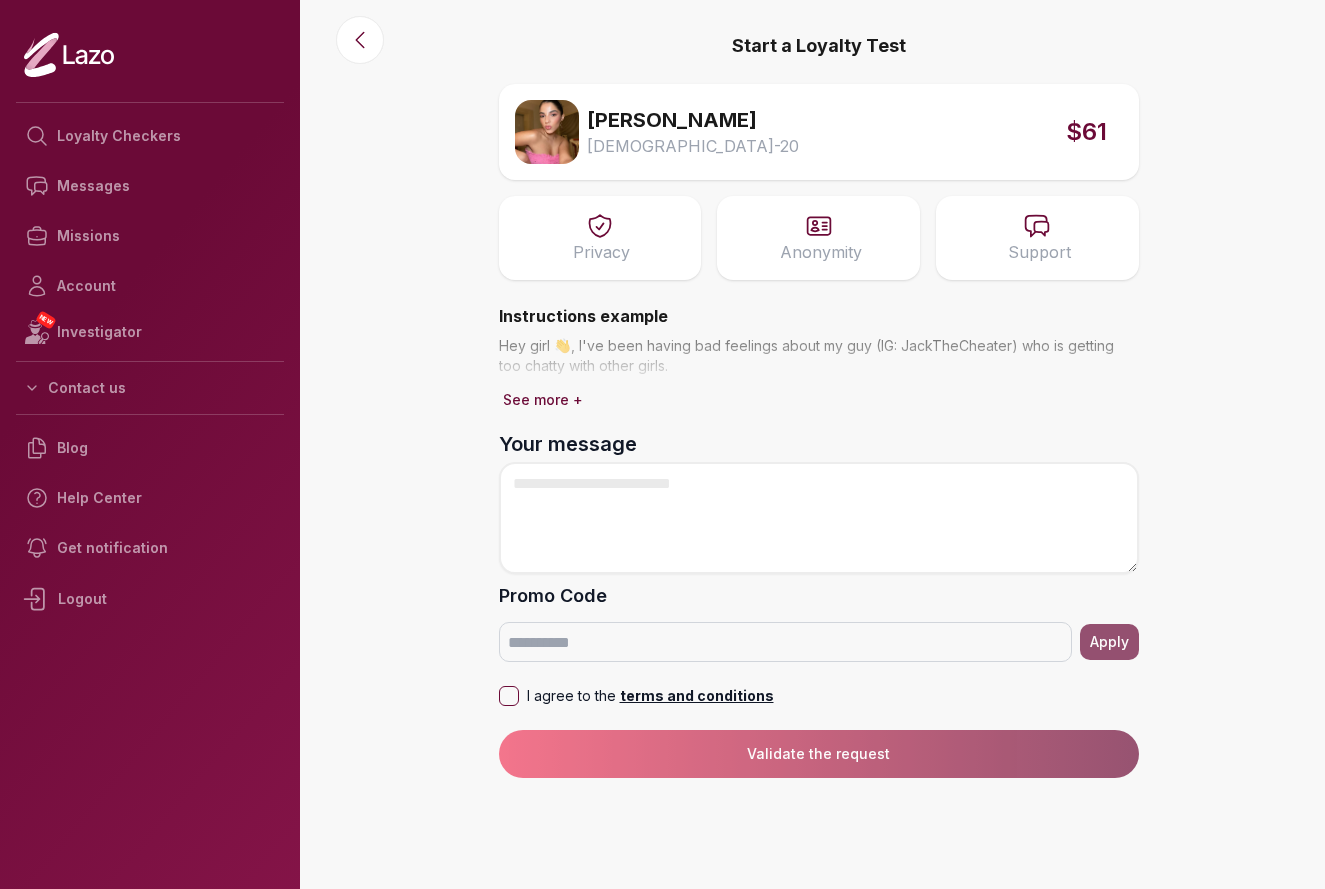 click at bounding box center [819, 346] 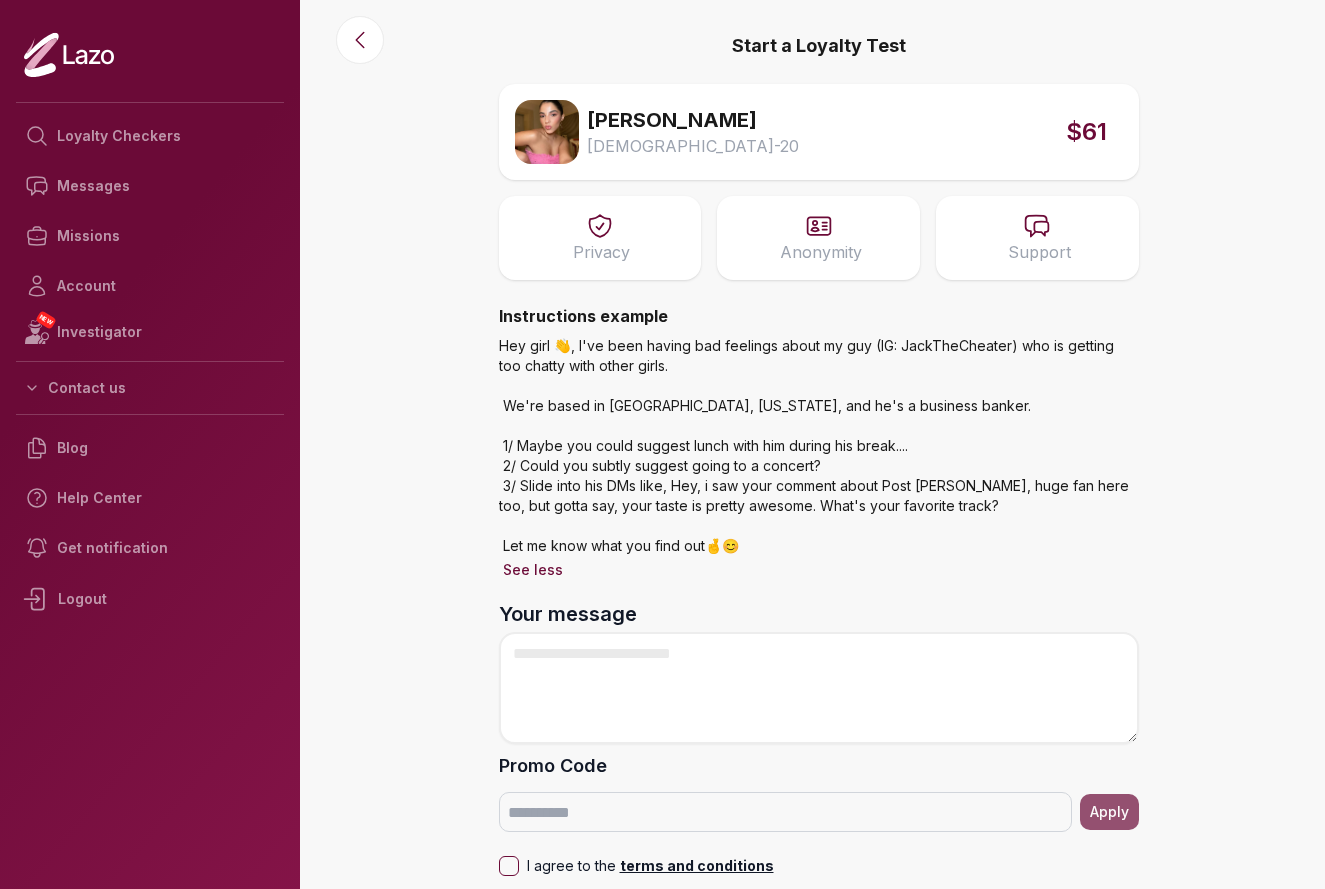 scroll, scrollTop: 15, scrollLeft: 0, axis: vertical 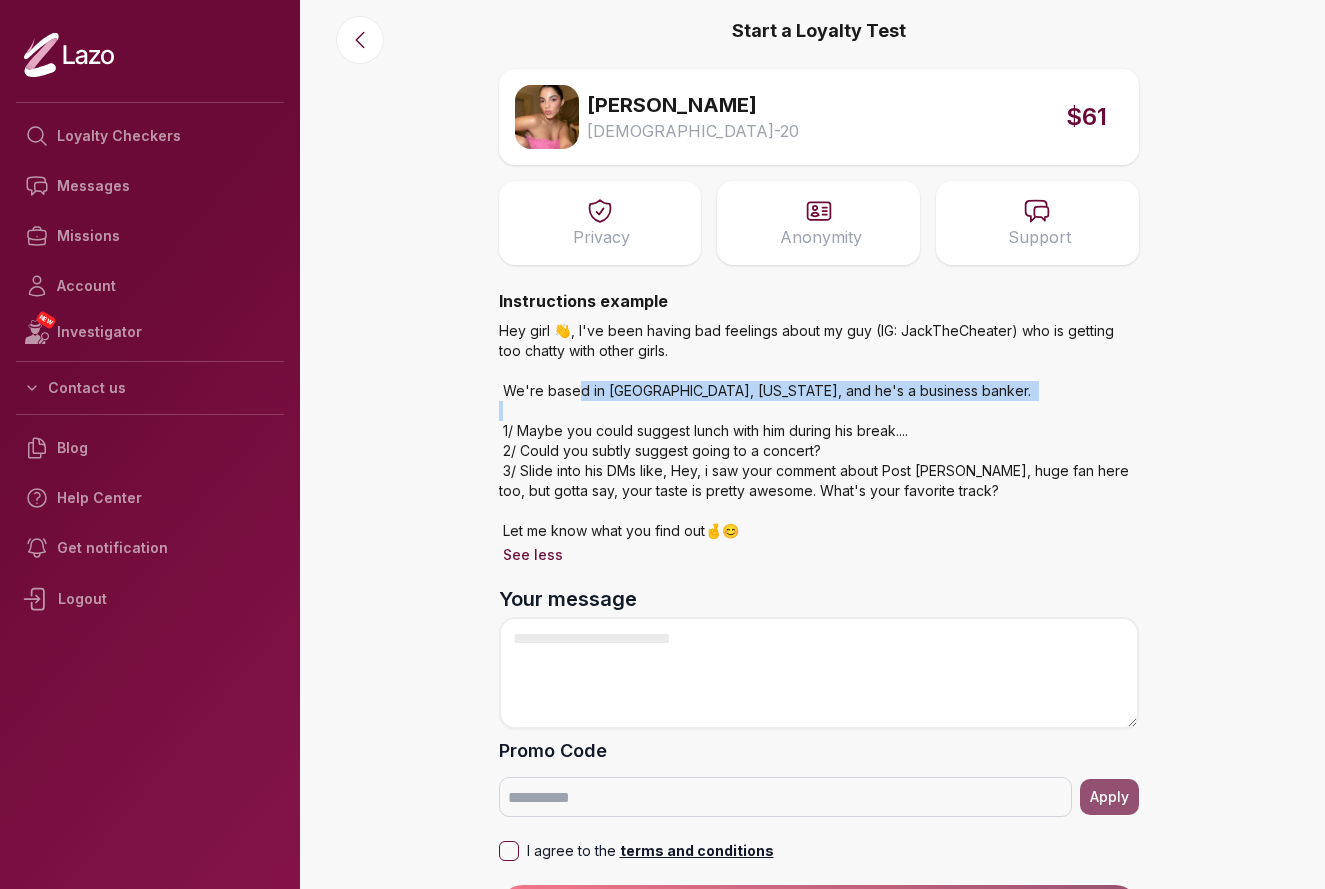 drag, startPoint x: 580, startPoint y: 393, endPoint x: 603, endPoint y: 429, distance: 42.72002 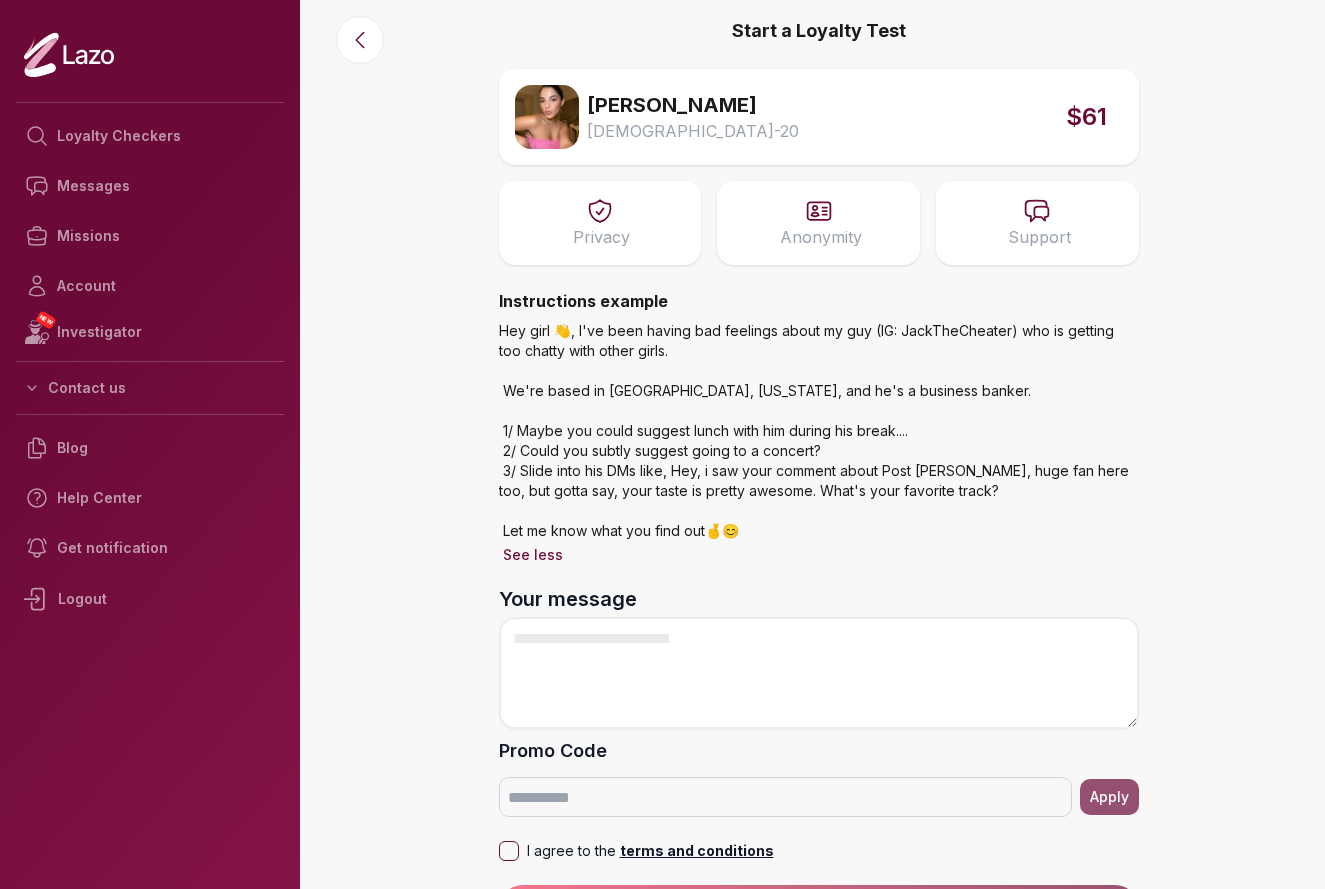 click on "Hey girl 👋, I've been having bad feelings about my guy (IG: JackTheCheater) who is getting too chatty with other girls.
We're based in Miami, Florida, and he's a business banker.
1/ Maybe you could suggest lunch with him during his break....
2/ Could you subtly suggest going to a concert?
3/ Slide into his DMs like, Hey, i saw your comment about Post Malone, huge fan here too, but gotta say, your taste is pretty awesome. What's your favorite track?
Let me know what you find out🤞😊" at bounding box center [819, 431] 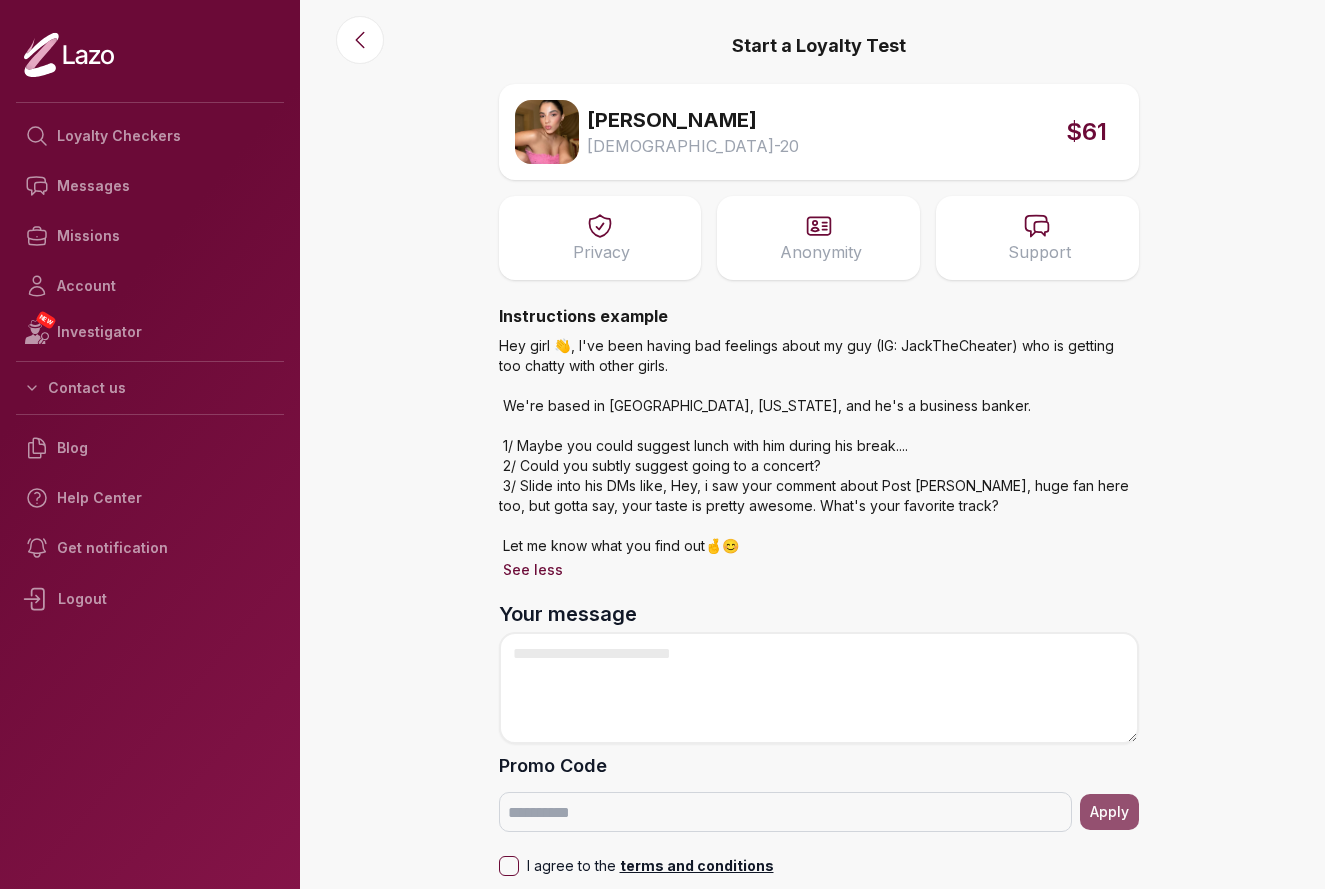 scroll, scrollTop: 0, scrollLeft: 0, axis: both 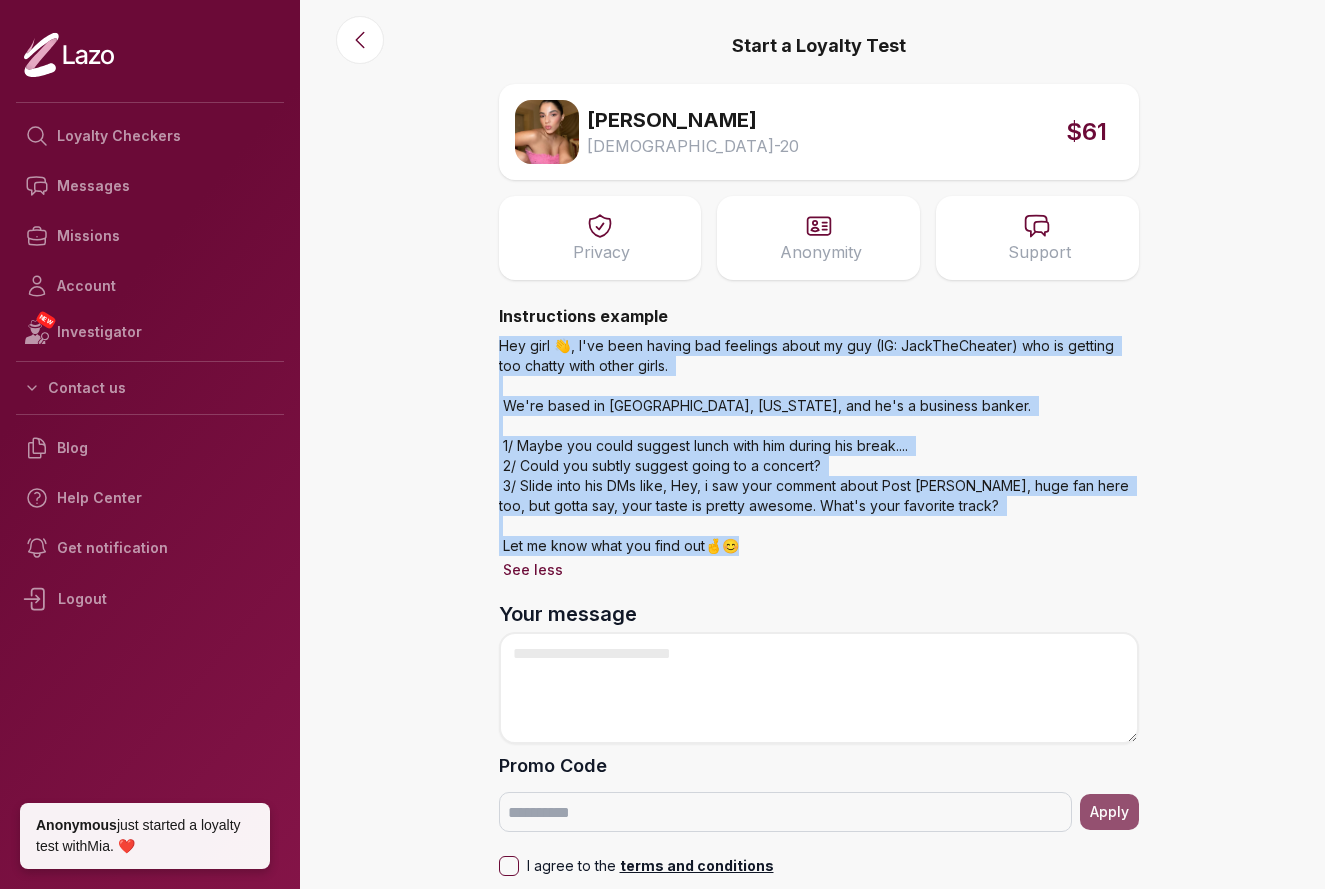 drag, startPoint x: 498, startPoint y: 340, endPoint x: 714, endPoint y: 534, distance: 290.33084 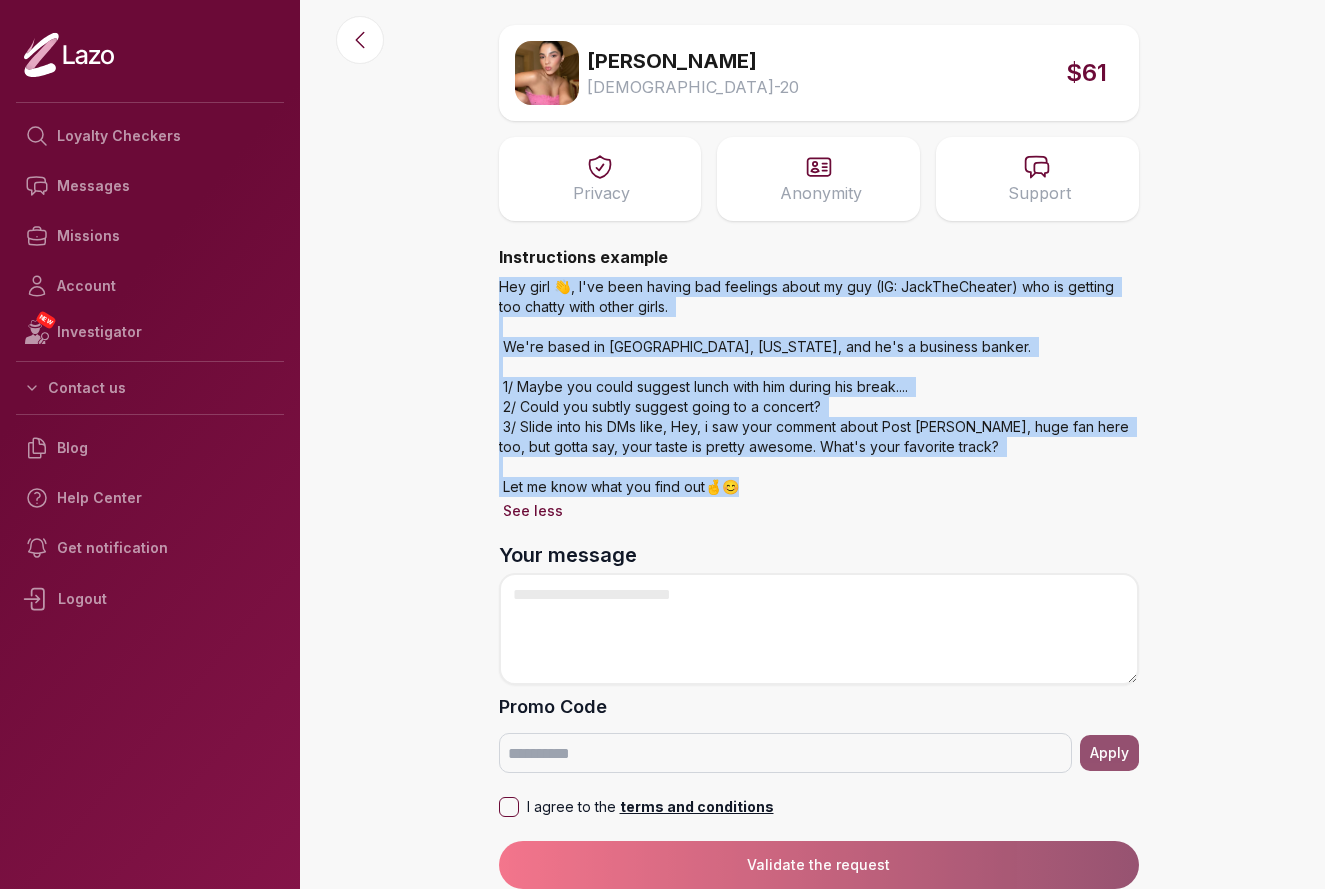 scroll, scrollTop: 59, scrollLeft: 0, axis: vertical 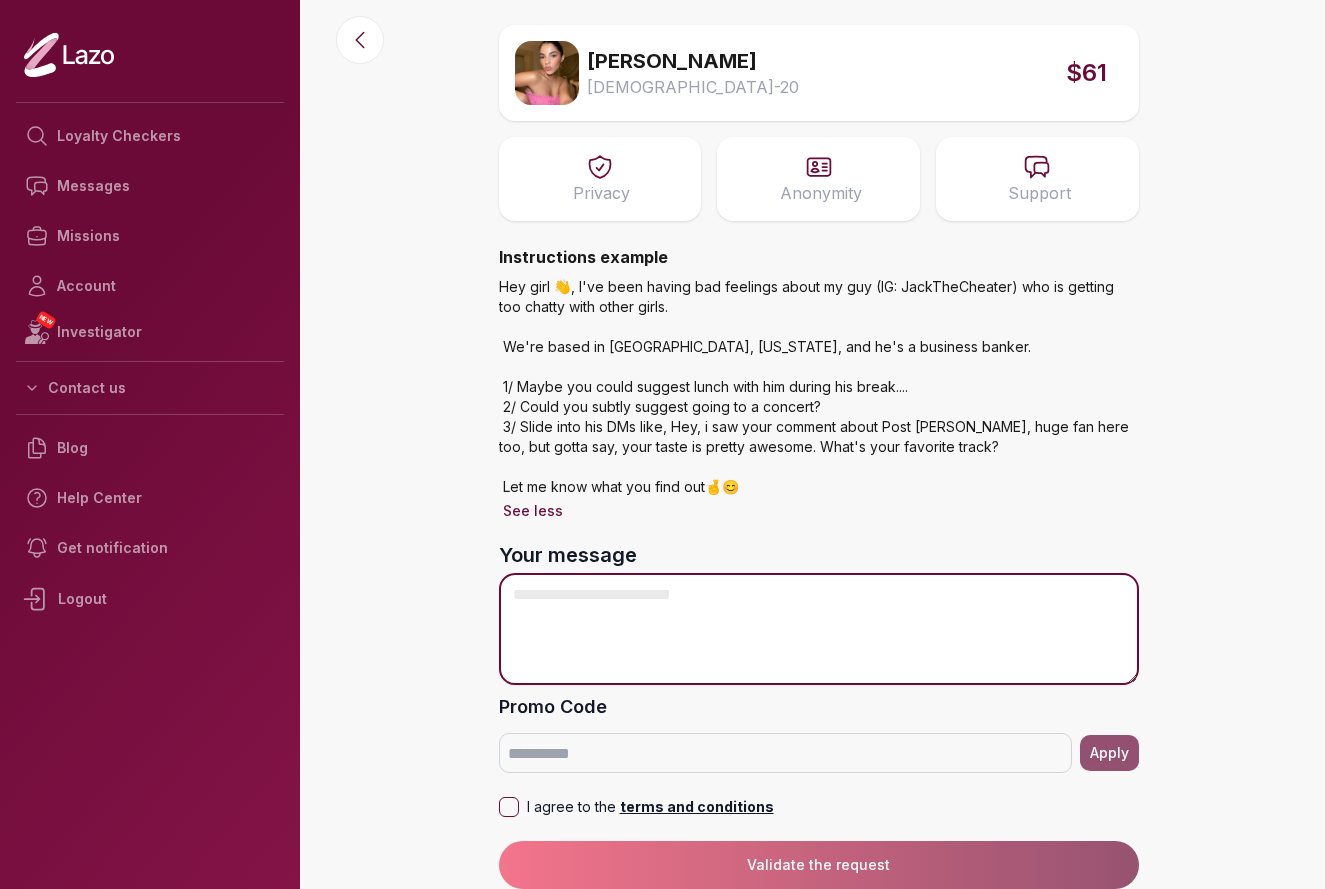 click on "Your message" at bounding box center [819, 629] 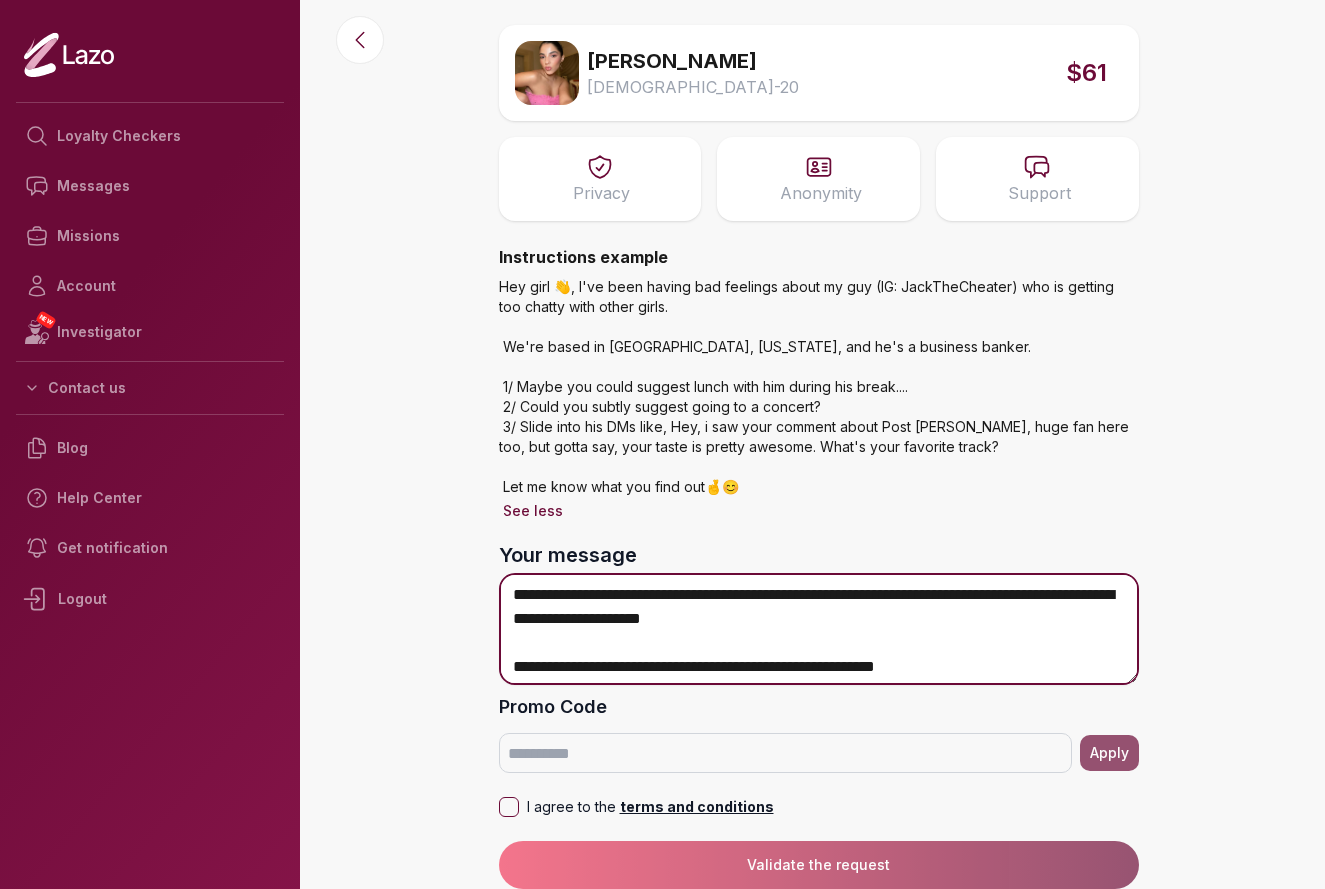 scroll, scrollTop: 0, scrollLeft: 0, axis: both 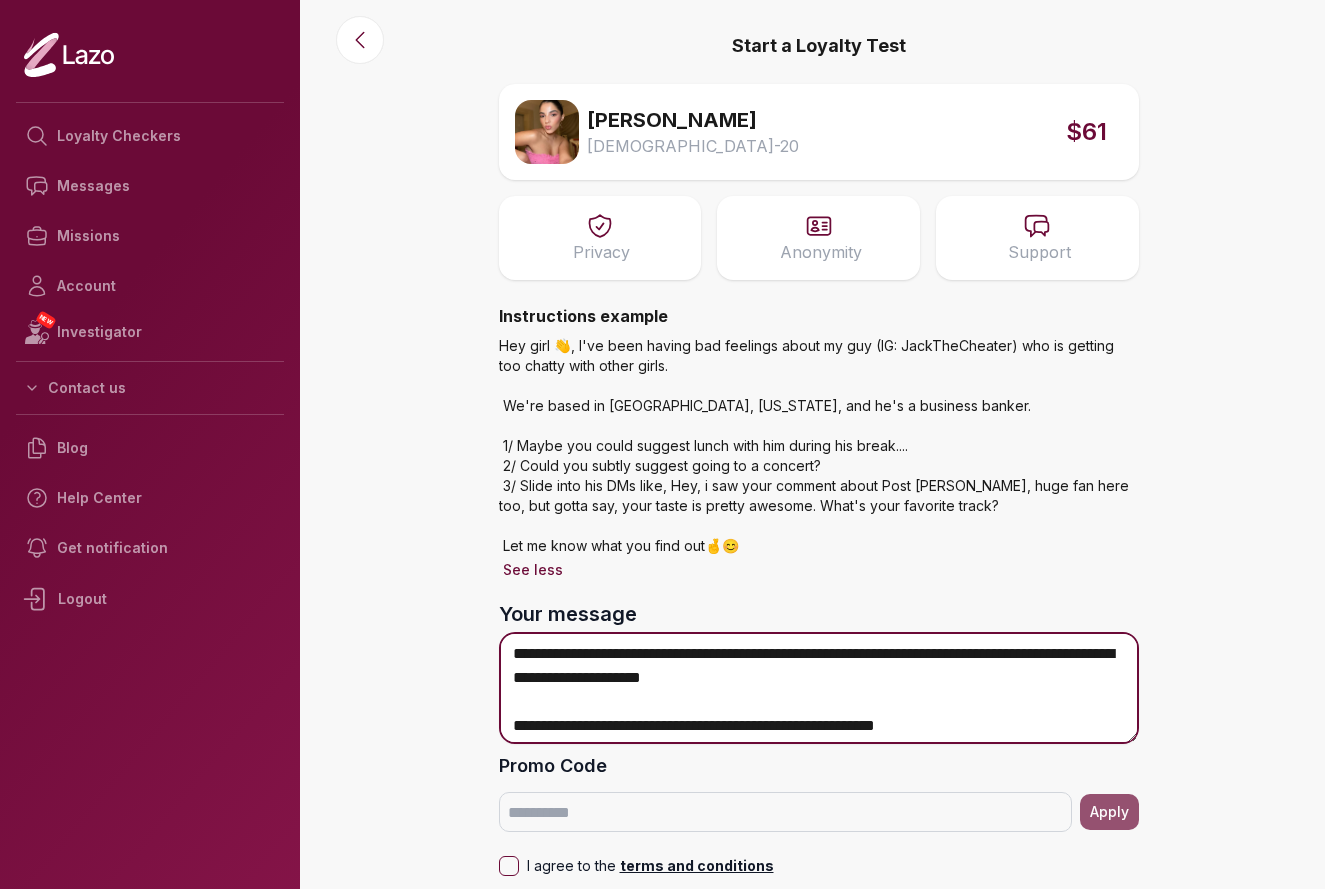 drag, startPoint x: 970, startPoint y: 654, endPoint x: 1092, endPoint y: 656, distance: 122.016396 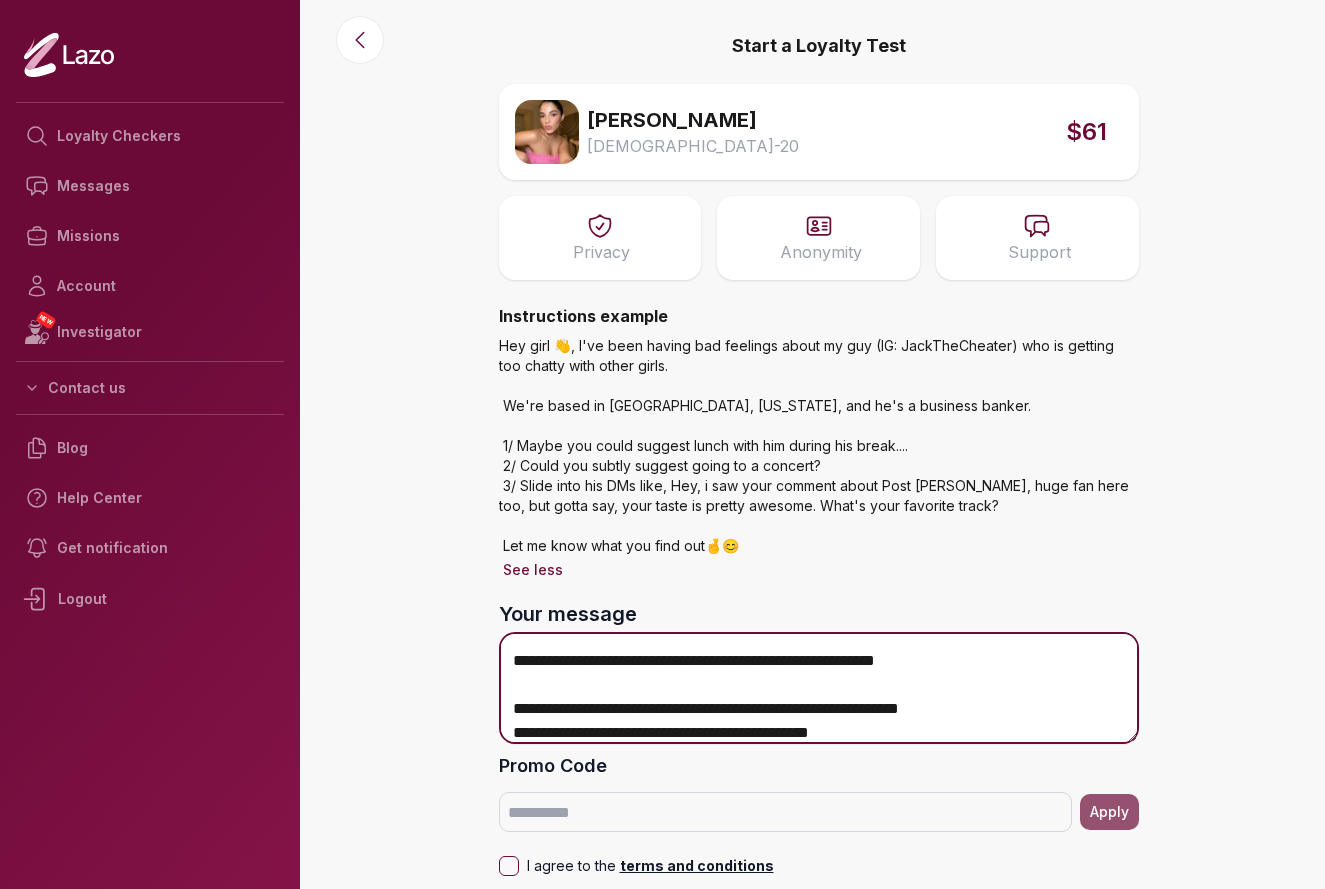 scroll, scrollTop: 80, scrollLeft: 0, axis: vertical 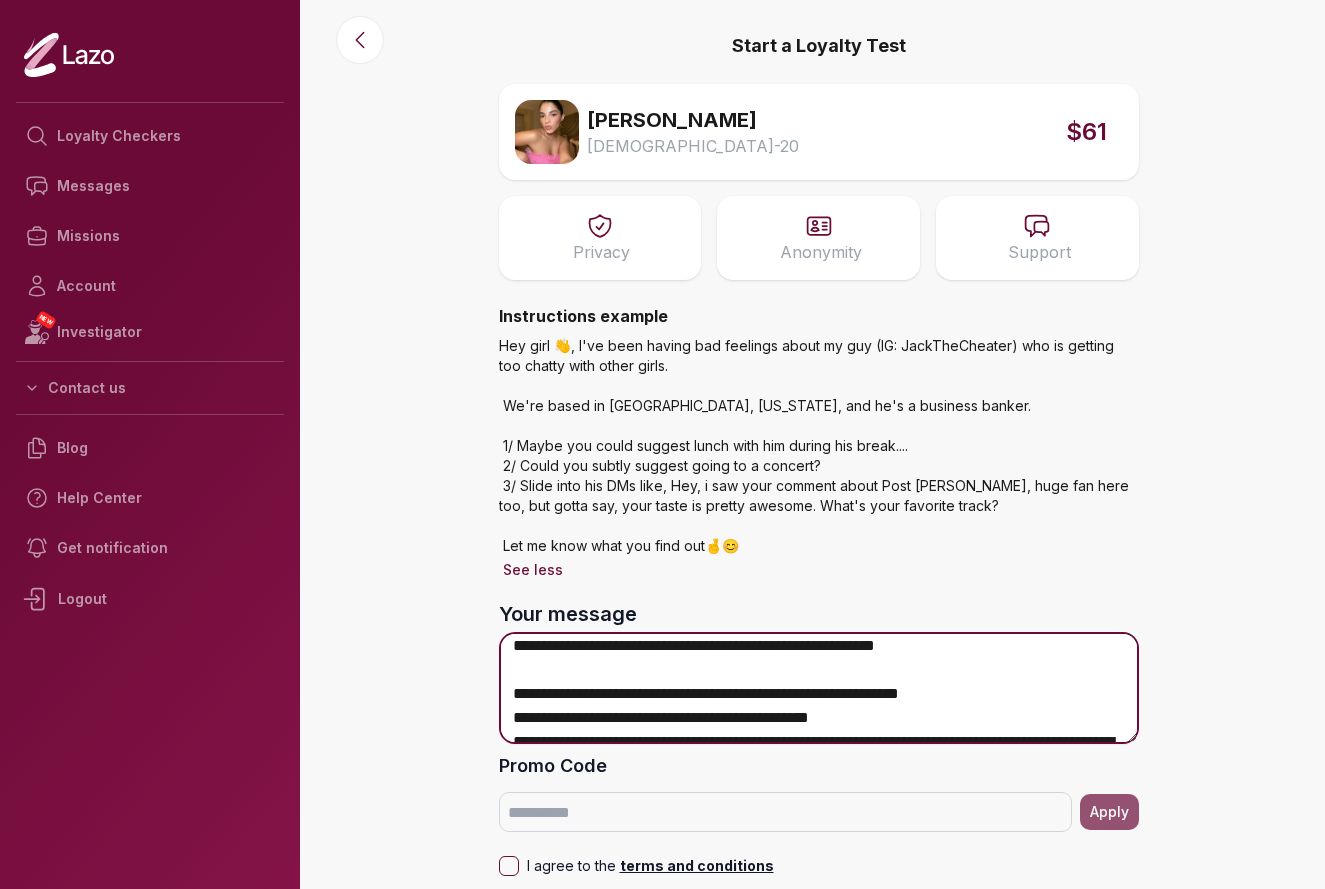 drag, startPoint x: 955, startPoint y: 644, endPoint x: 633, endPoint y: 641, distance: 322.01398 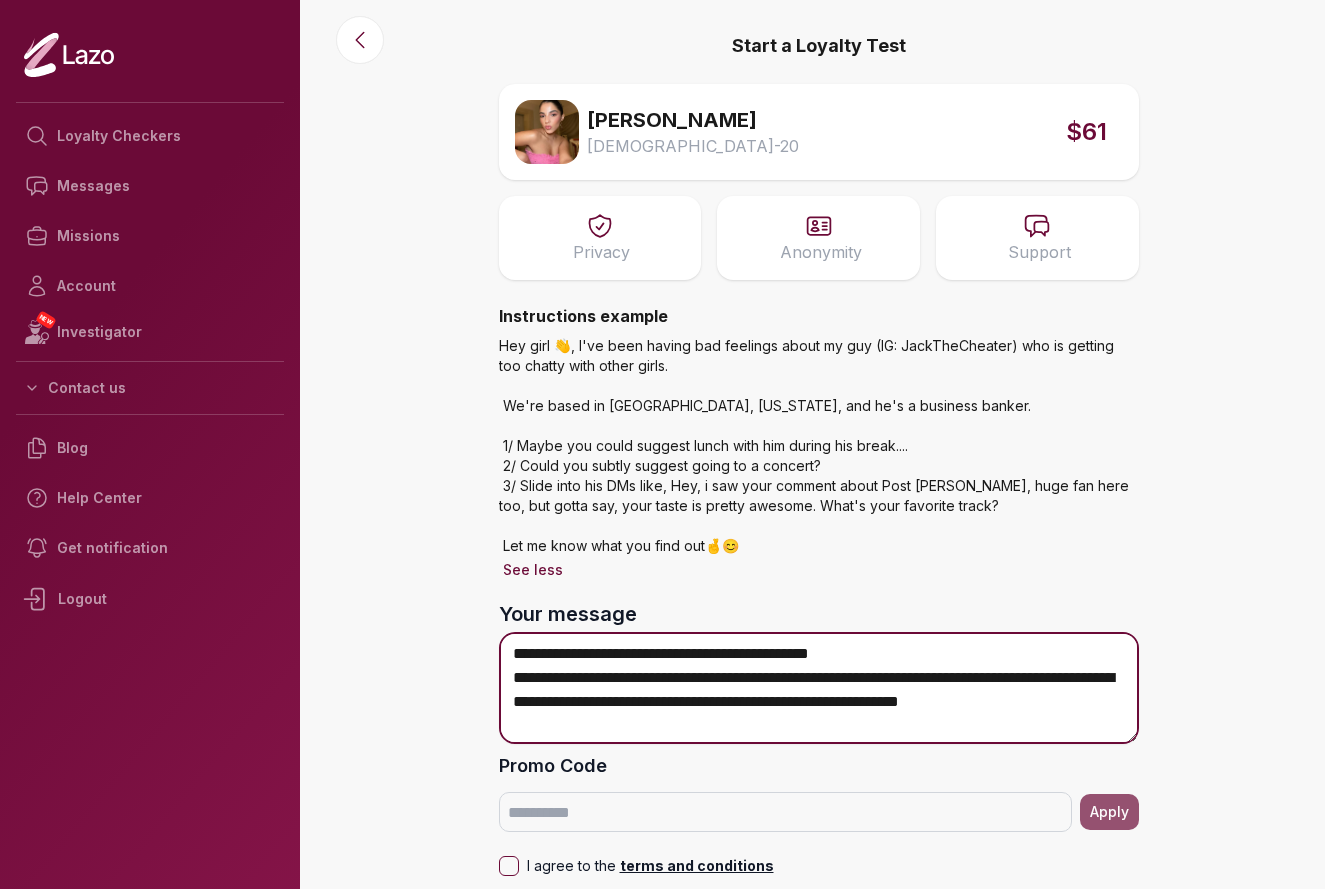 scroll, scrollTop: 140, scrollLeft: 0, axis: vertical 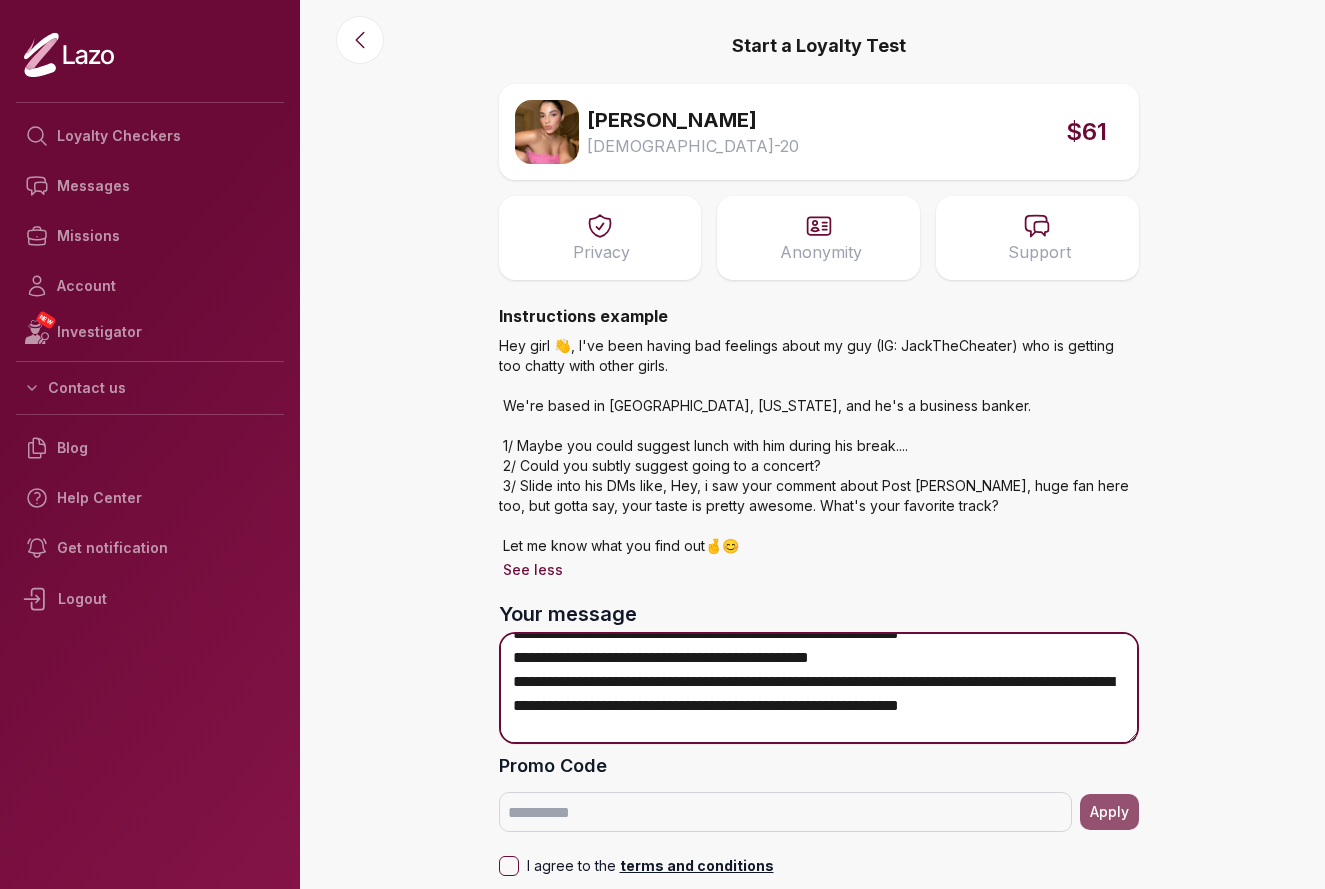 drag, startPoint x: 991, startPoint y: 660, endPoint x: 535, endPoint y: 661, distance: 456.0011 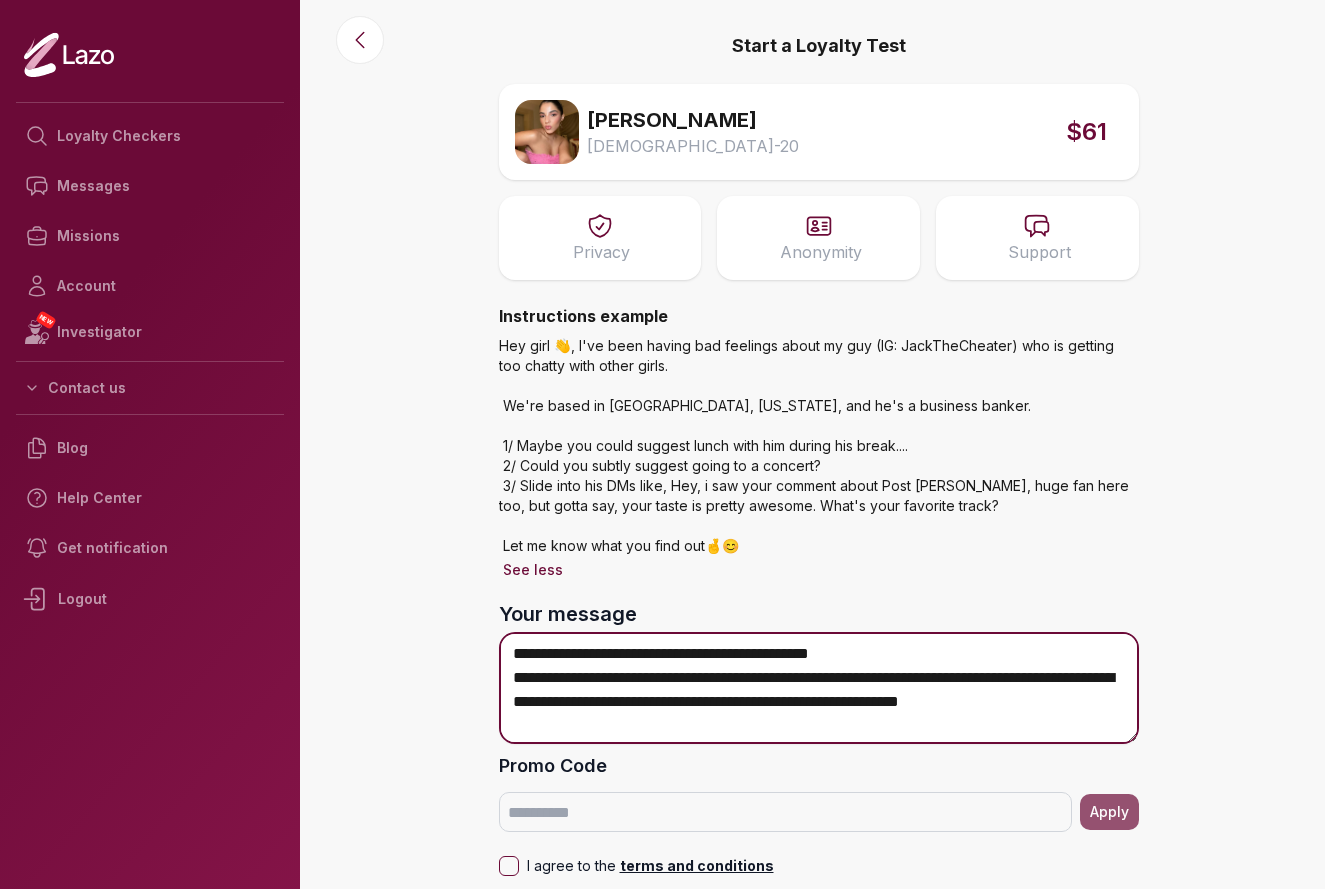 scroll, scrollTop: 218, scrollLeft: 0, axis: vertical 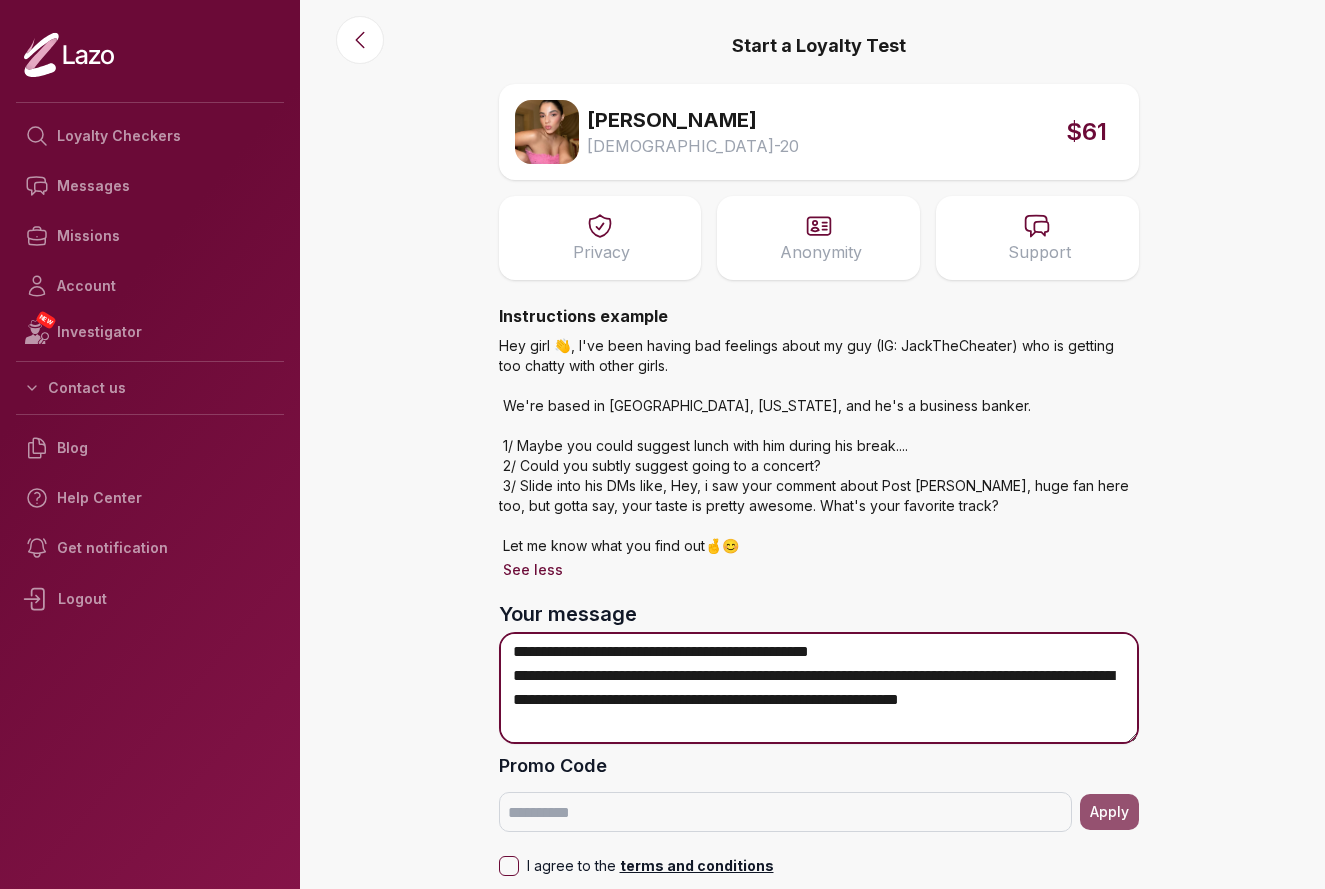drag, startPoint x: 891, startPoint y: 681, endPoint x: 537, endPoint y: 680, distance: 354.0014 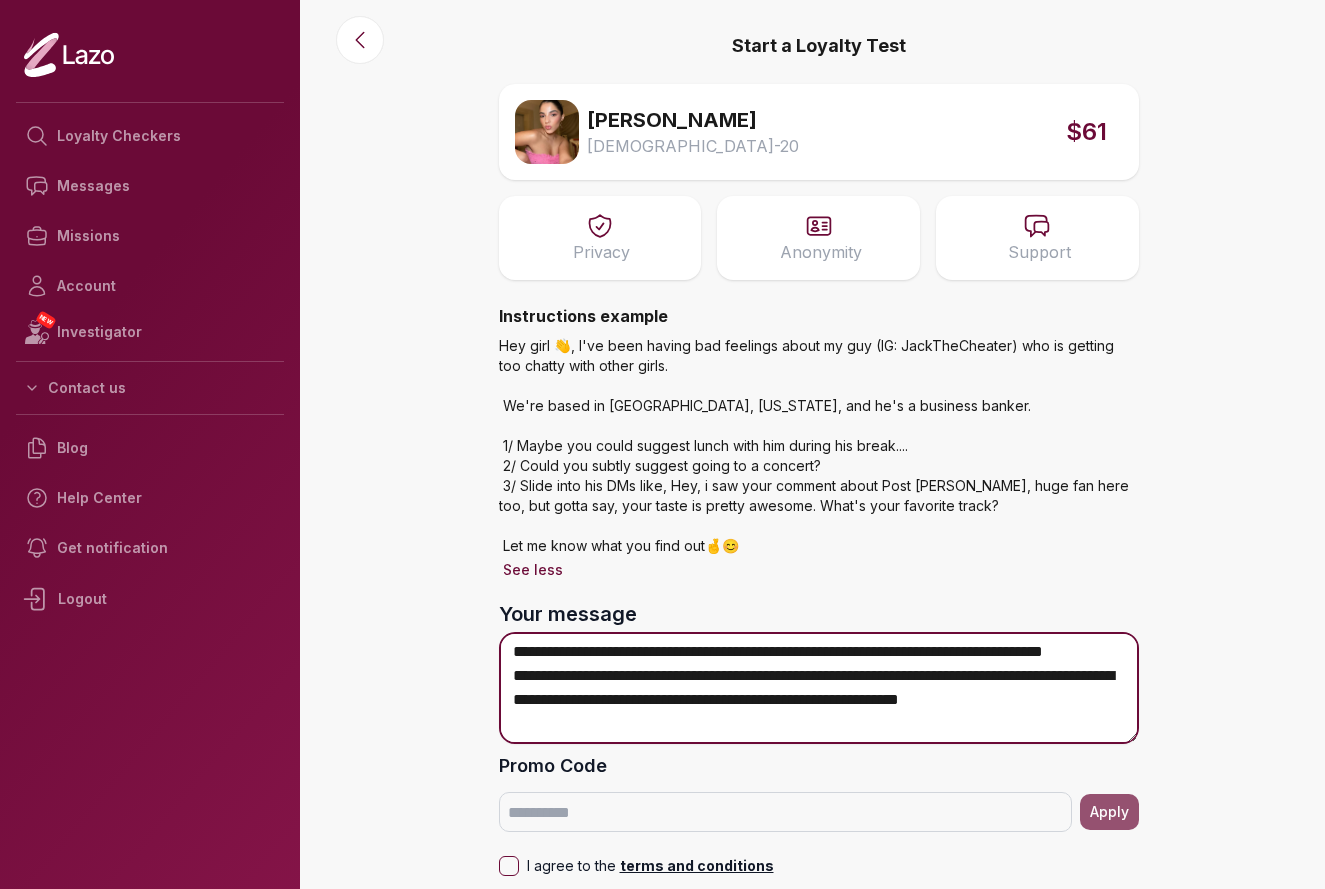 scroll, scrollTop: 288, scrollLeft: 0, axis: vertical 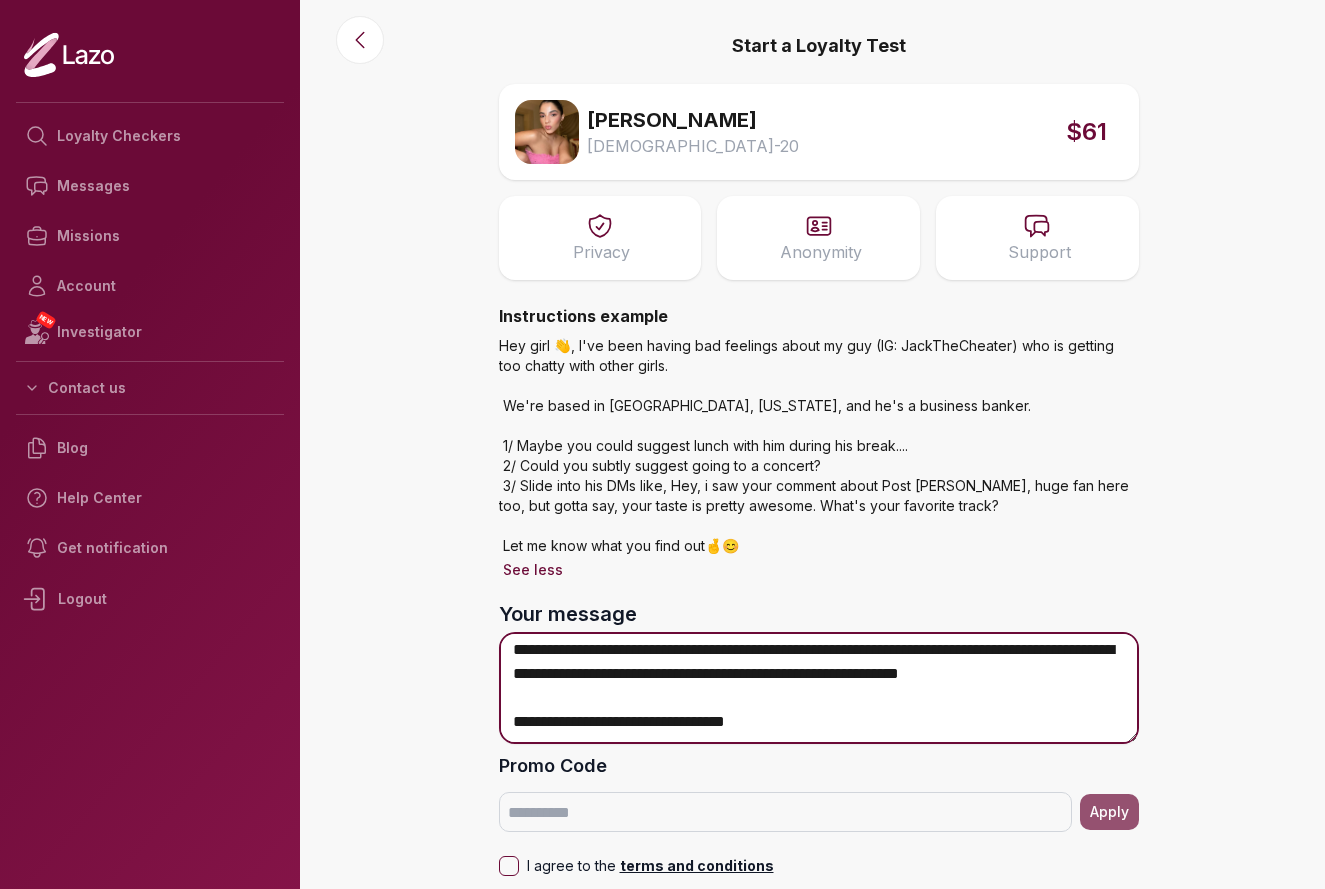 drag, startPoint x: 537, startPoint y: 650, endPoint x: 1119, endPoint y: 677, distance: 582.626 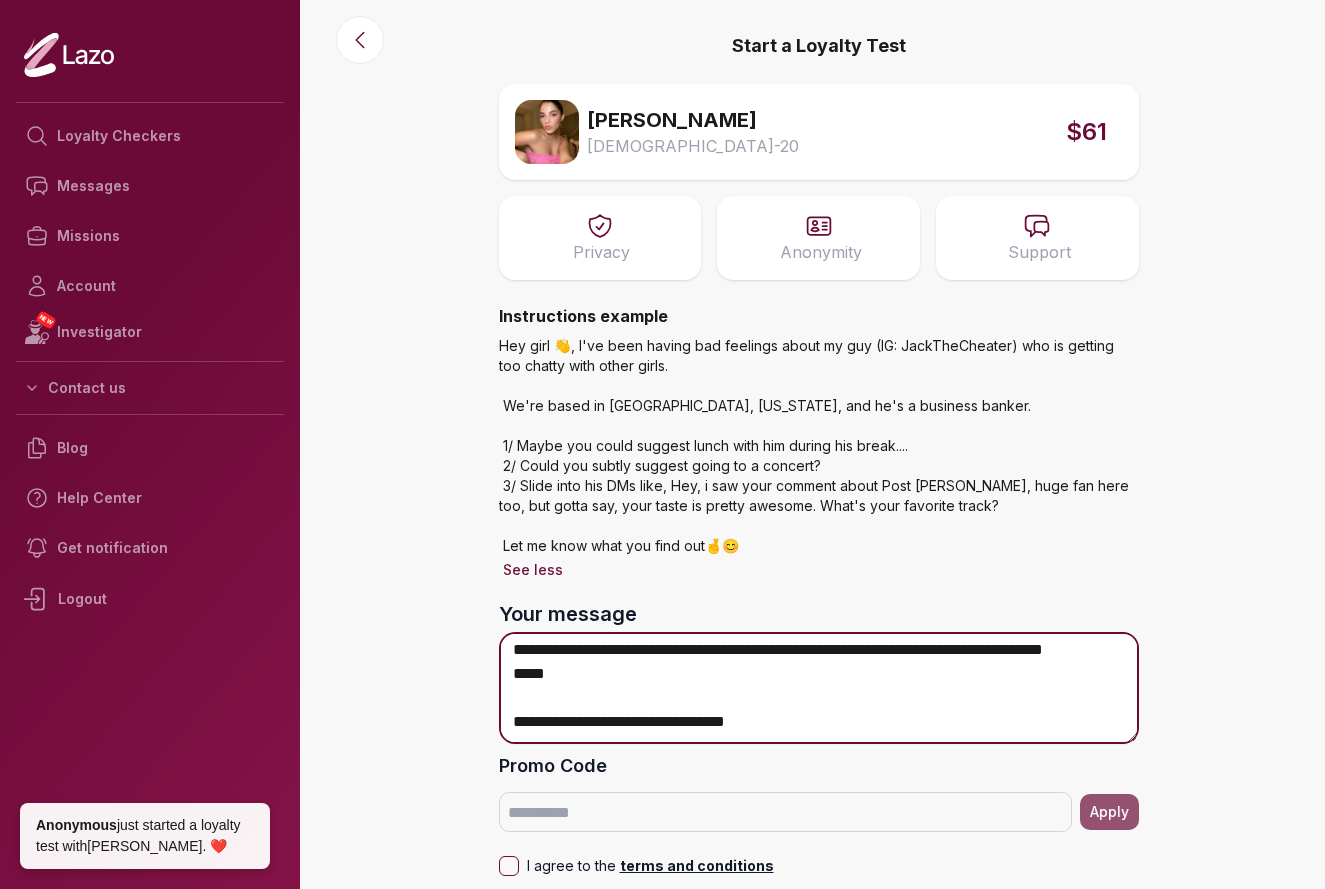 scroll, scrollTop: 292, scrollLeft: 0, axis: vertical 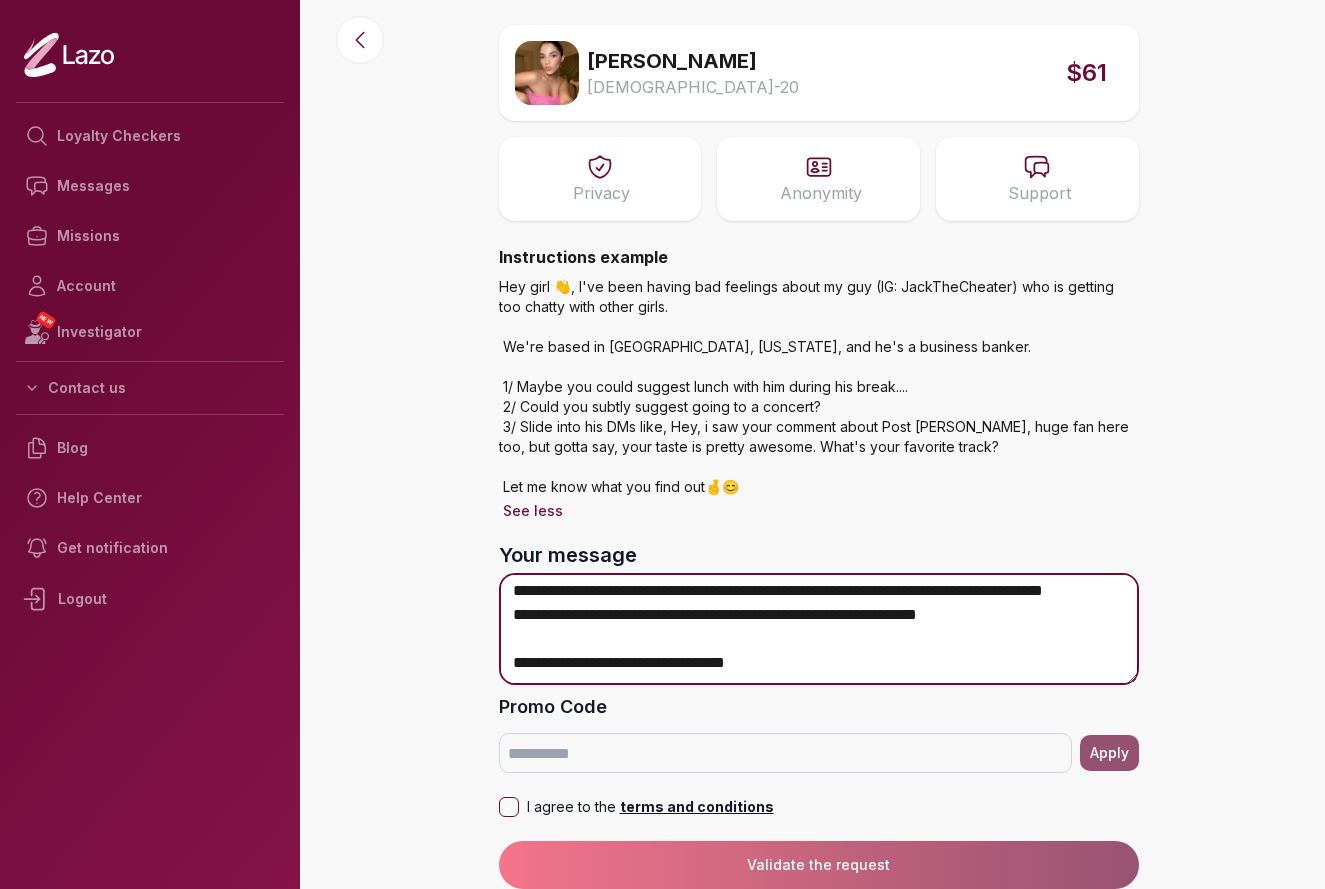 type on "**********" 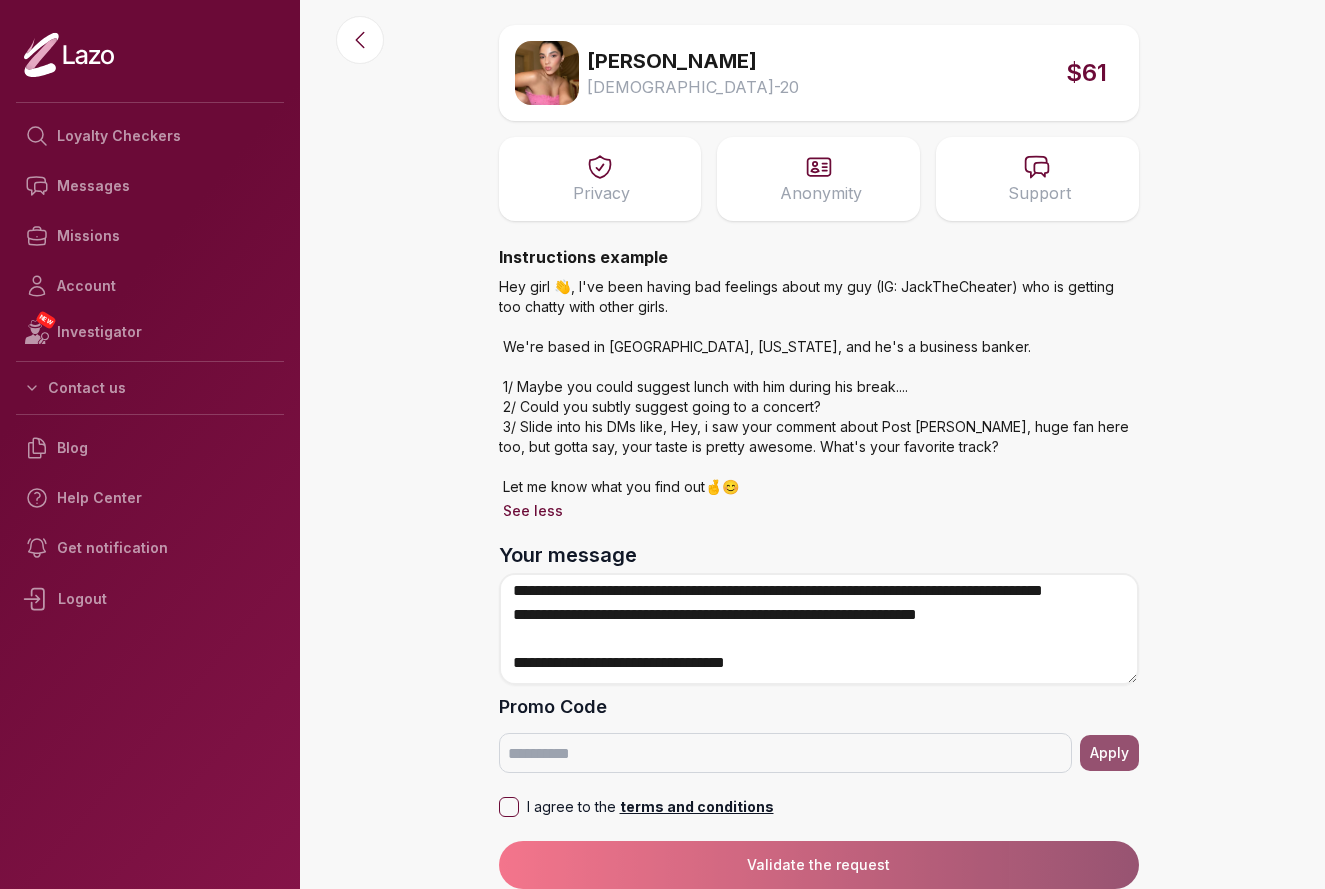 click on "I agree to the  terms and conditions" at bounding box center [509, 807] 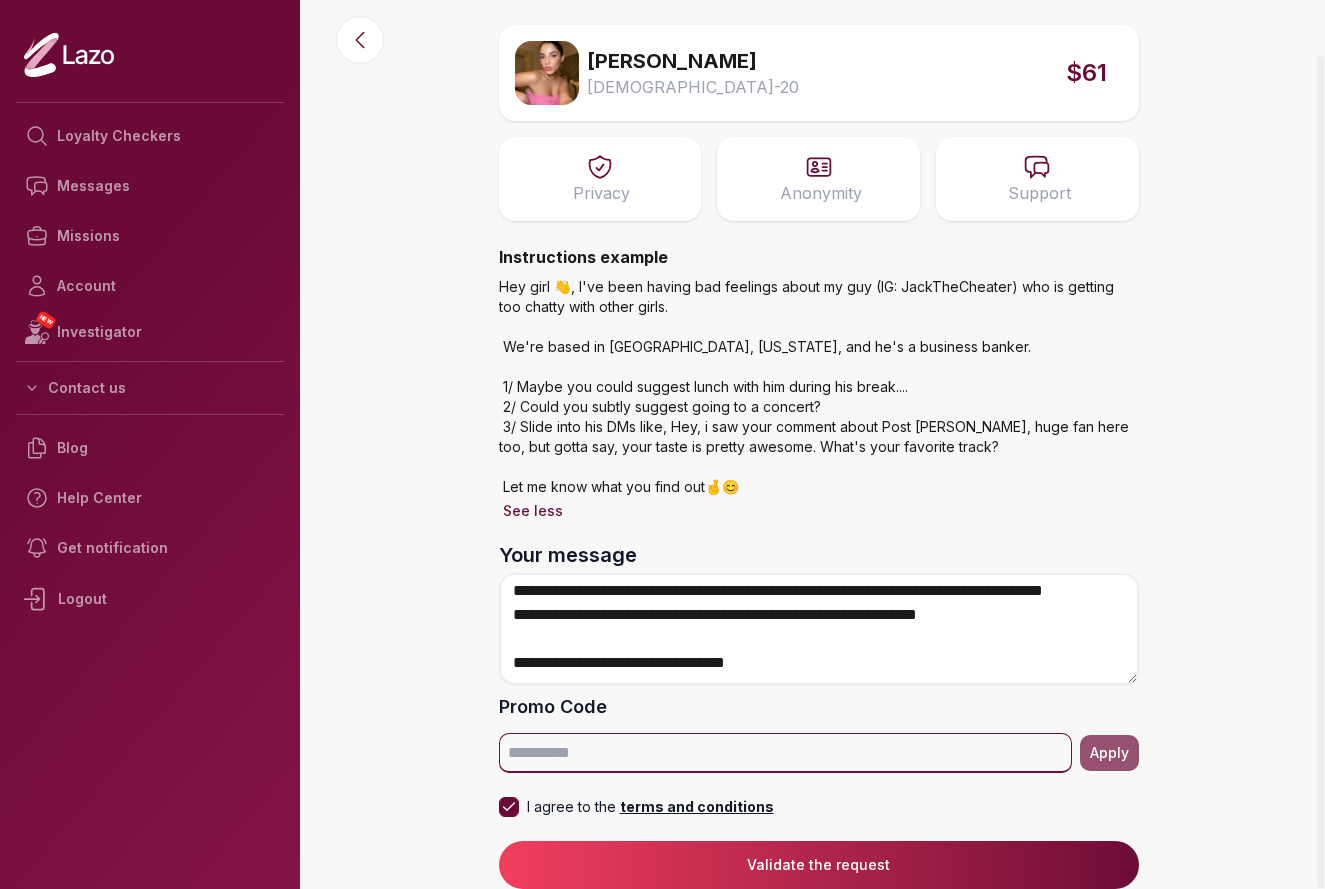 click on "Promo Code" at bounding box center (785, 753) 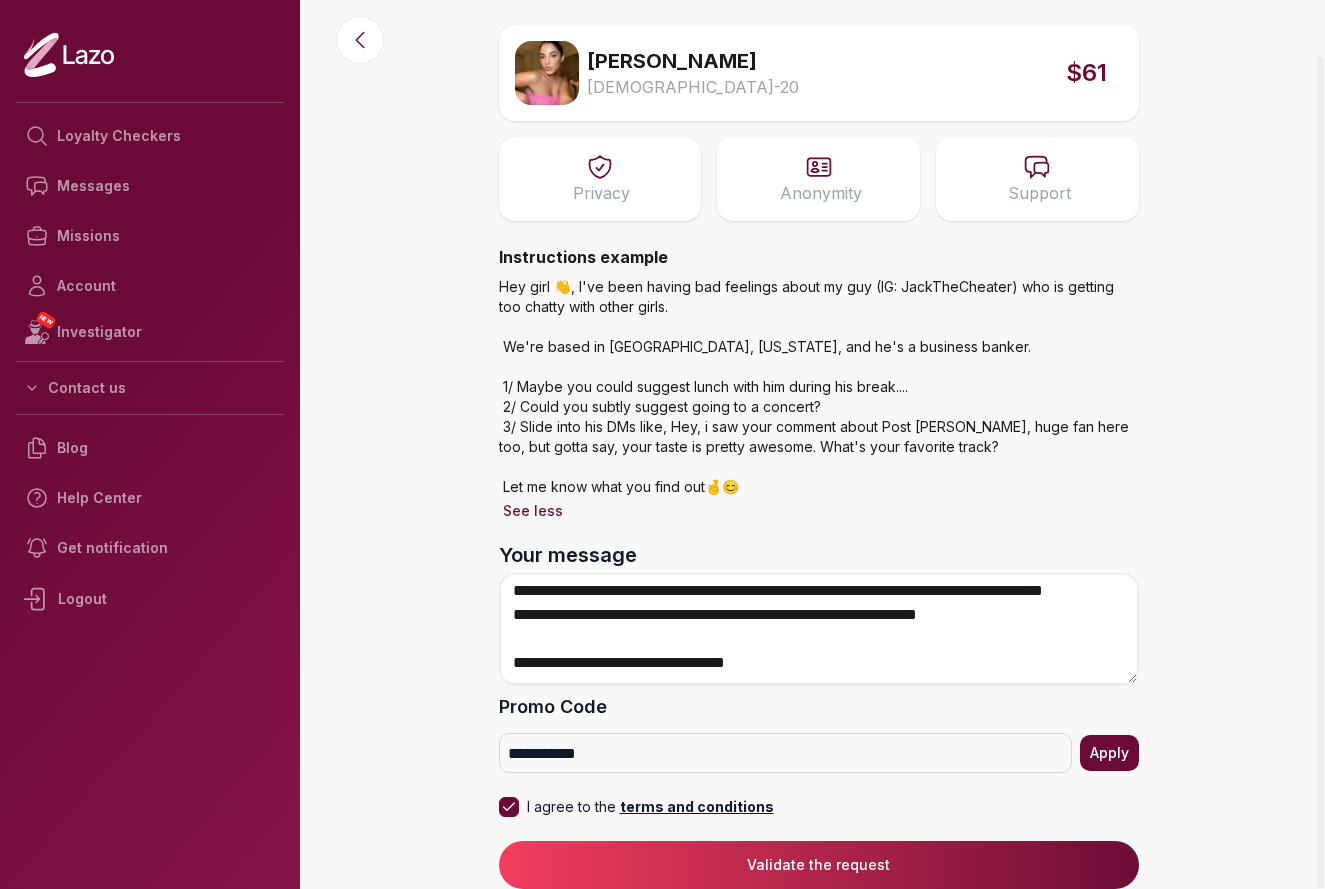 click on "**********" at bounding box center [819, 753] 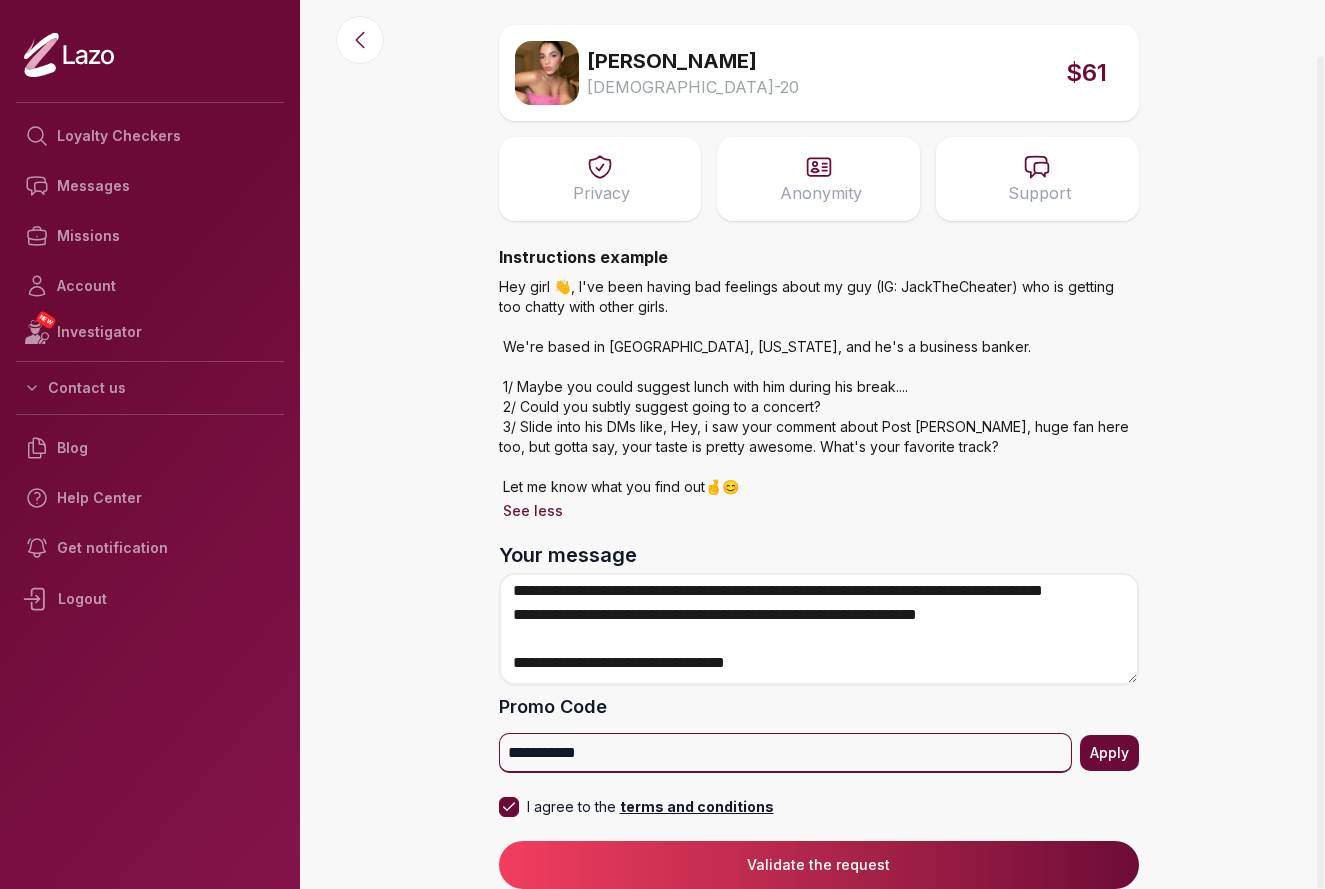 drag, startPoint x: 868, startPoint y: 765, endPoint x: 272, endPoint y: 744, distance: 596.3699 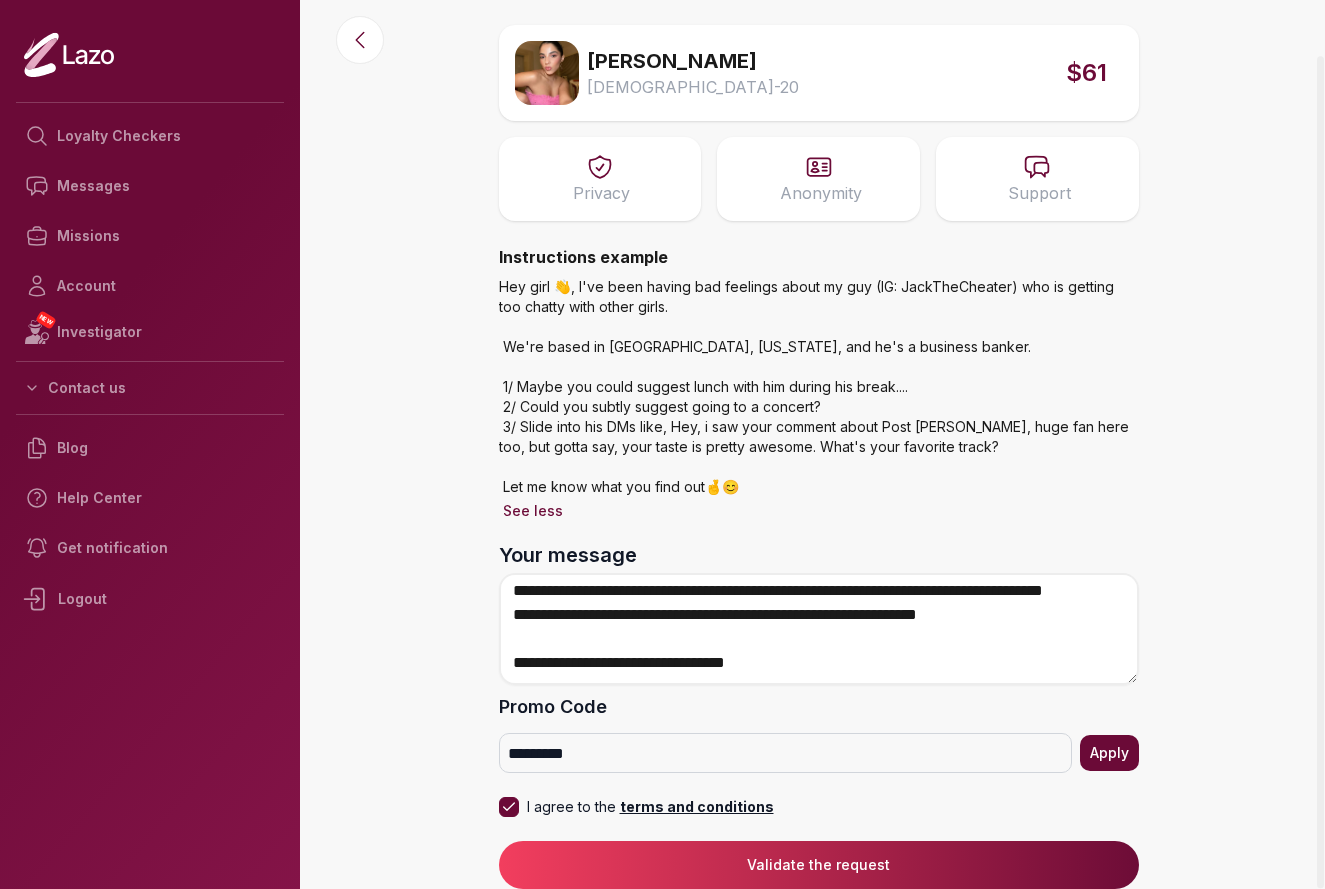 click on "Apply" at bounding box center [1109, 753] 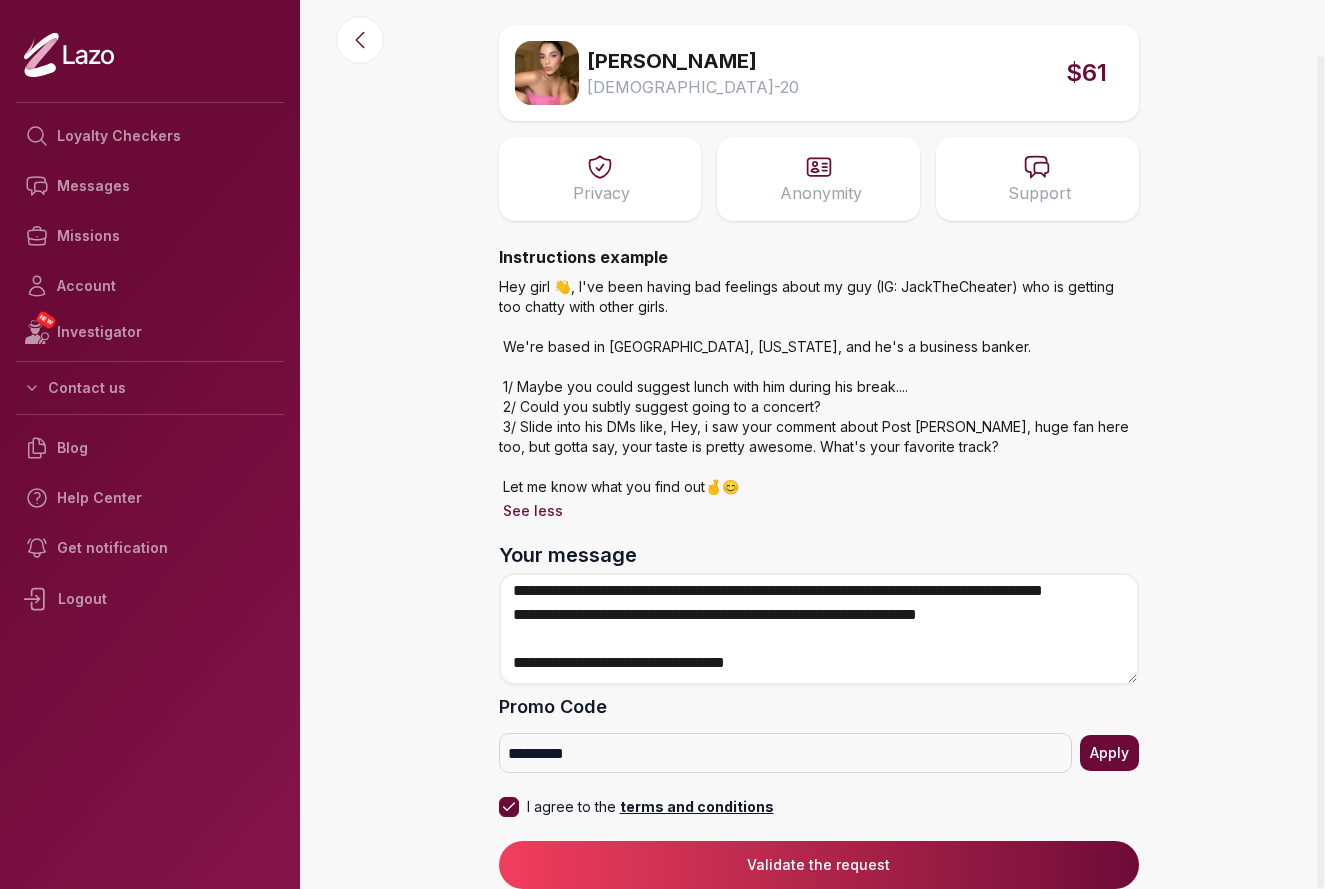 click on "Promo Code ********* Apply" at bounding box center [819, 733] 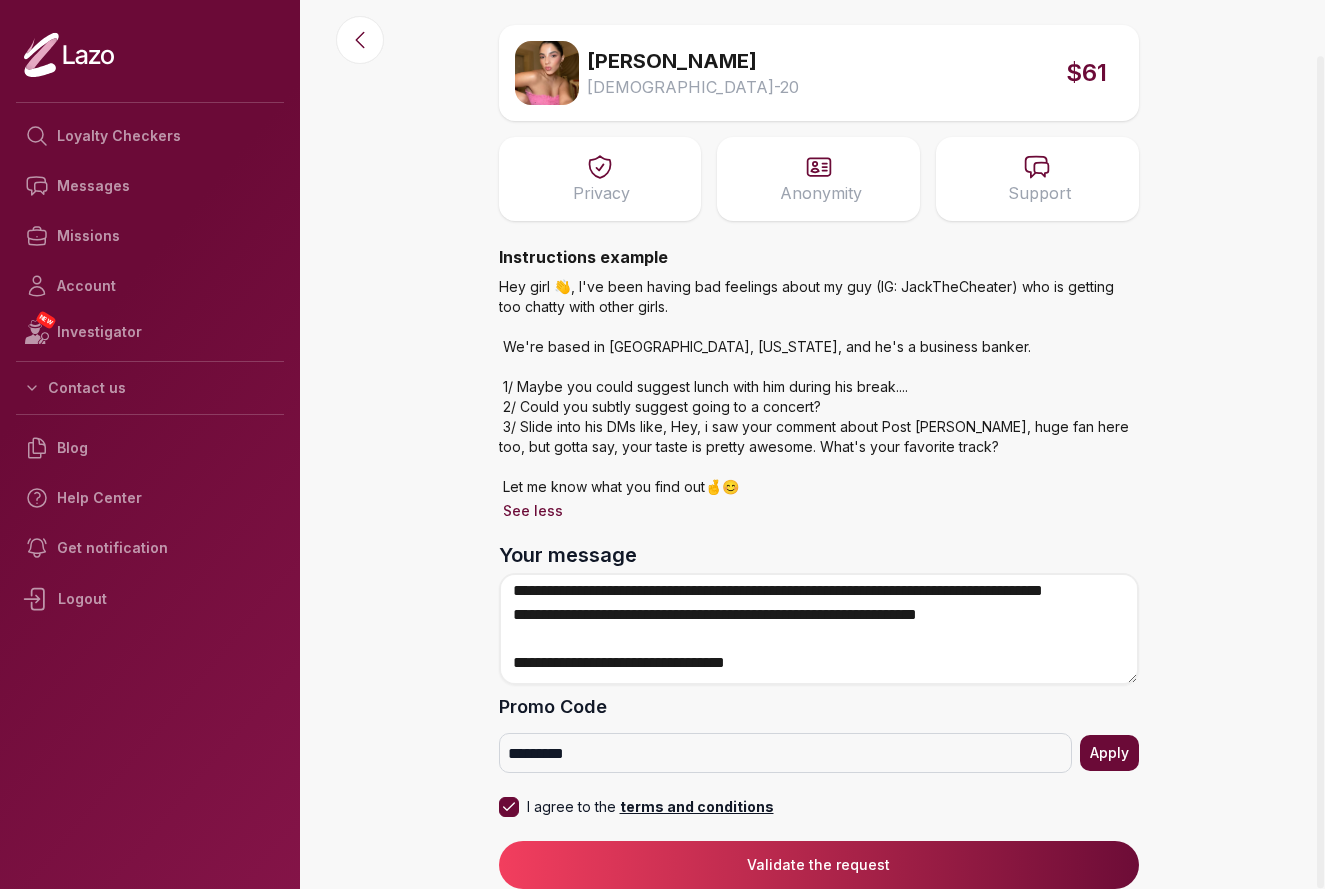 click on "Promo Code ********* Apply" at bounding box center (819, 733) 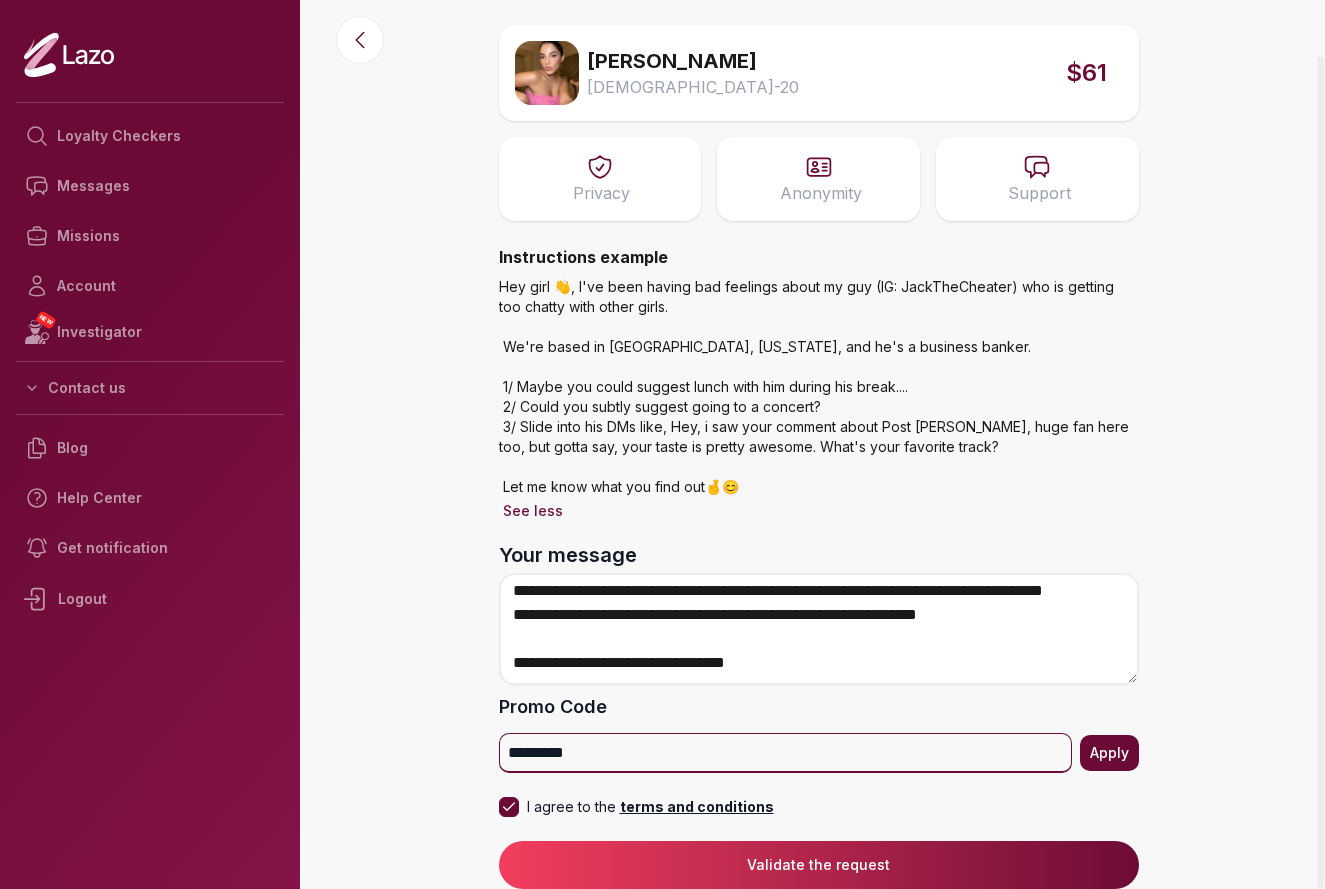 drag, startPoint x: 659, startPoint y: 763, endPoint x: 265, endPoint y: 758, distance: 394.03174 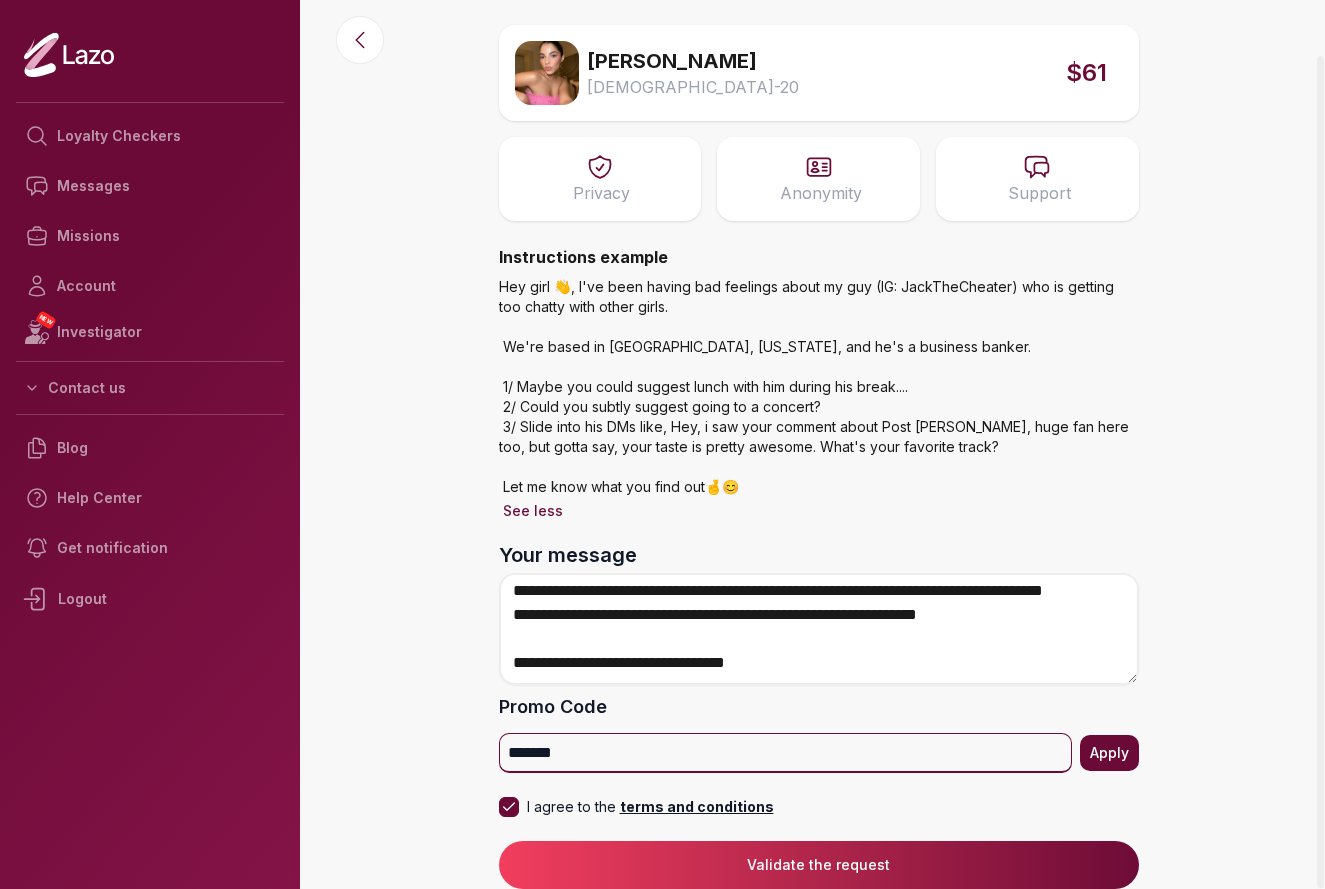 type on "******" 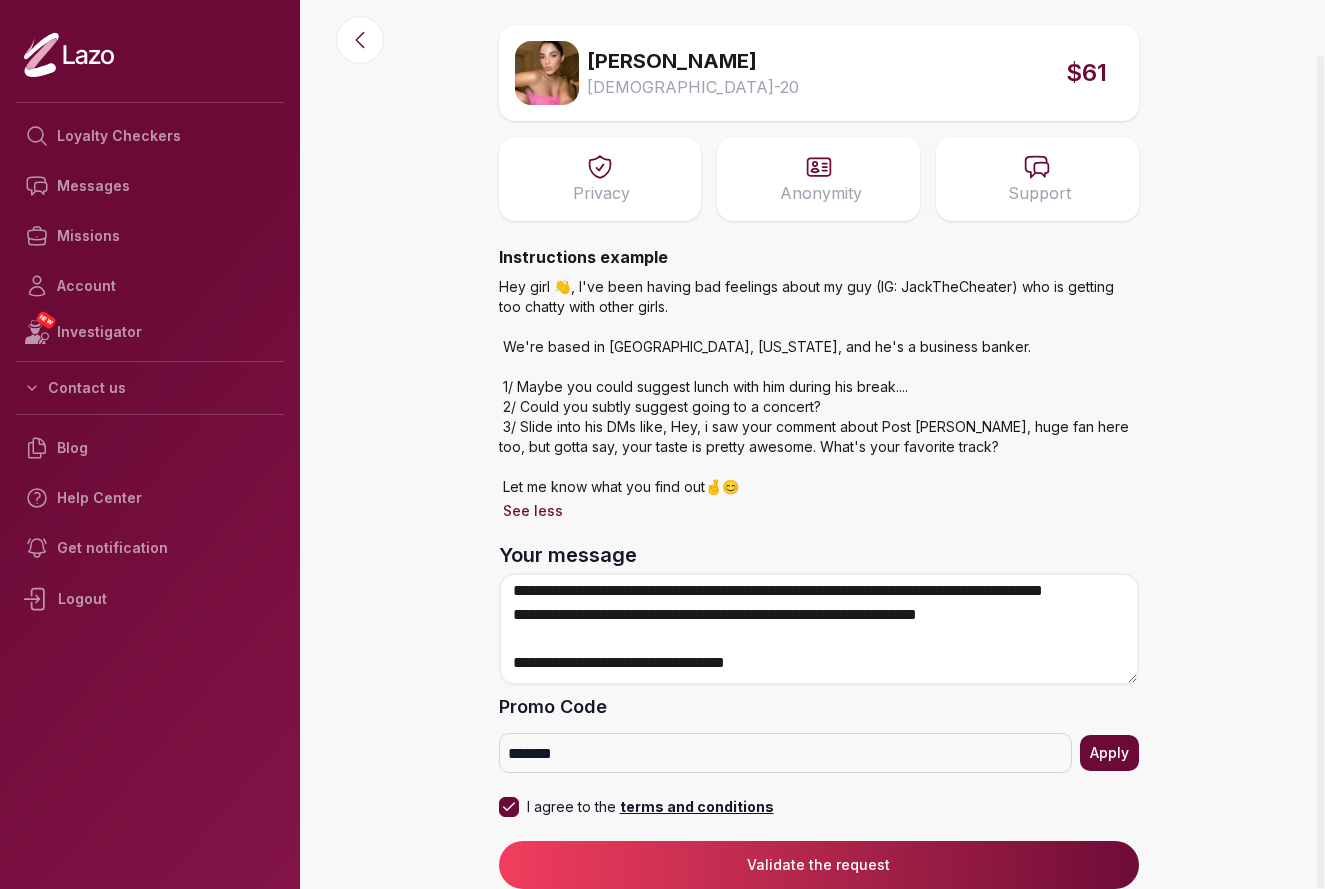 click on "Apply" at bounding box center (1109, 753) 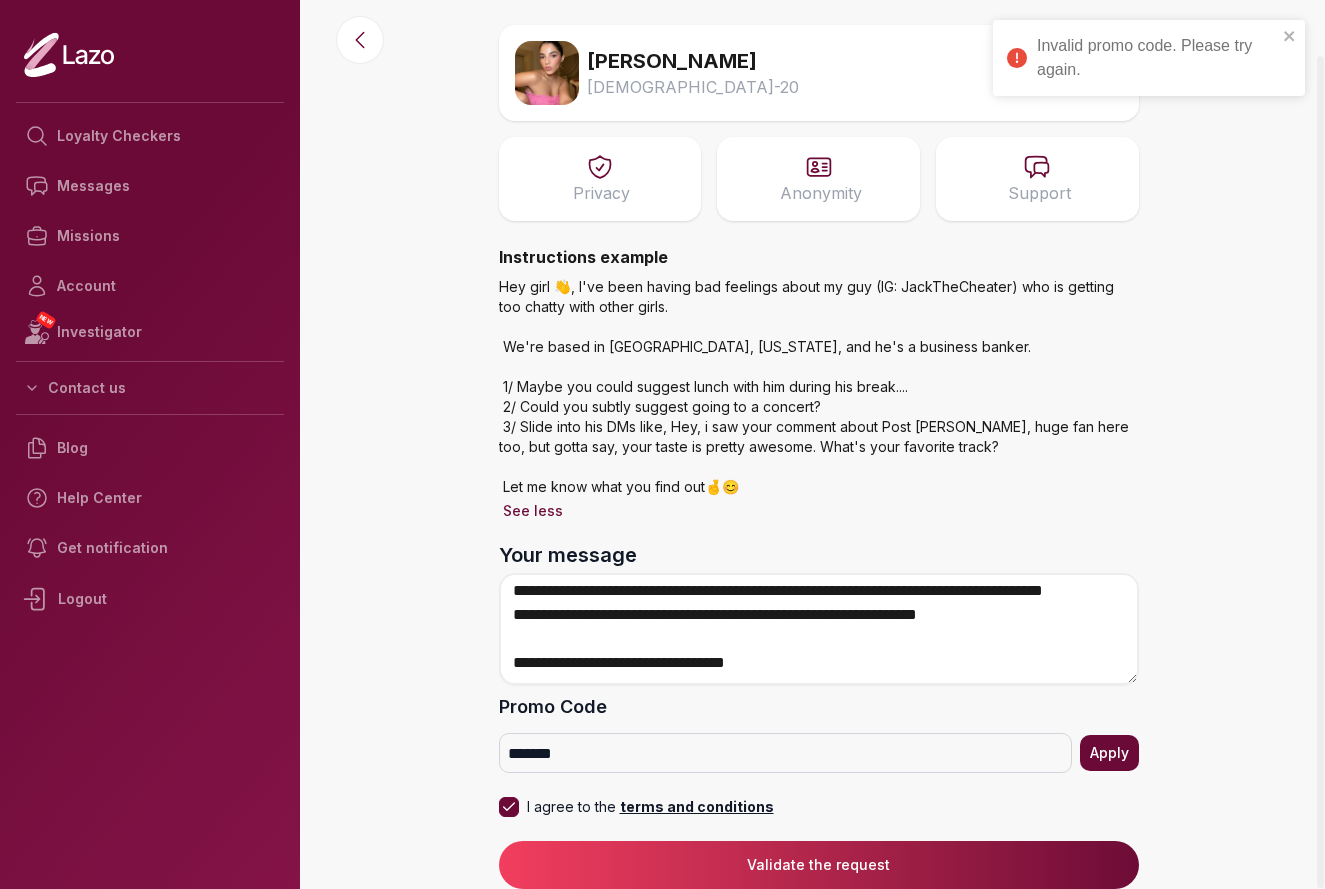 click on "Validate the request" at bounding box center [819, 865] 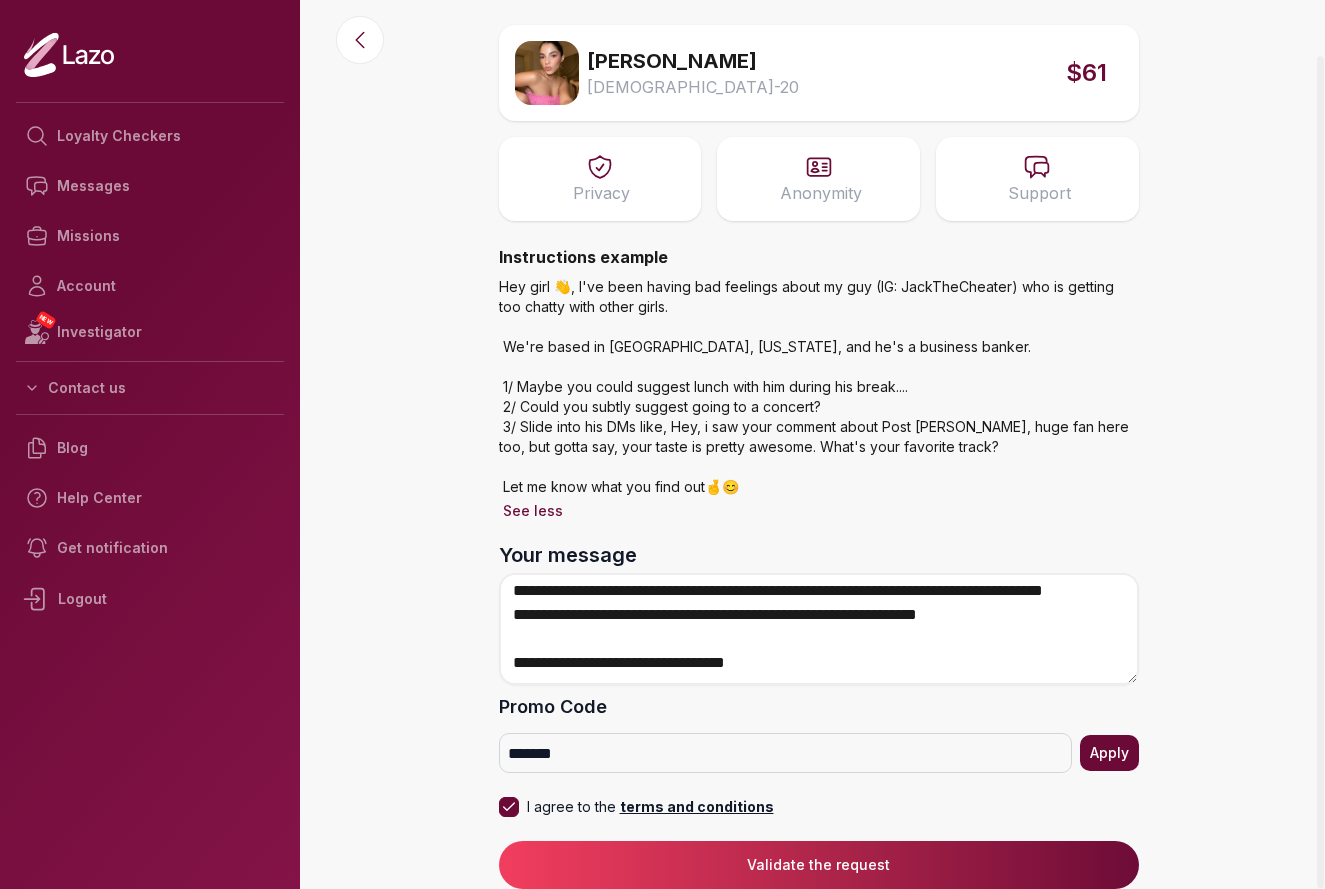 scroll, scrollTop: 292, scrollLeft: 0, axis: vertical 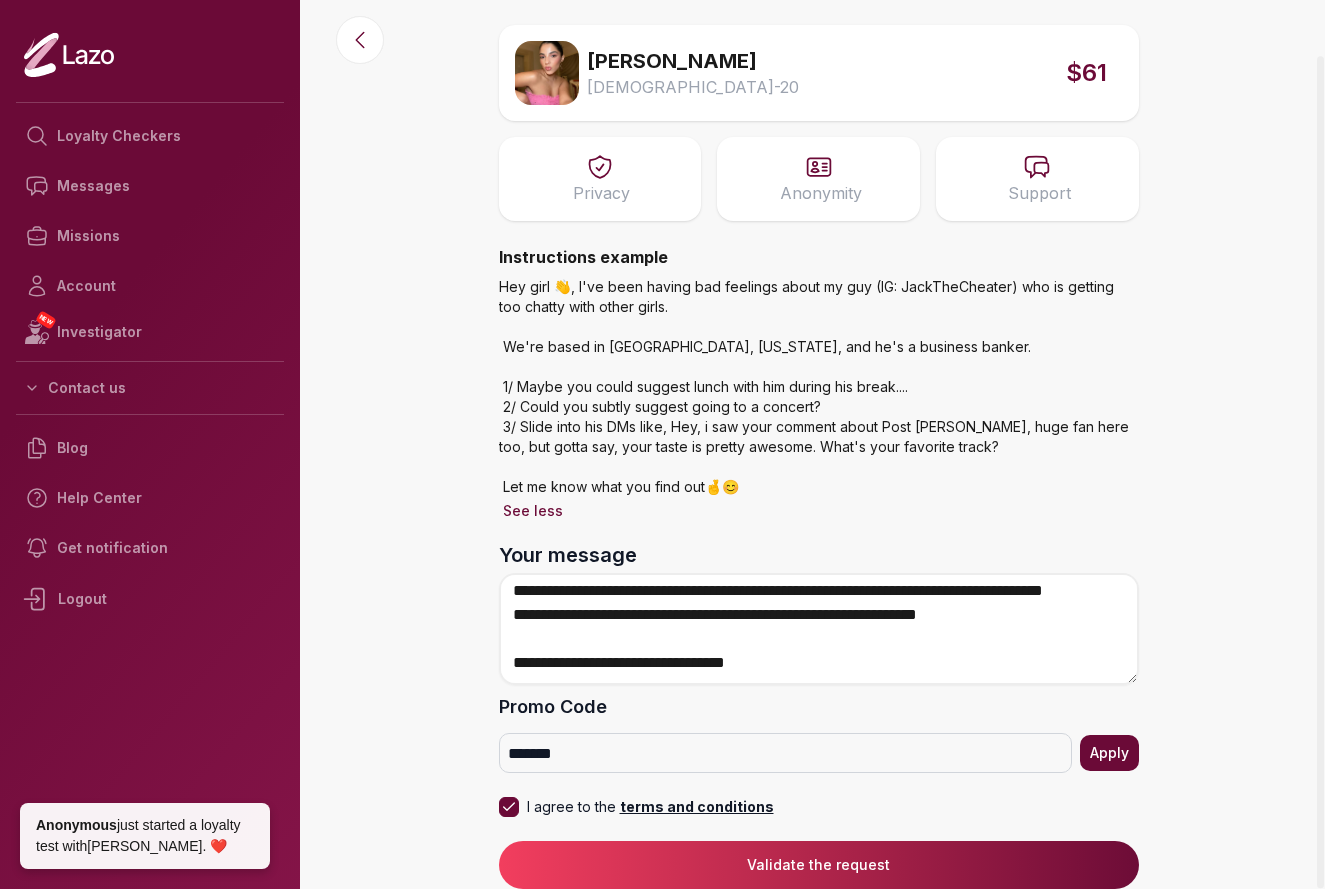 click on "Validate the request" at bounding box center [819, 865] 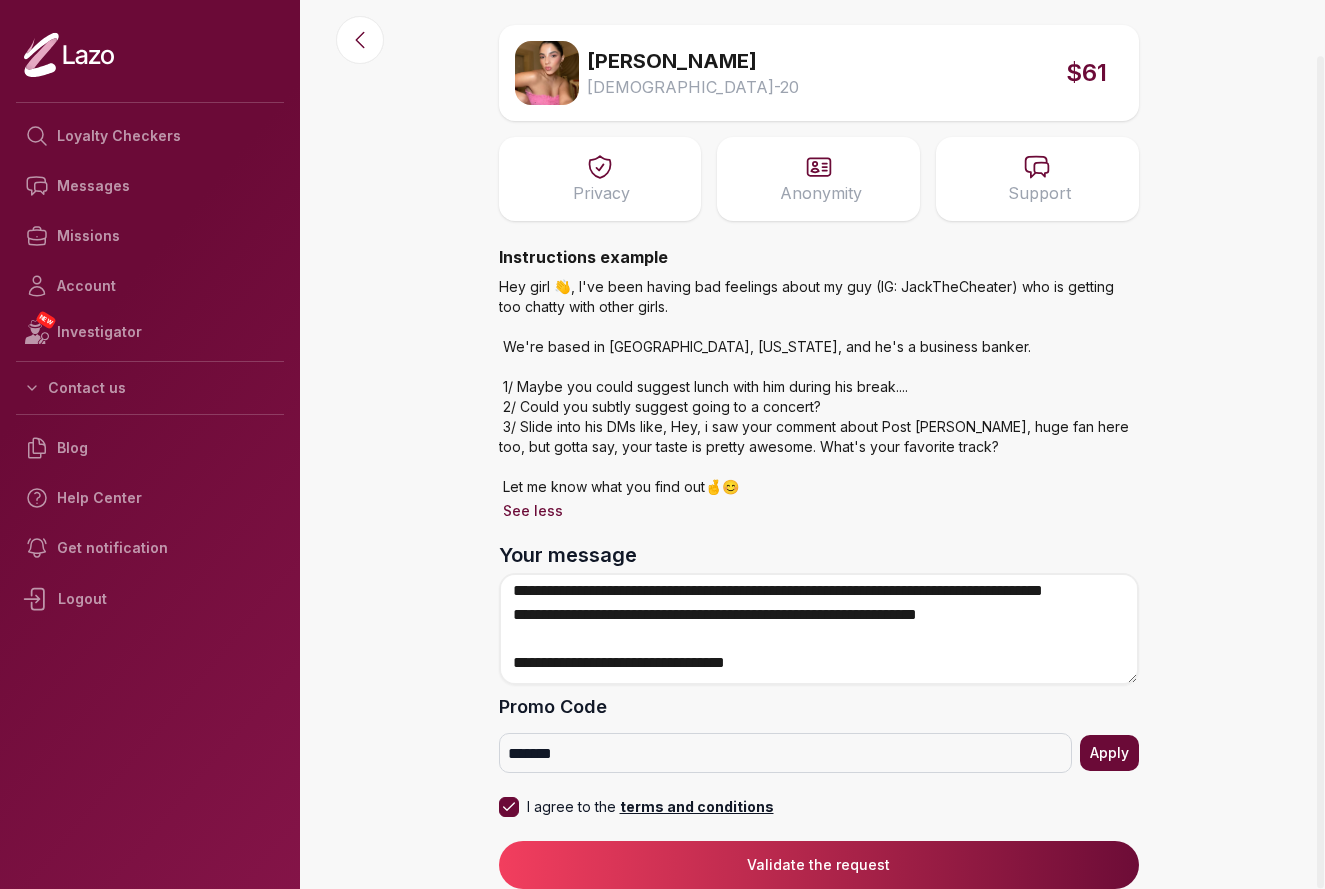 scroll, scrollTop: 59, scrollLeft: 0, axis: vertical 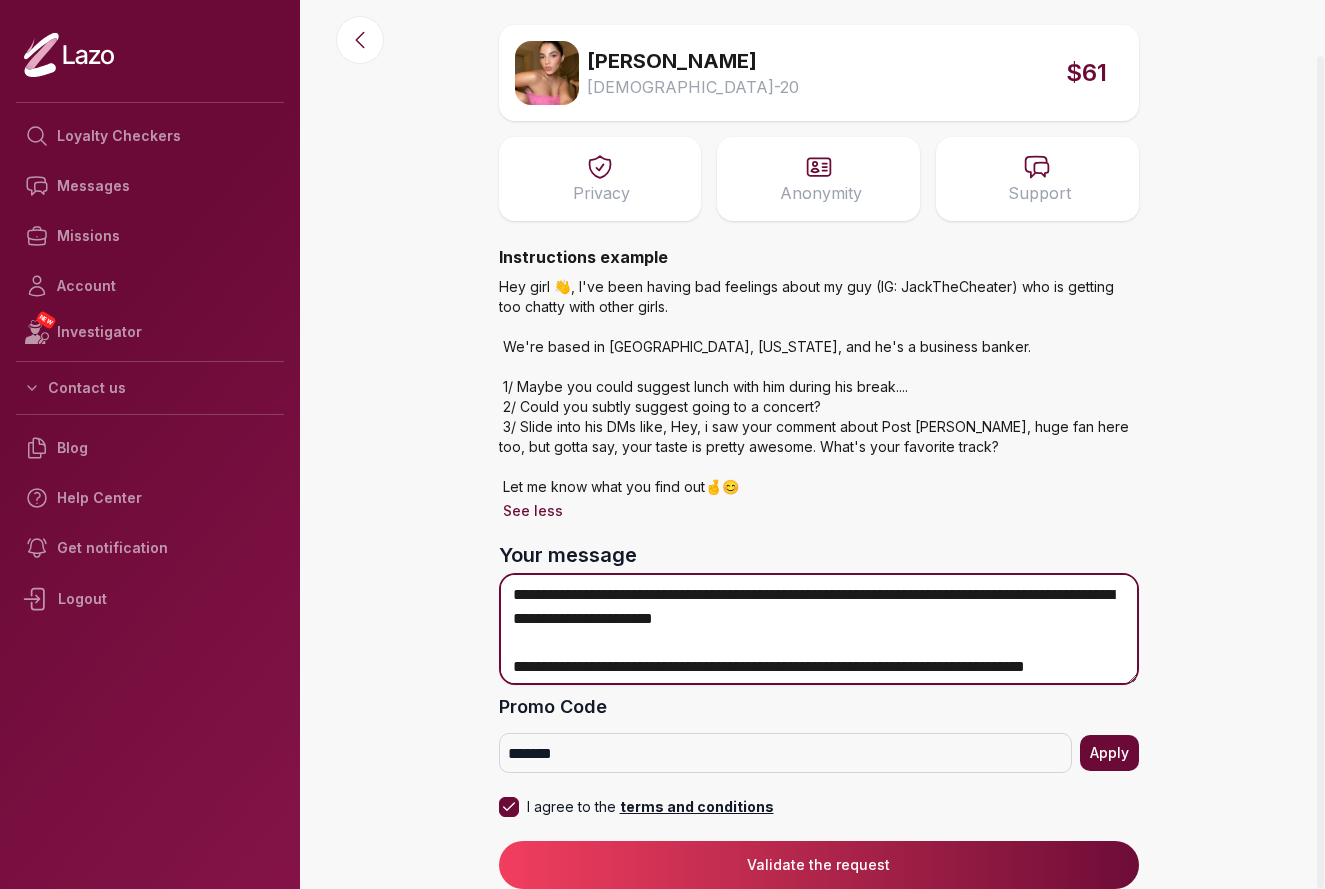 click on "**********" at bounding box center [819, 629] 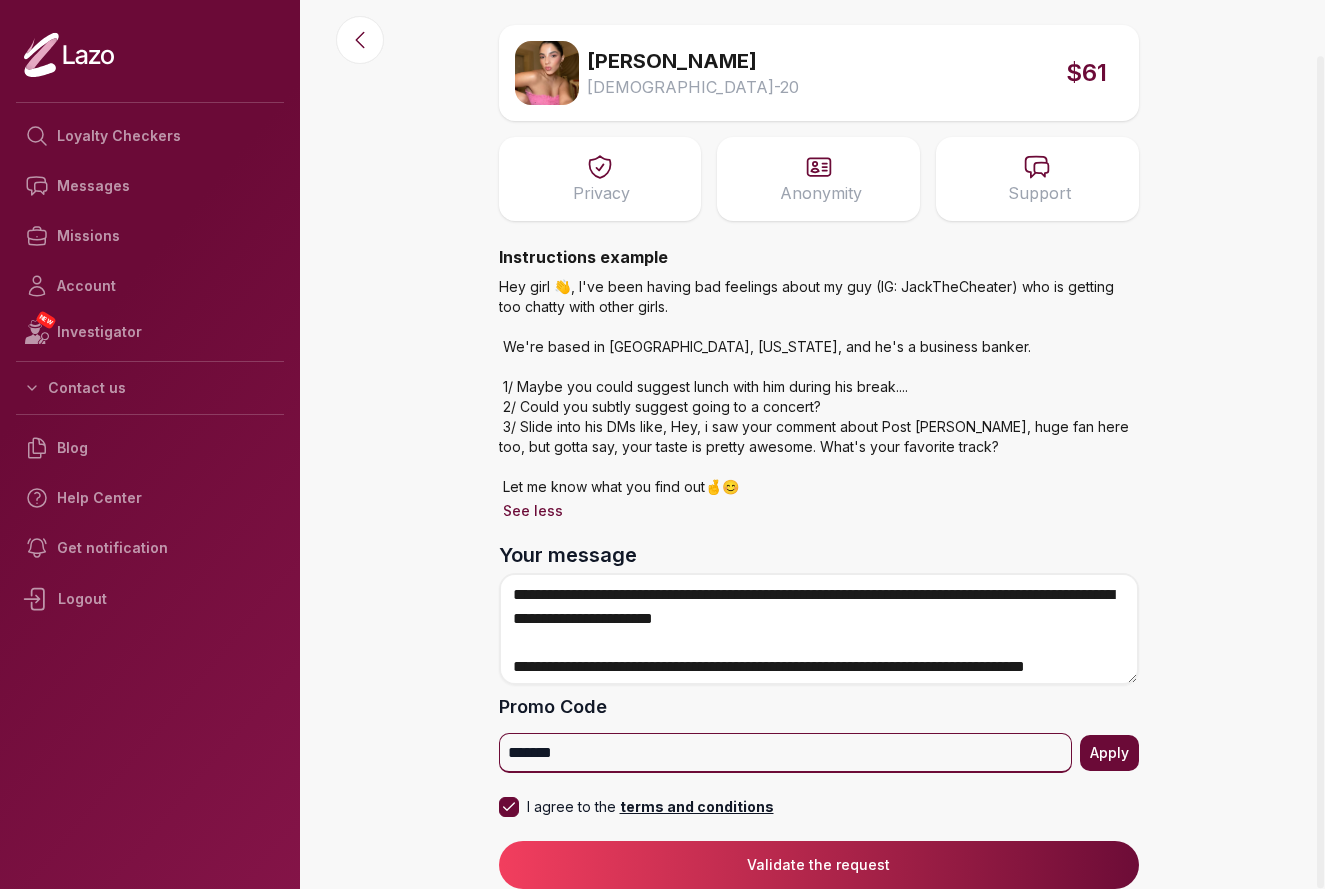 drag, startPoint x: 961, startPoint y: 760, endPoint x: 357, endPoint y: 754, distance: 604.0298 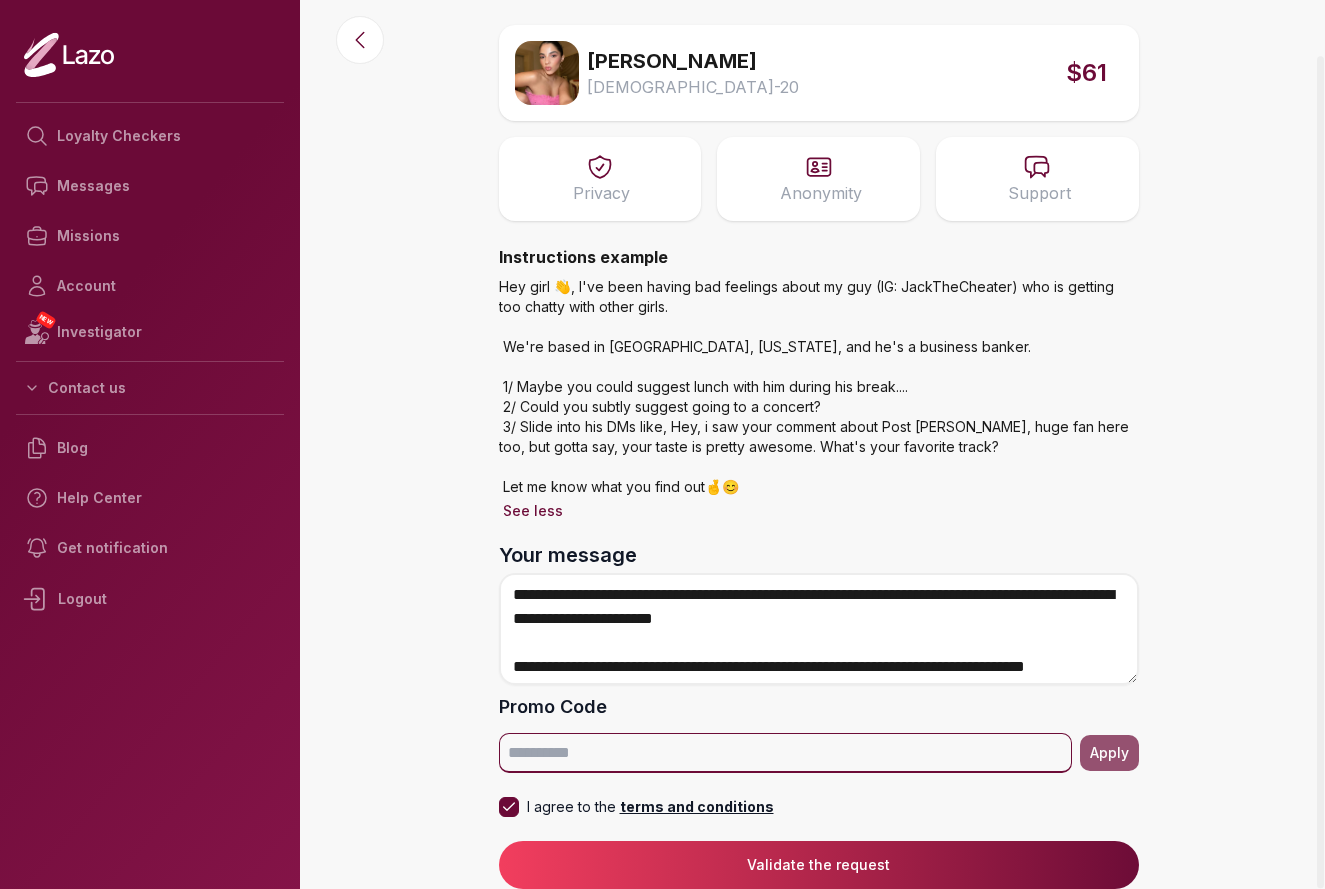 type 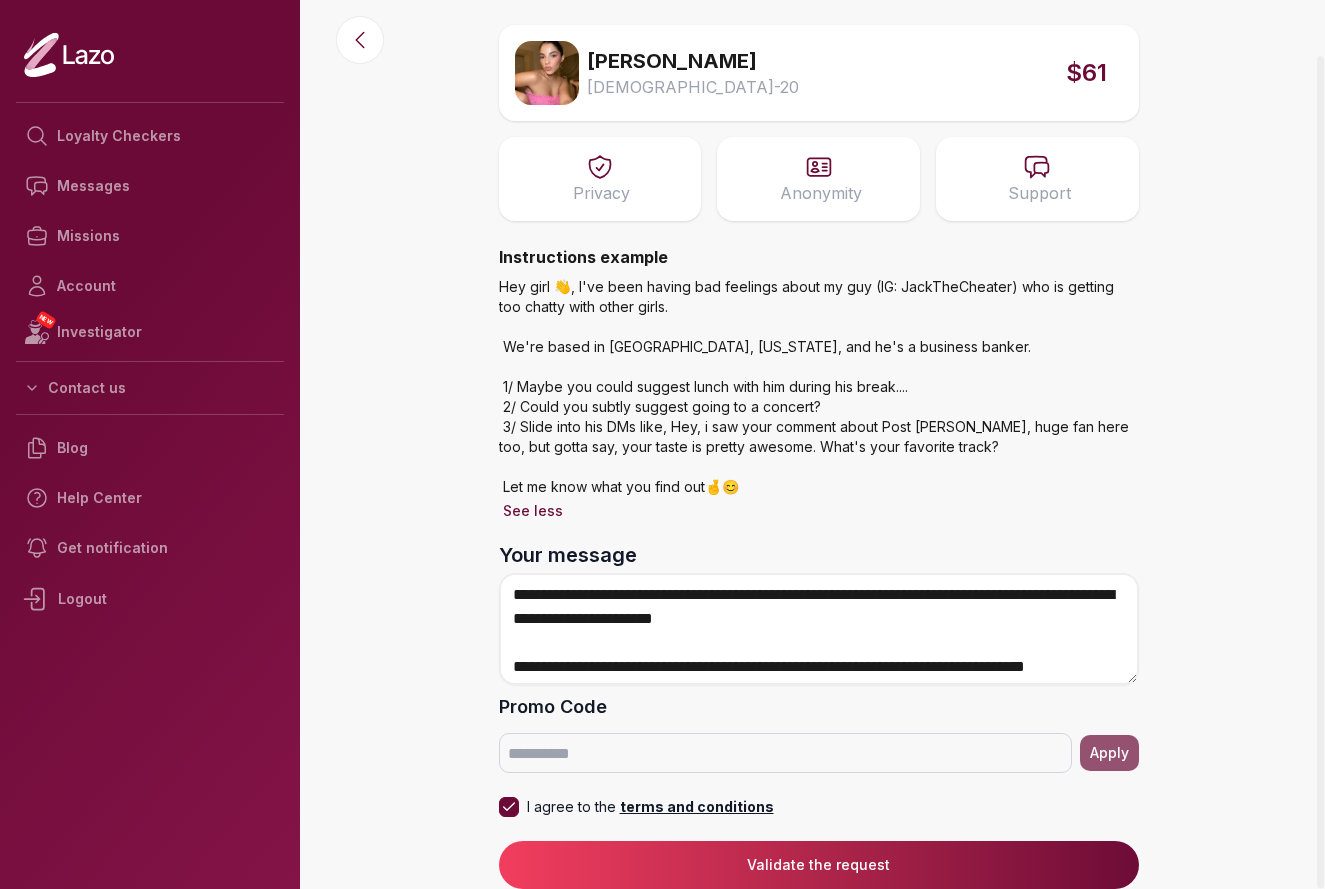 click on "Validate the request" at bounding box center [819, 865] 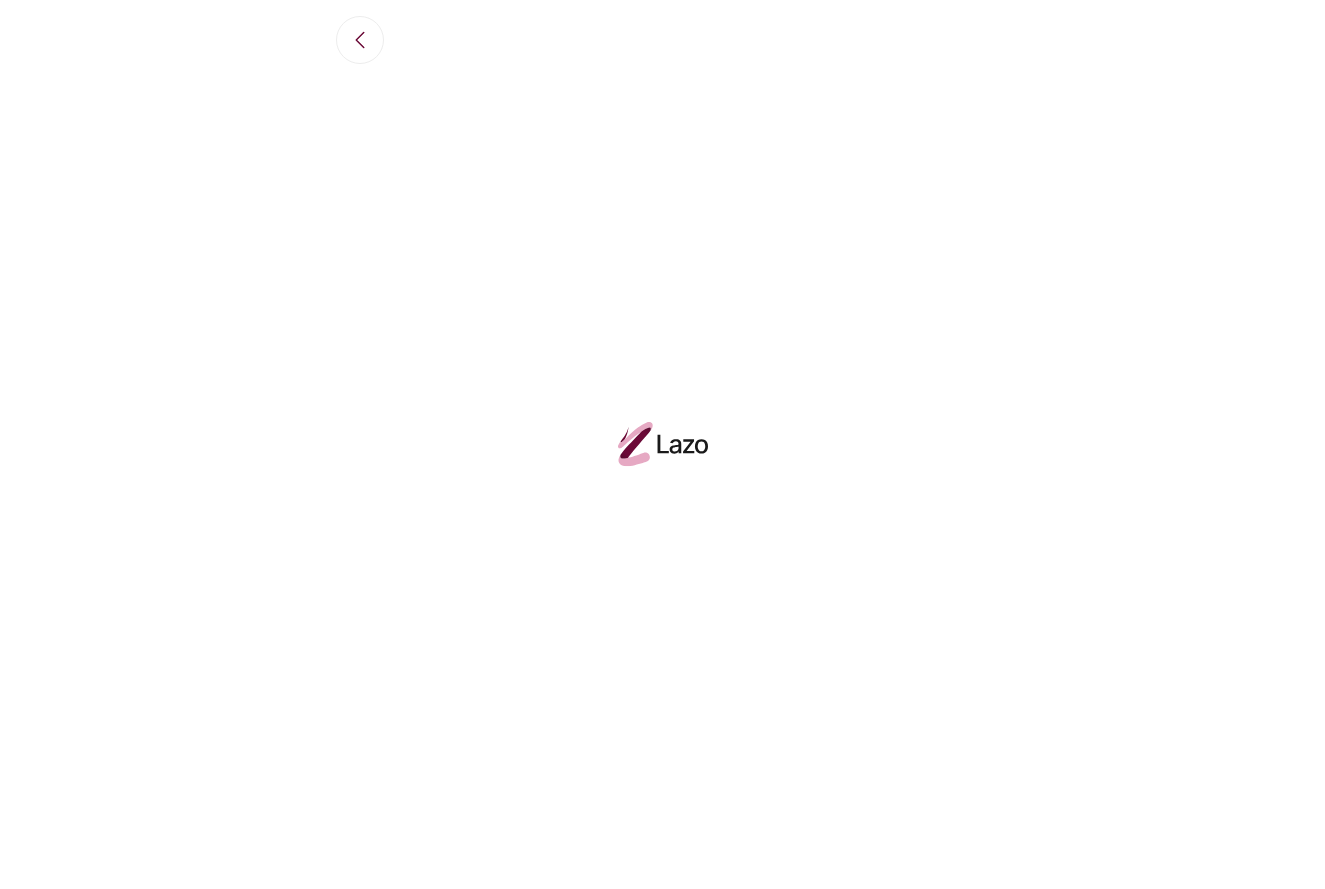 scroll, scrollTop: 0, scrollLeft: 0, axis: both 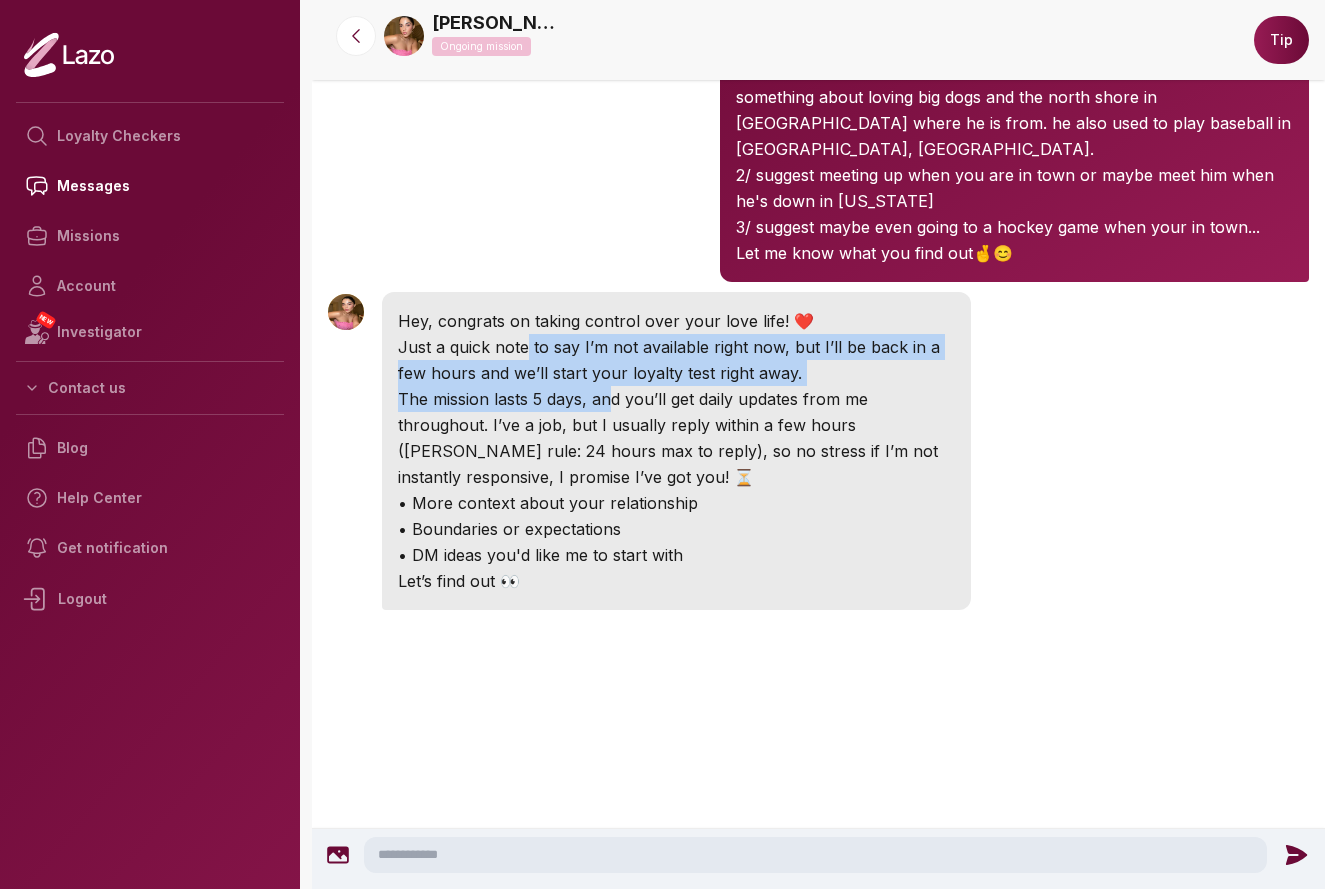 drag, startPoint x: 466, startPoint y: 311, endPoint x: 551, endPoint y: 365, distance: 100.70253 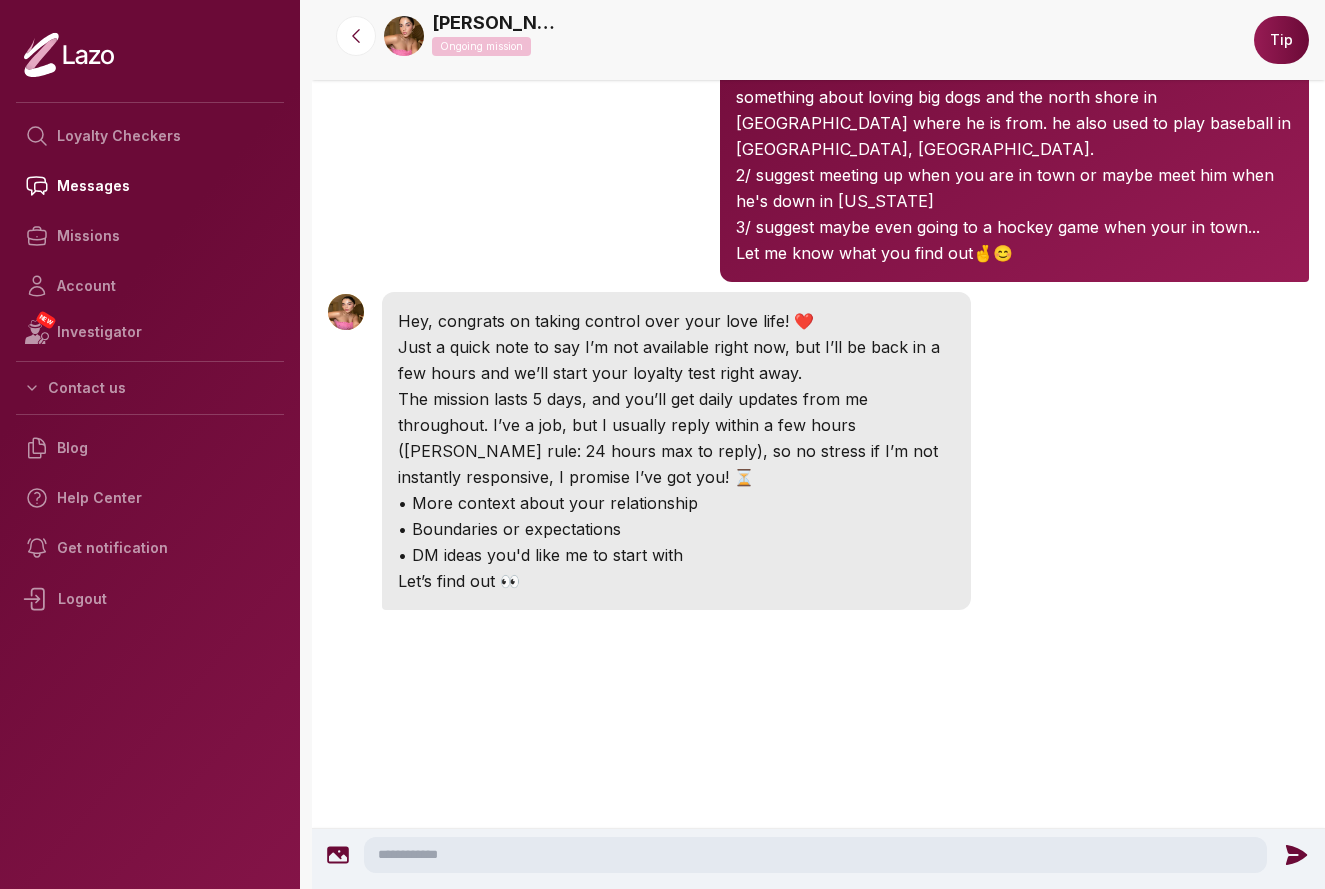 click on "The mission lasts 5 days, and you’ll get daily updates from me throughout. I’ve a job, but I usually reply within a few hours (Lazo rule: 24 hours max to reply), so no stress if I’m not instantly responsive, I promise I’ve got you! ⏳" at bounding box center (676, 438) 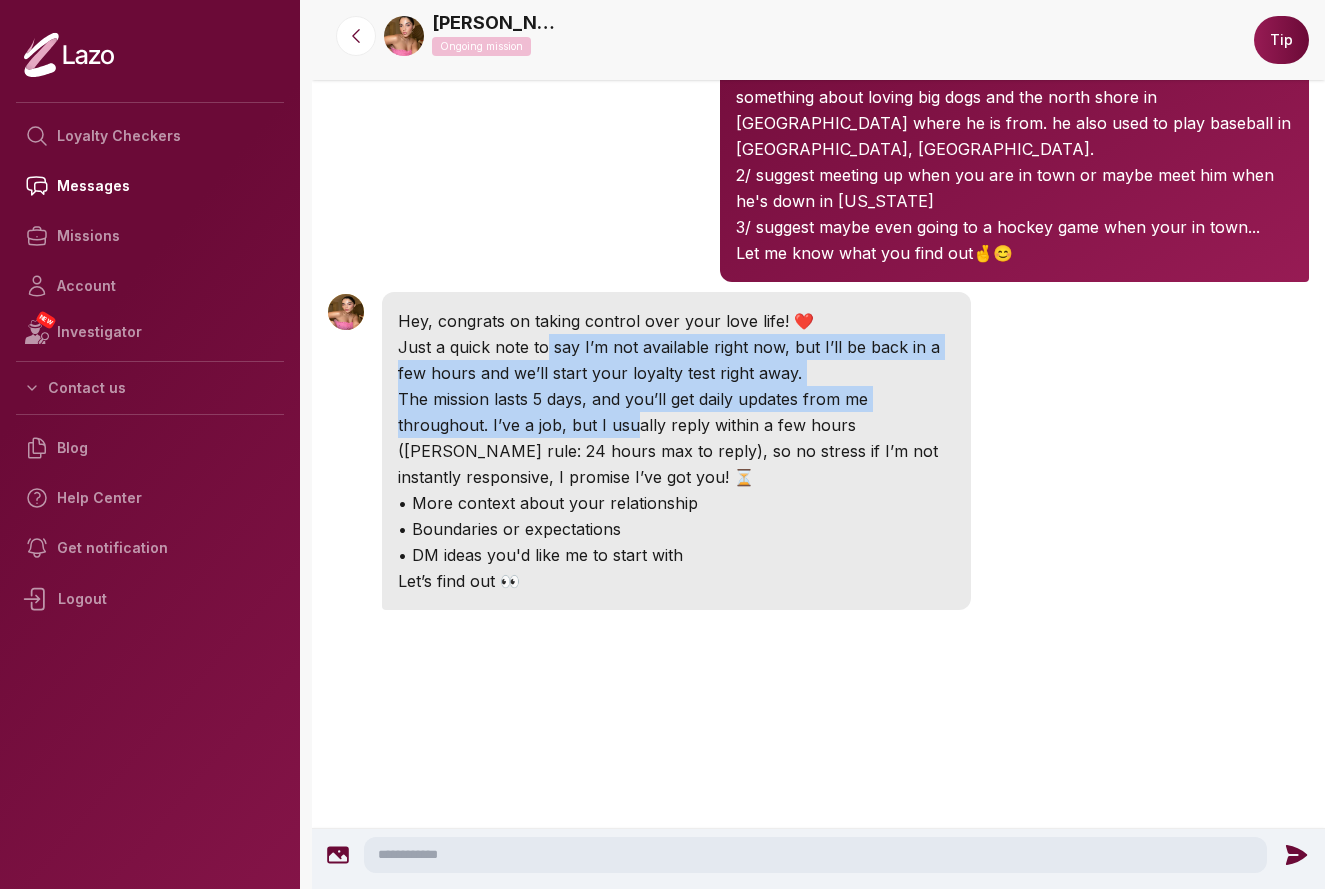 drag, startPoint x: 489, startPoint y: 324, endPoint x: 578, endPoint y: 399, distance: 116.38728 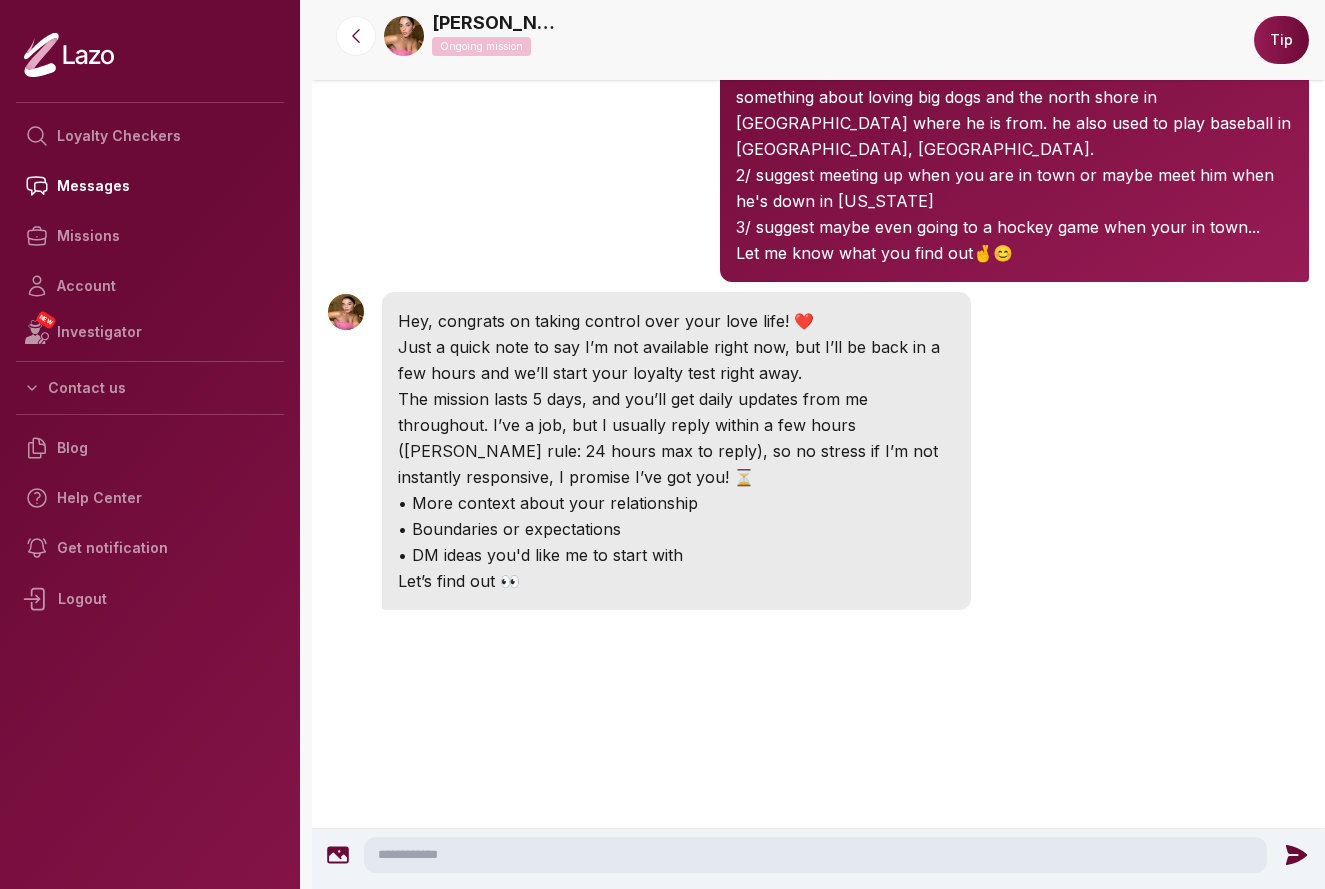 click on "The mission lasts 5 days, and you’ll get daily updates from me throughout. I’ve a job, but I usually reply within a few hours (Lazo rule: 24 hours max to reply), so no stress if I’m not instantly responsive, I promise I’ve got you! ⏳" at bounding box center (676, 438) 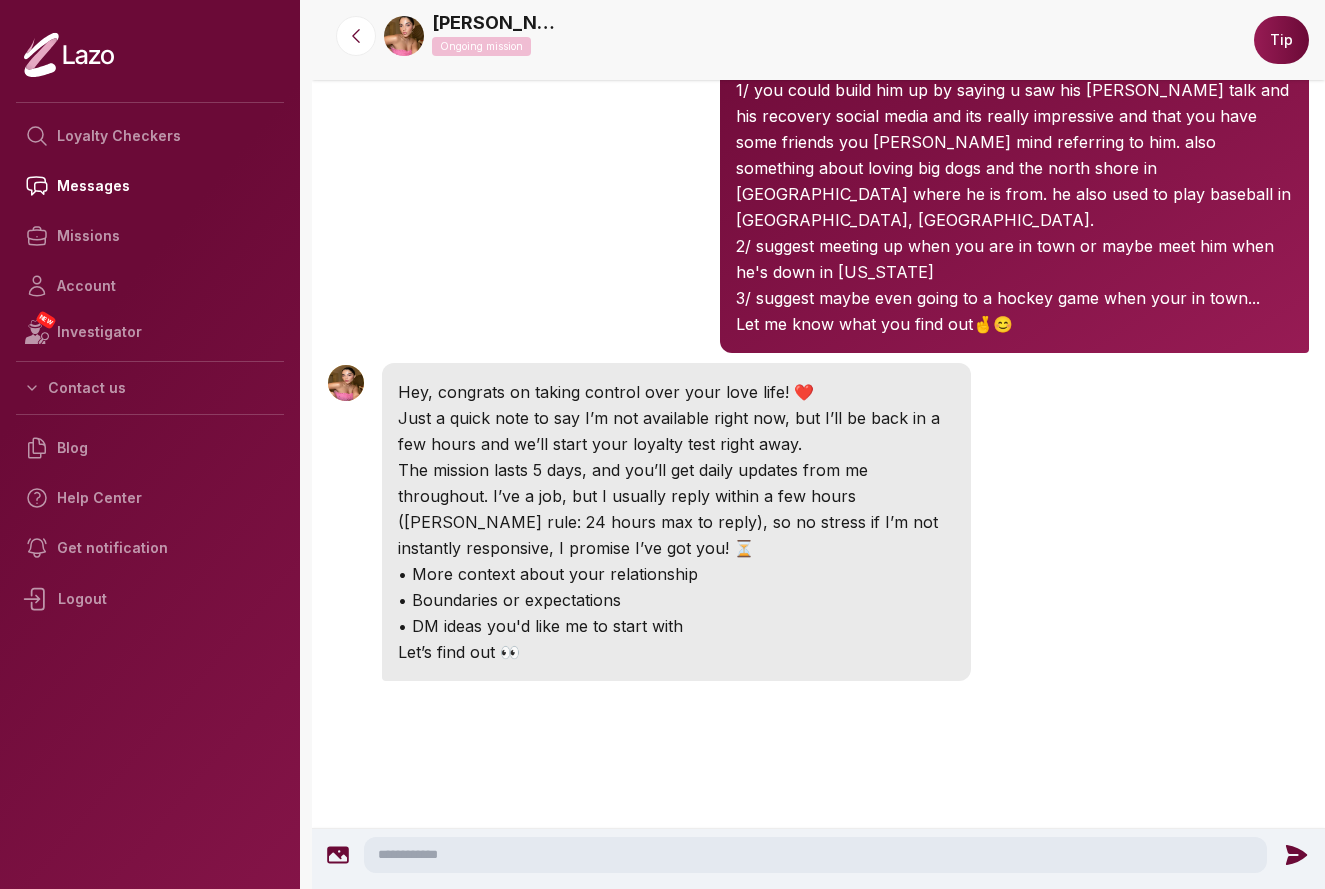 scroll, scrollTop: 350, scrollLeft: 0, axis: vertical 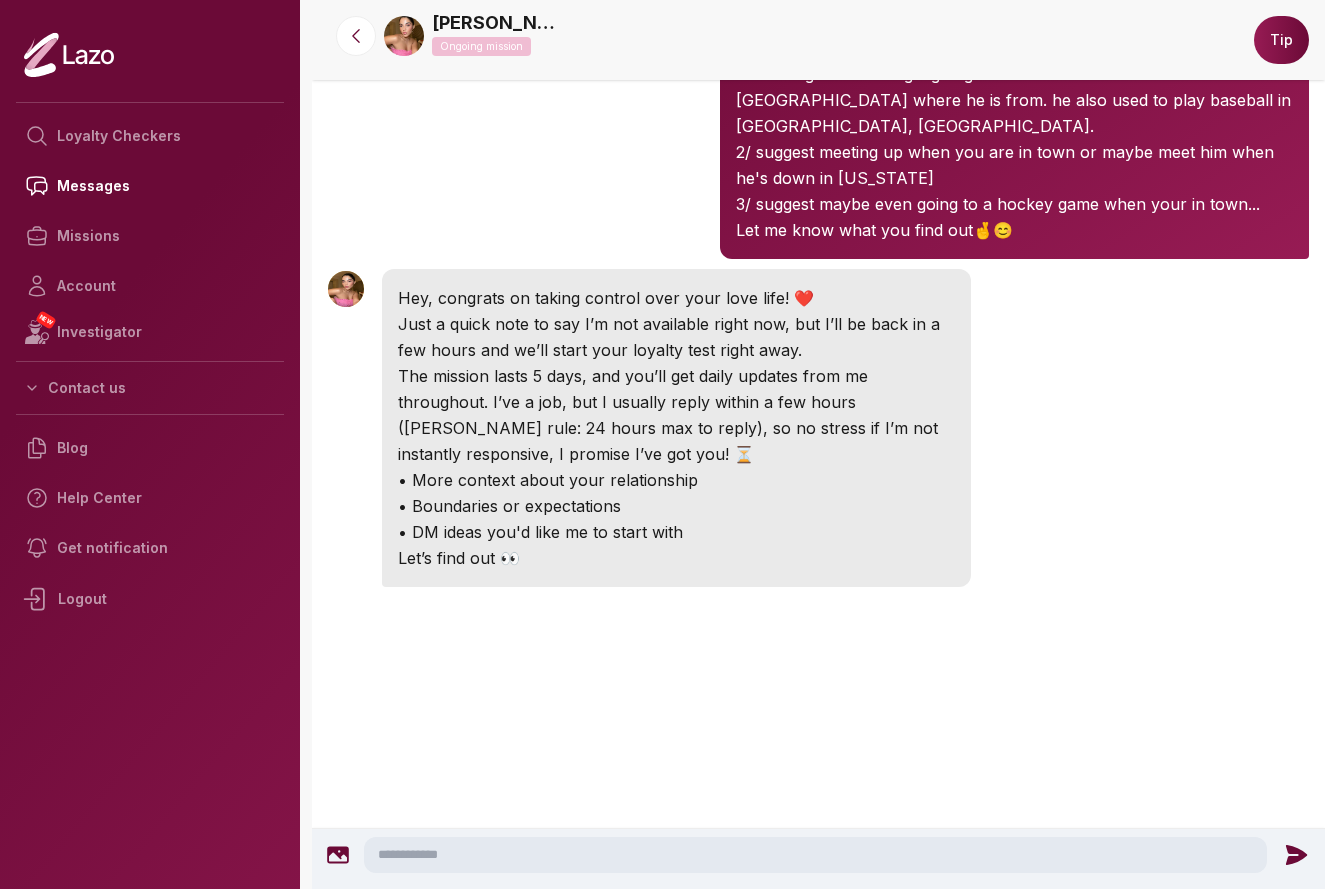 click at bounding box center [818, 859] 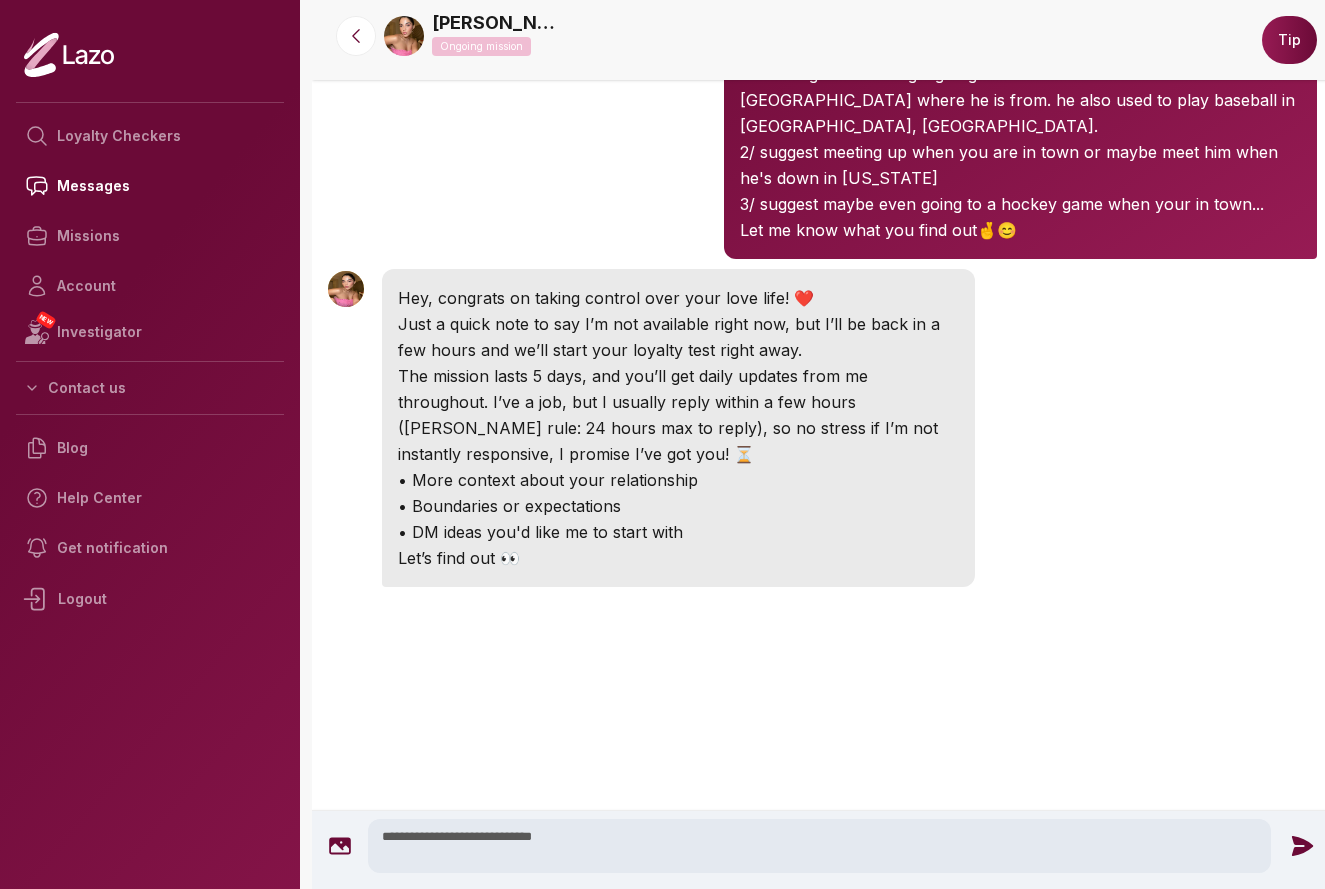 type on "**********" 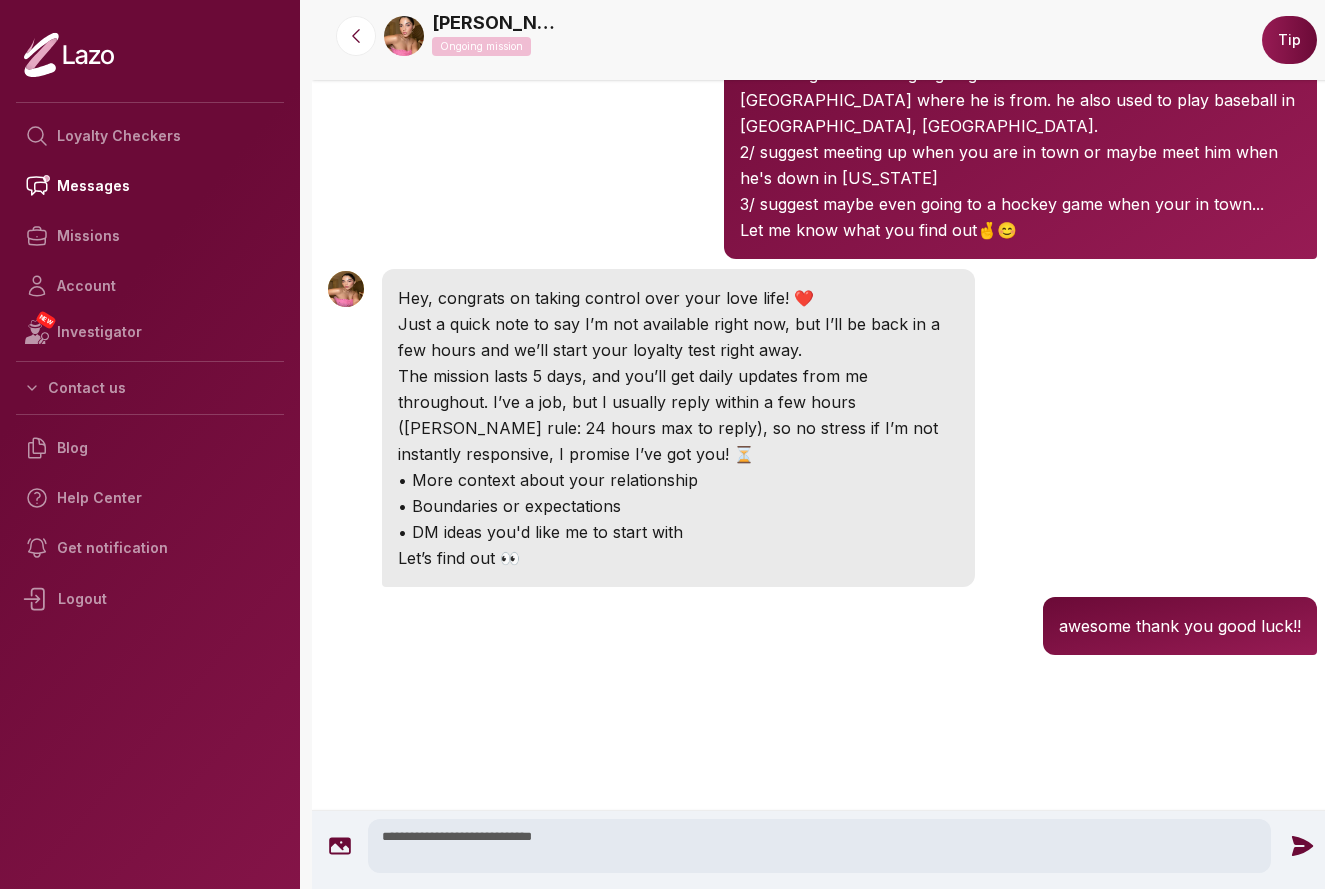 type 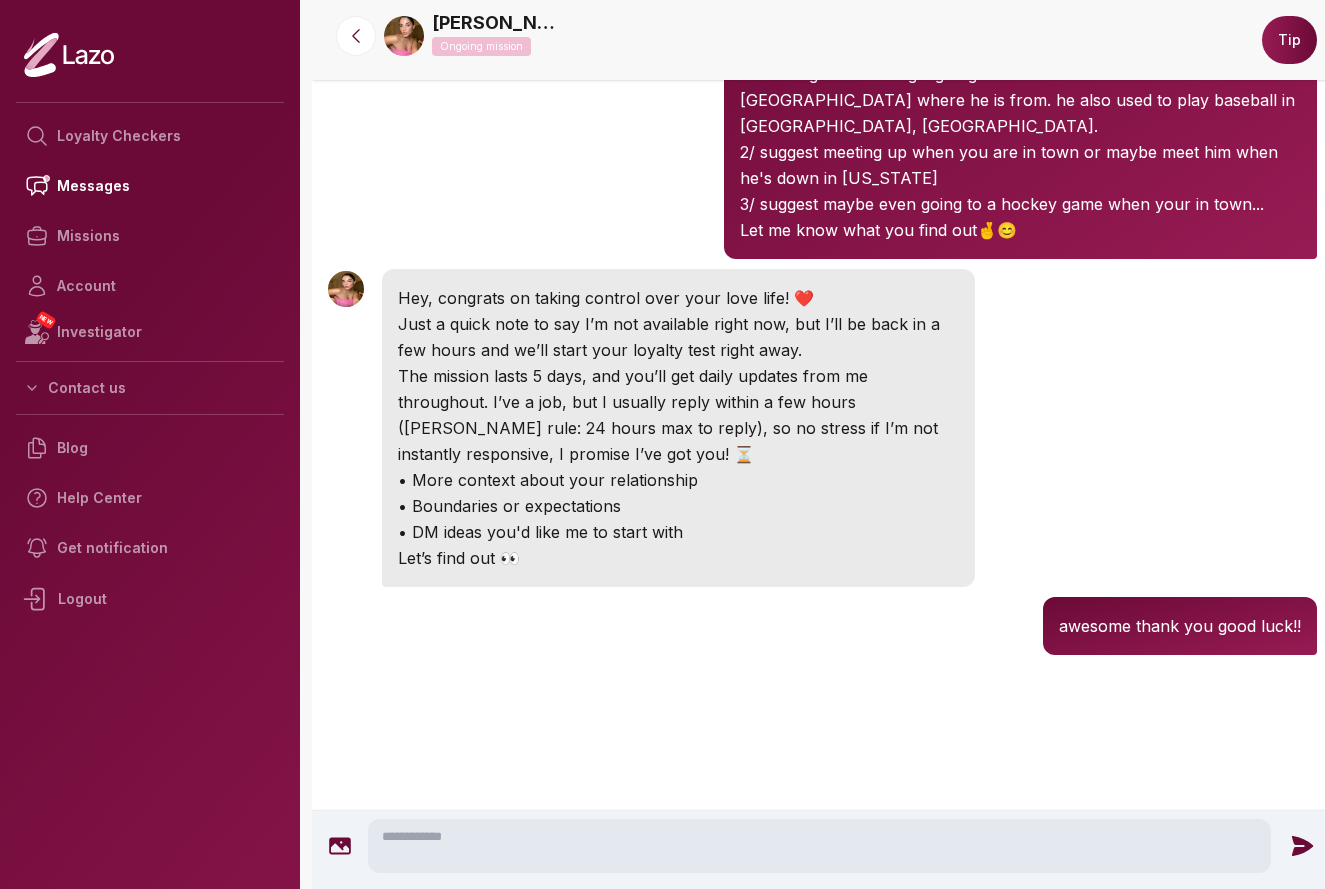 scroll, scrollTop: 255, scrollLeft: 0, axis: vertical 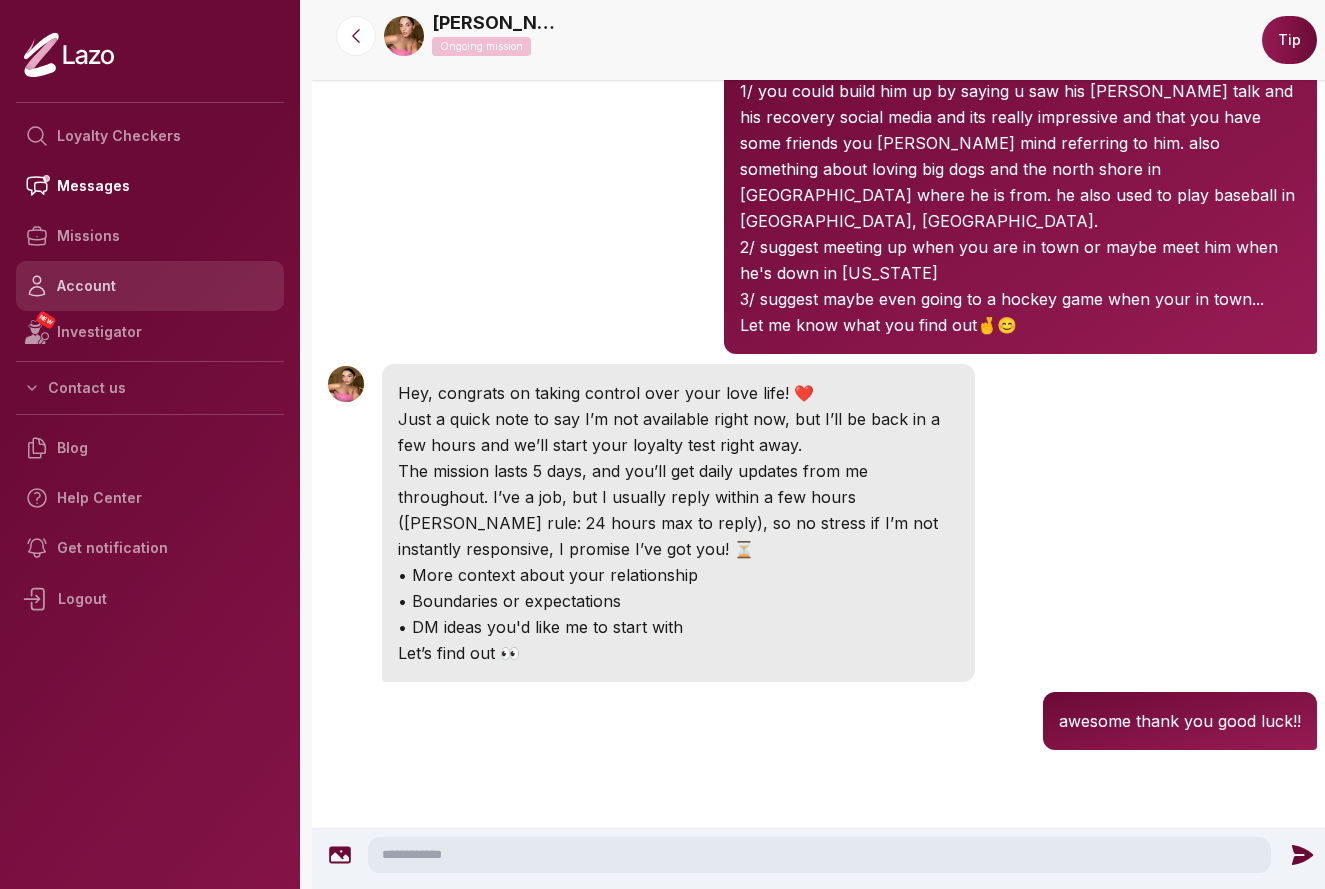 click on "Account" at bounding box center (150, 286) 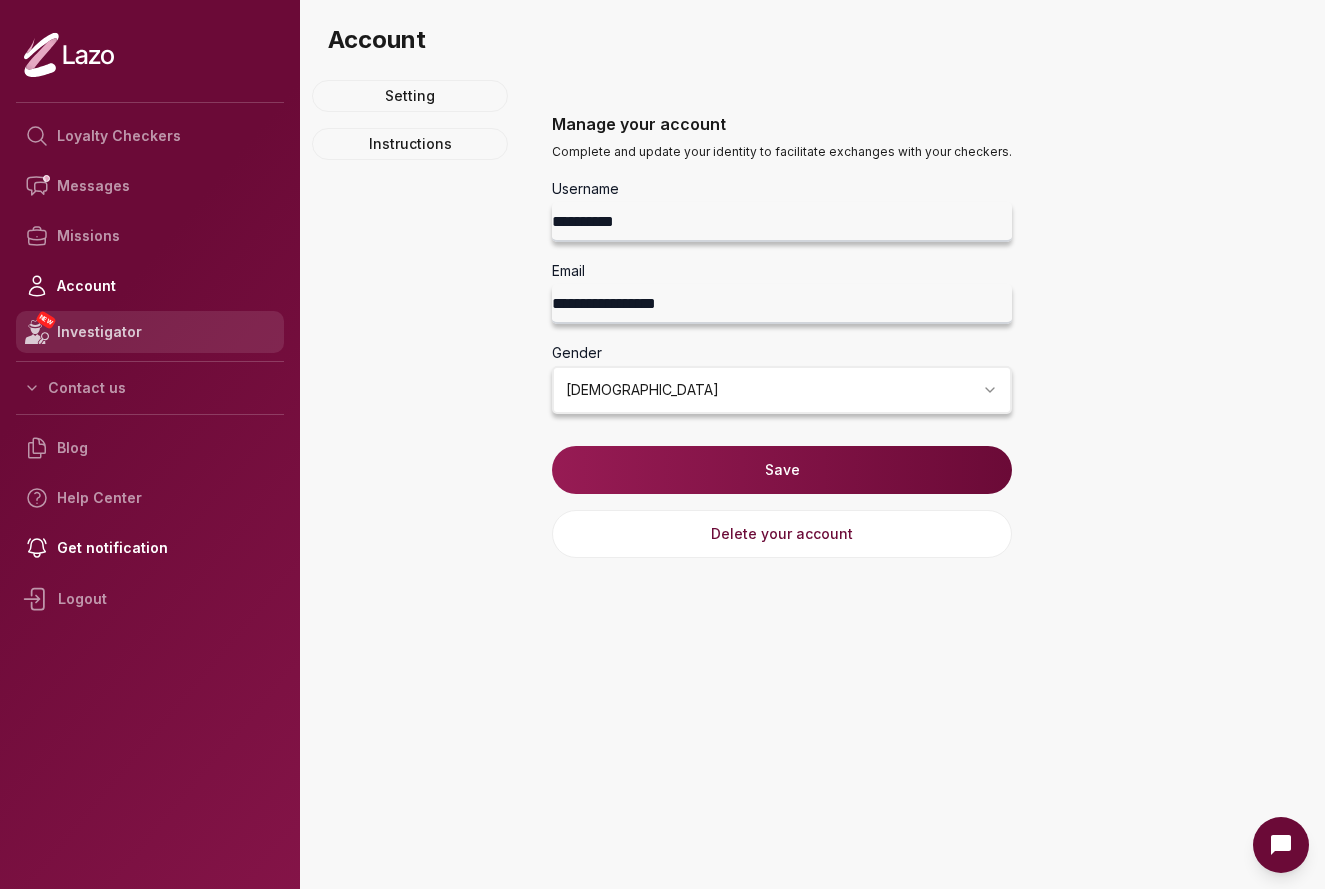 click on "NEW Investigator" at bounding box center (150, 332) 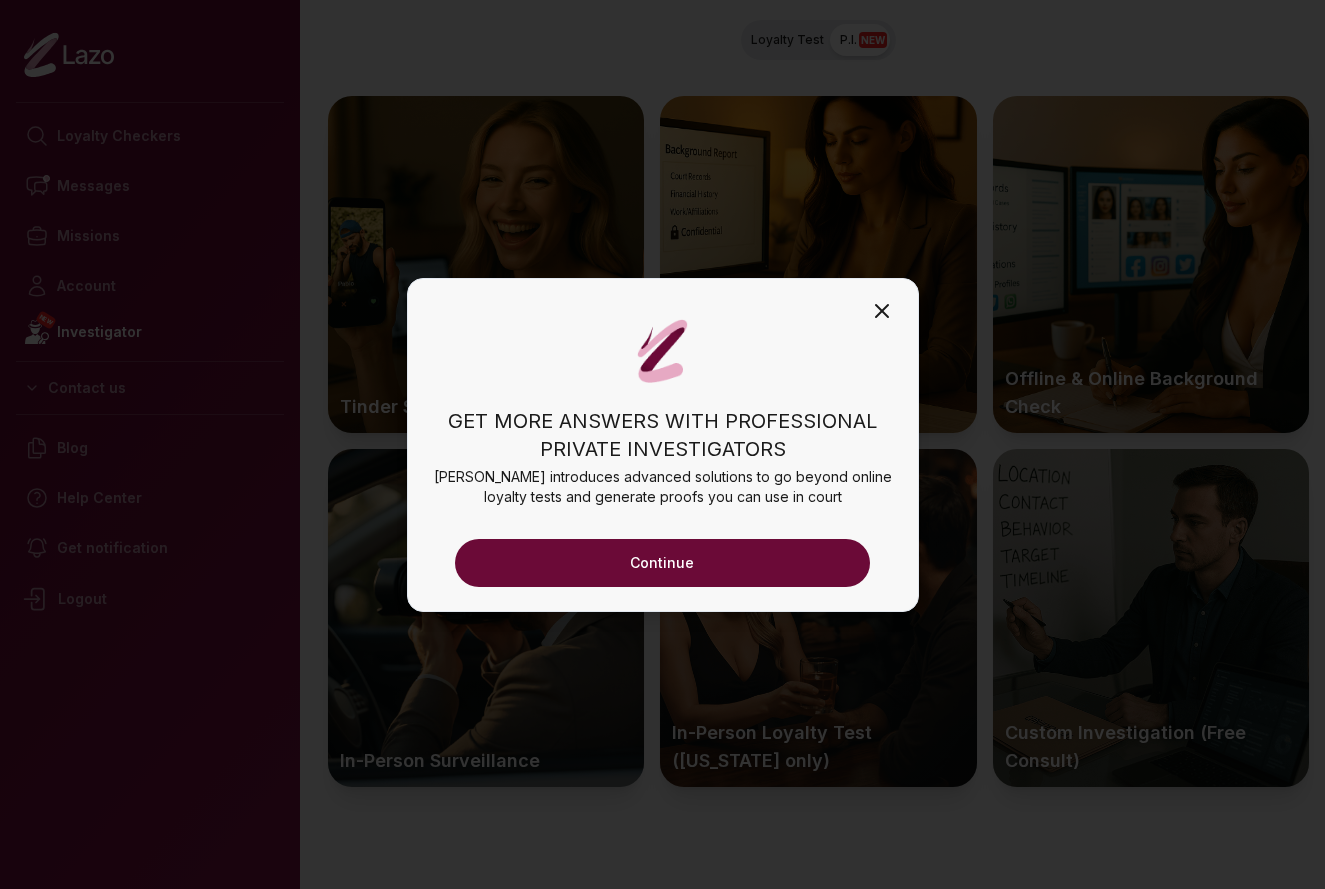 click 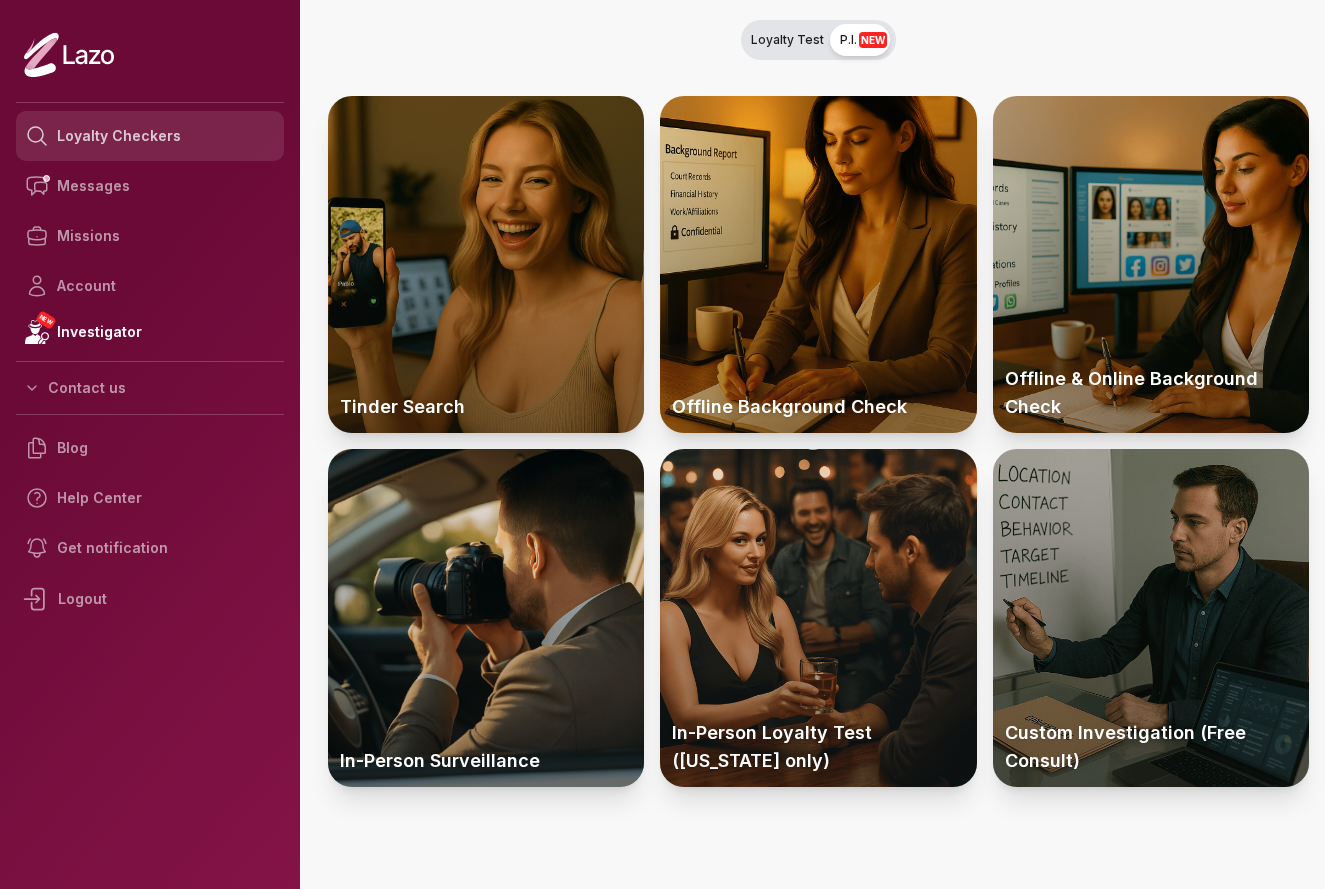 click on "Loyalty Checkers" at bounding box center (150, 136) 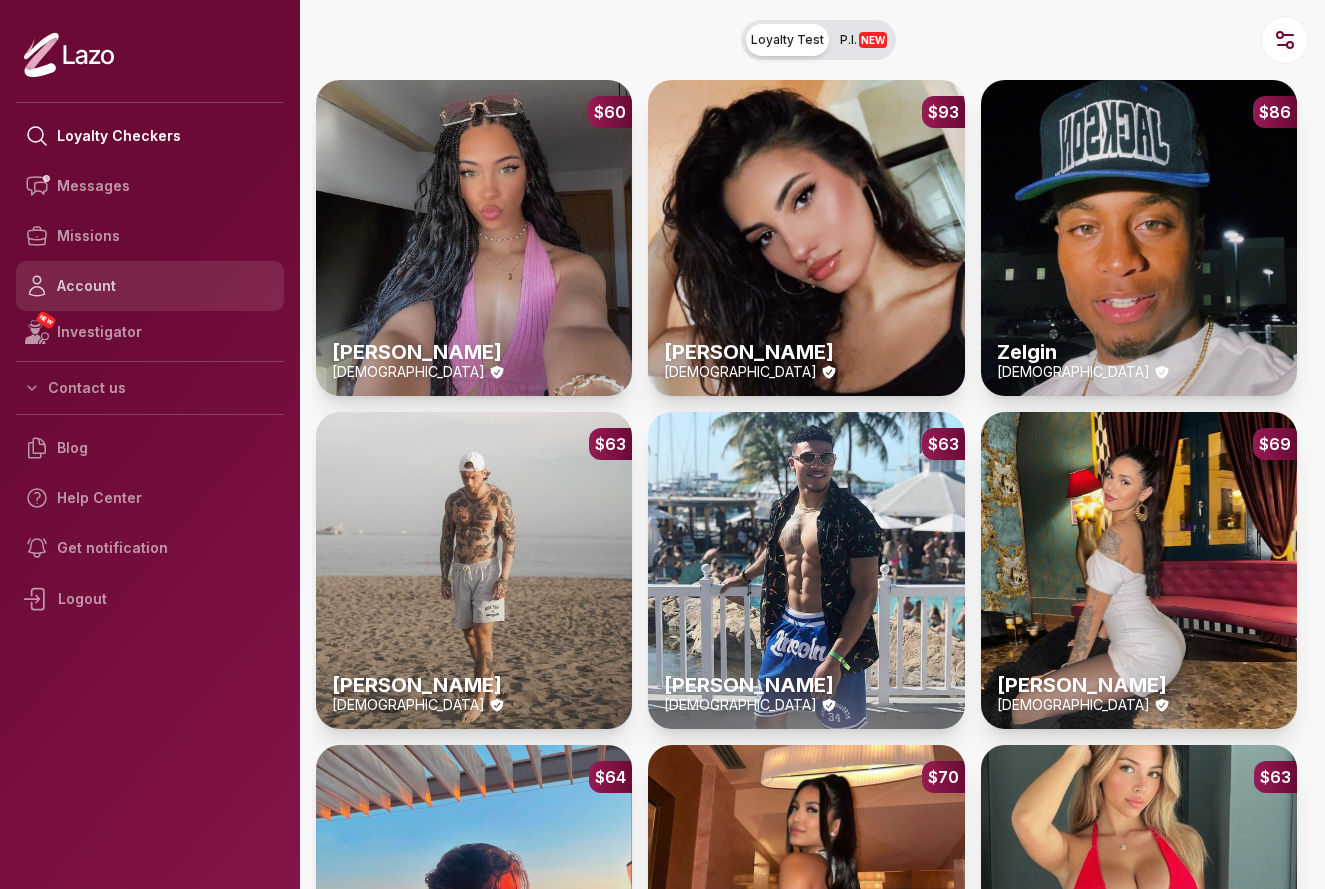 click on "Account" at bounding box center [150, 286] 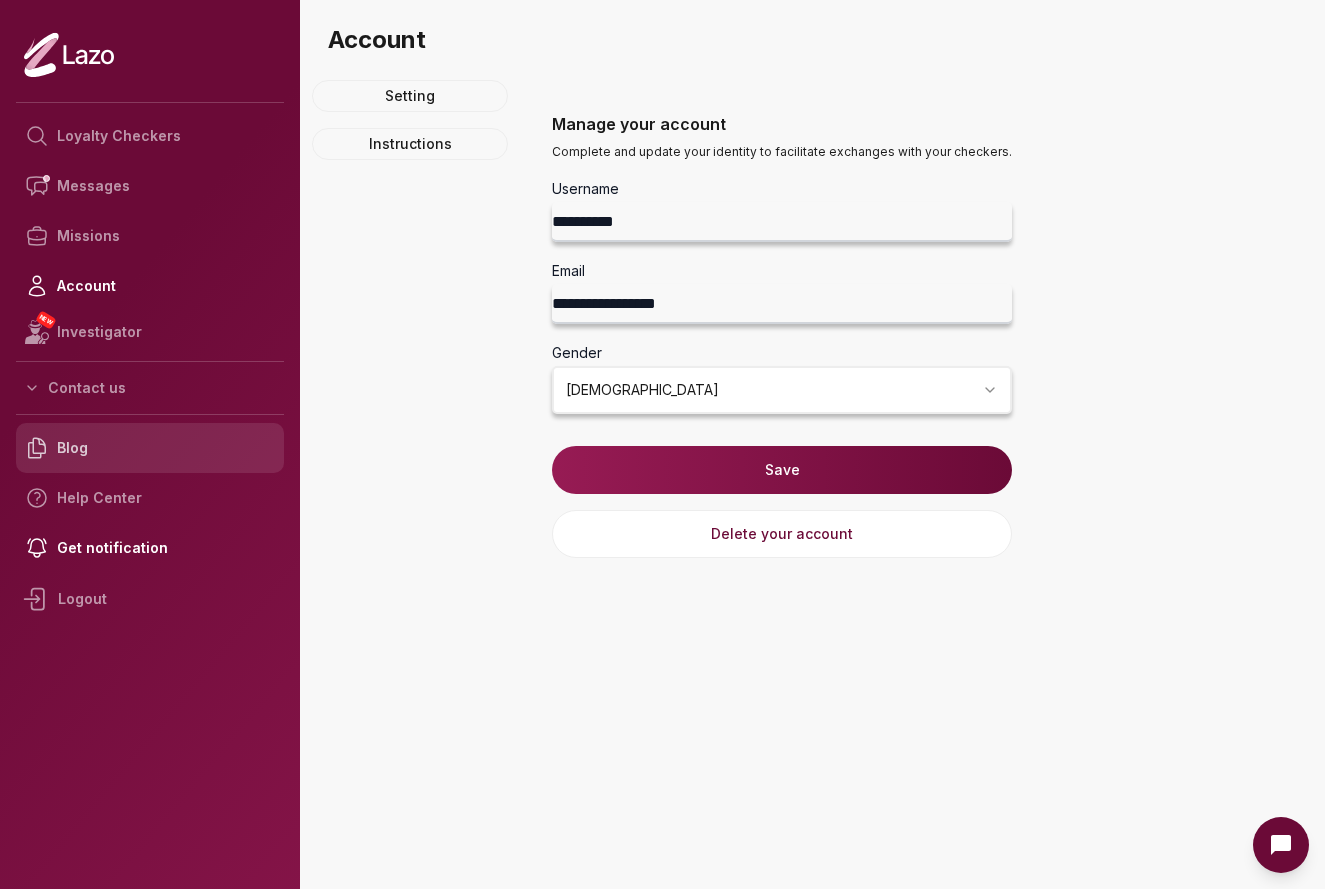 click on "Blog" at bounding box center (150, 448) 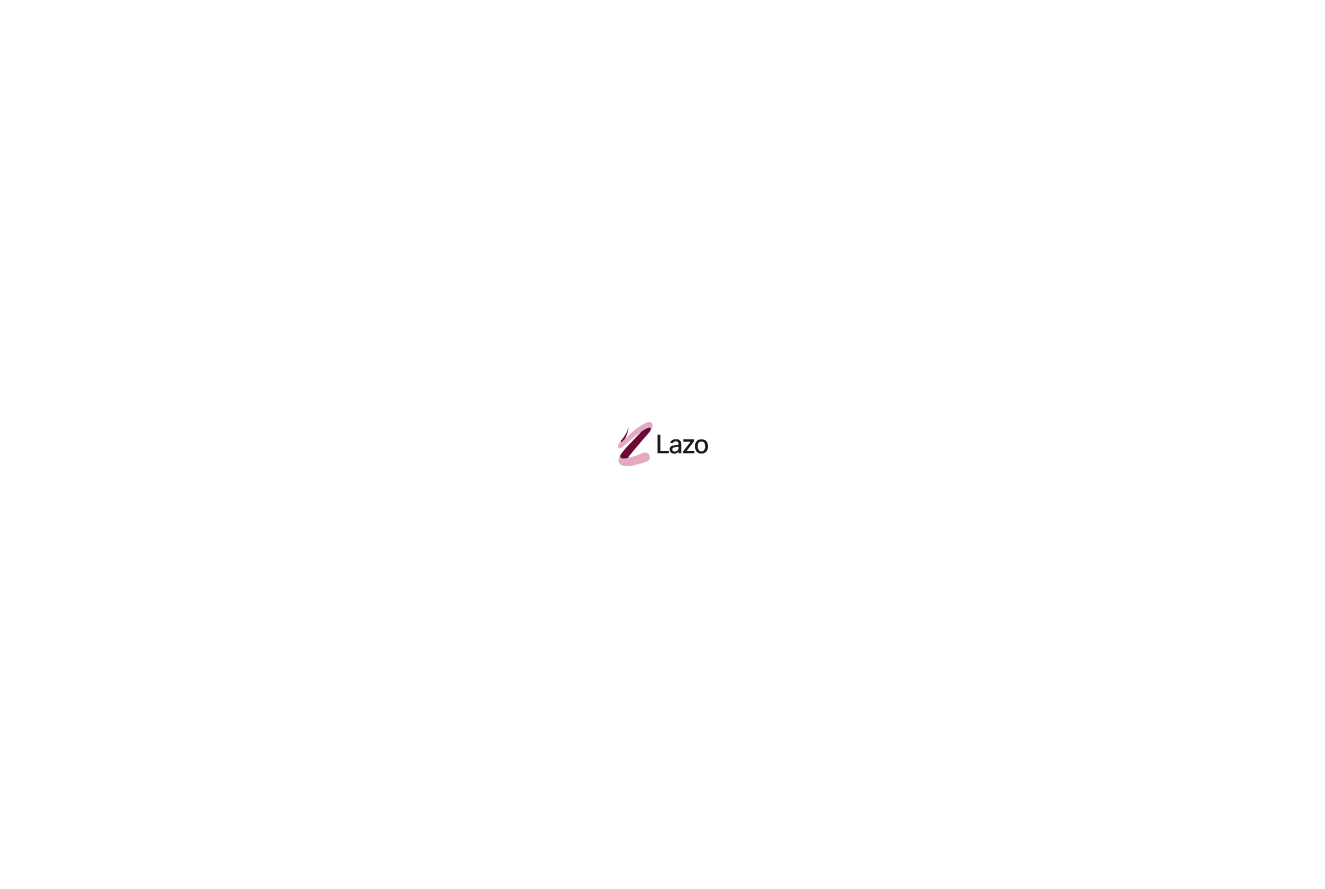 scroll, scrollTop: 0, scrollLeft: 0, axis: both 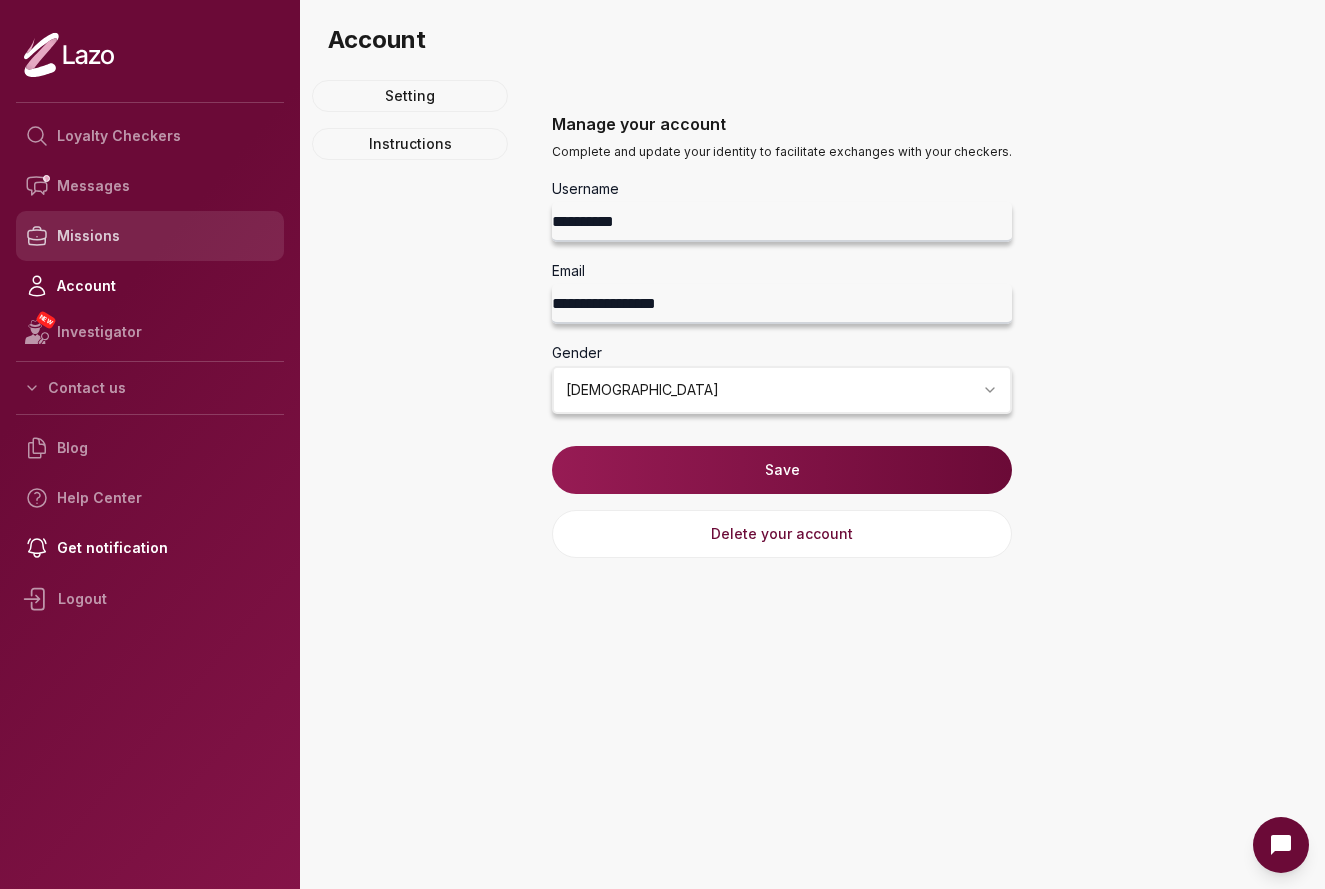 click on "Missions" at bounding box center (150, 236) 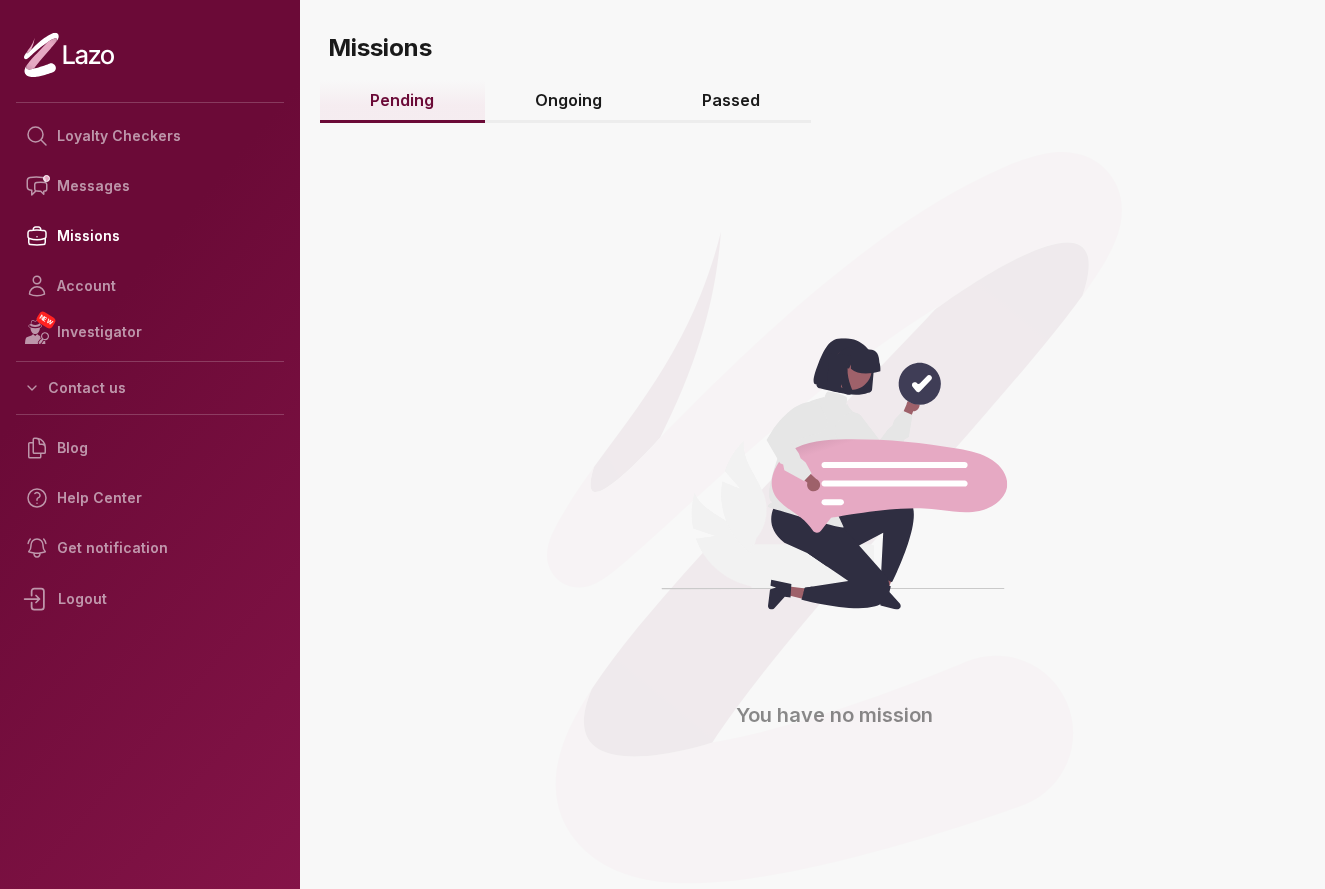 click on "Ongoing" at bounding box center (569, 101) 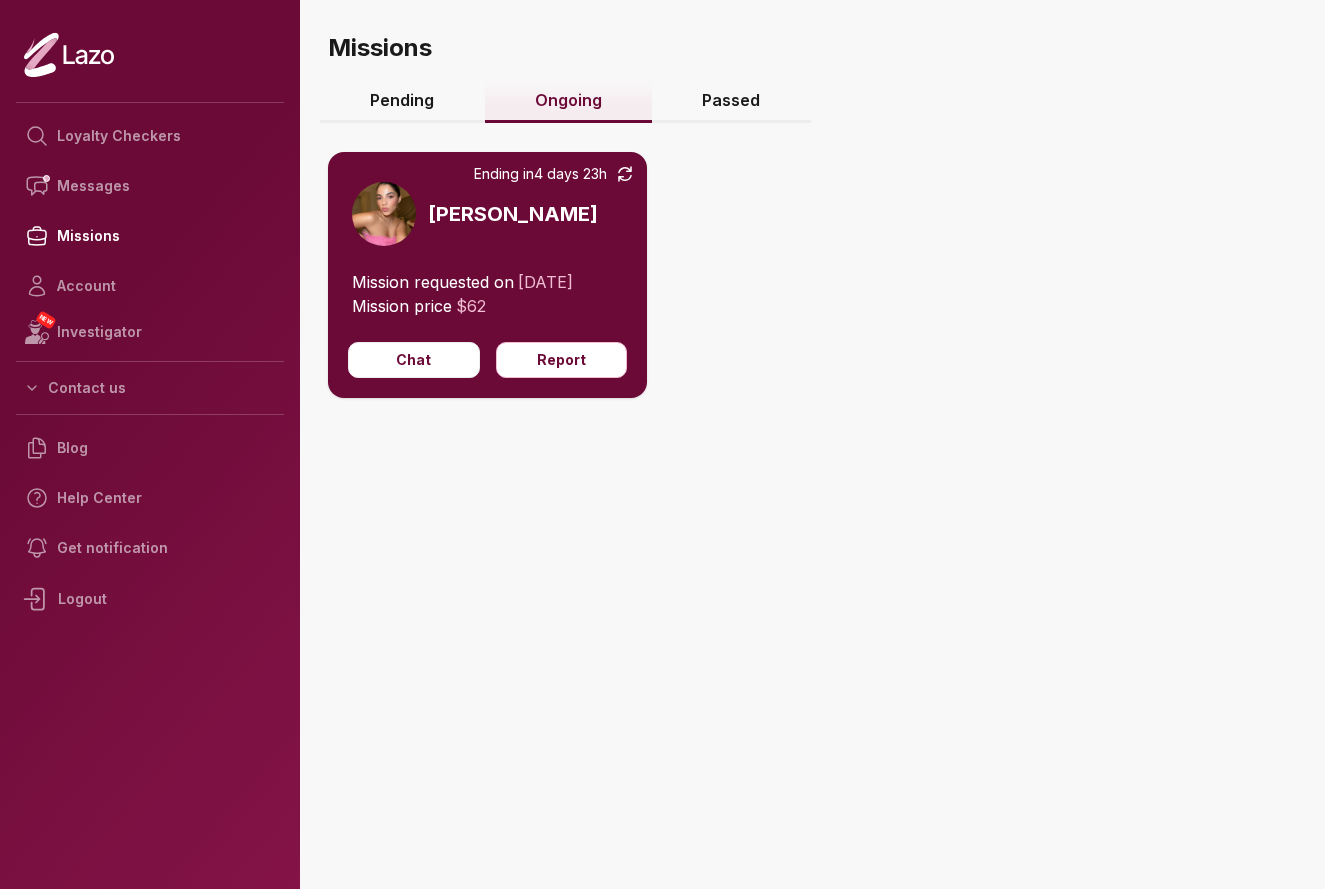 click on "Passed" at bounding box center [731, 101] 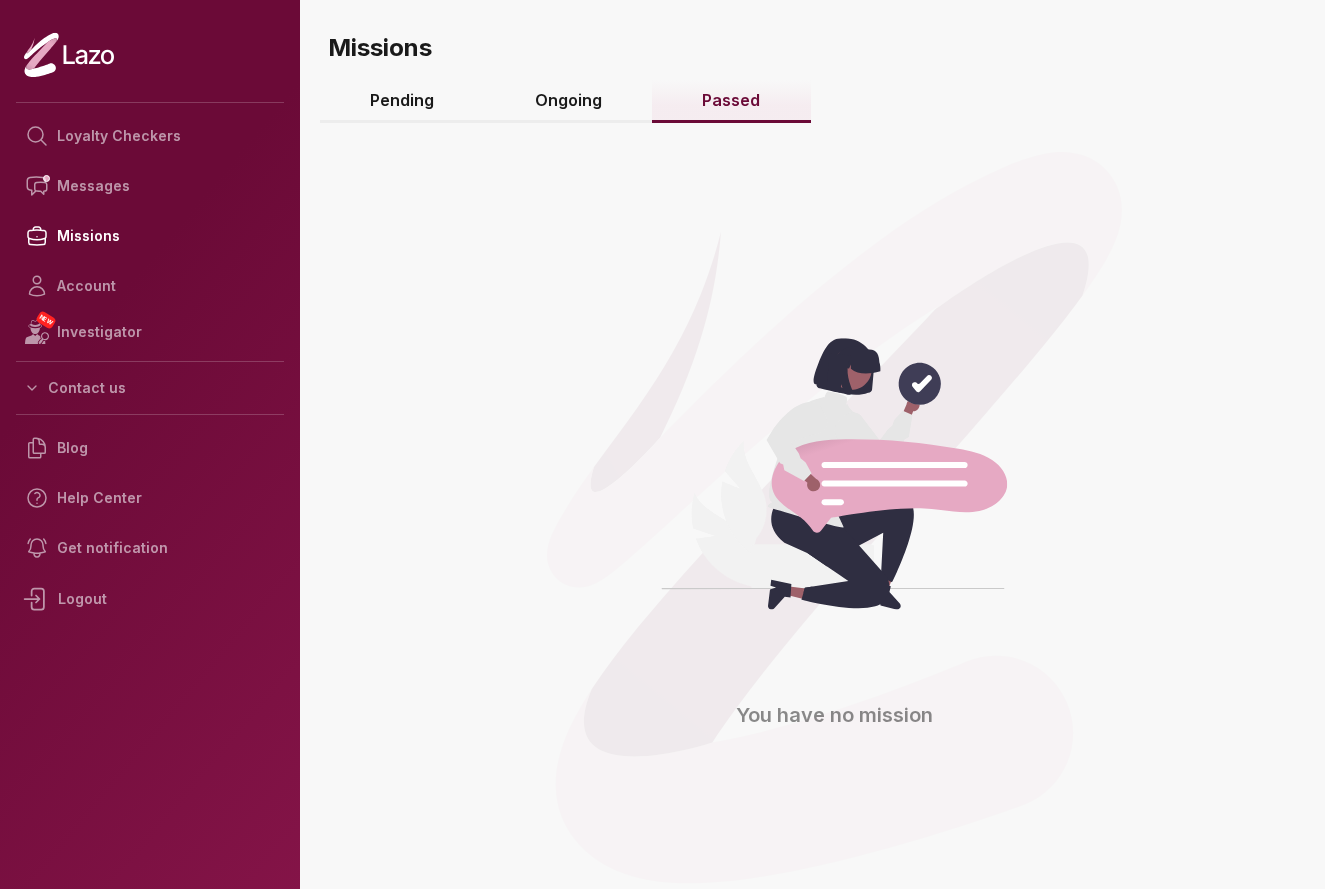 click on "You have no mission" at bounding box center [818, 212] 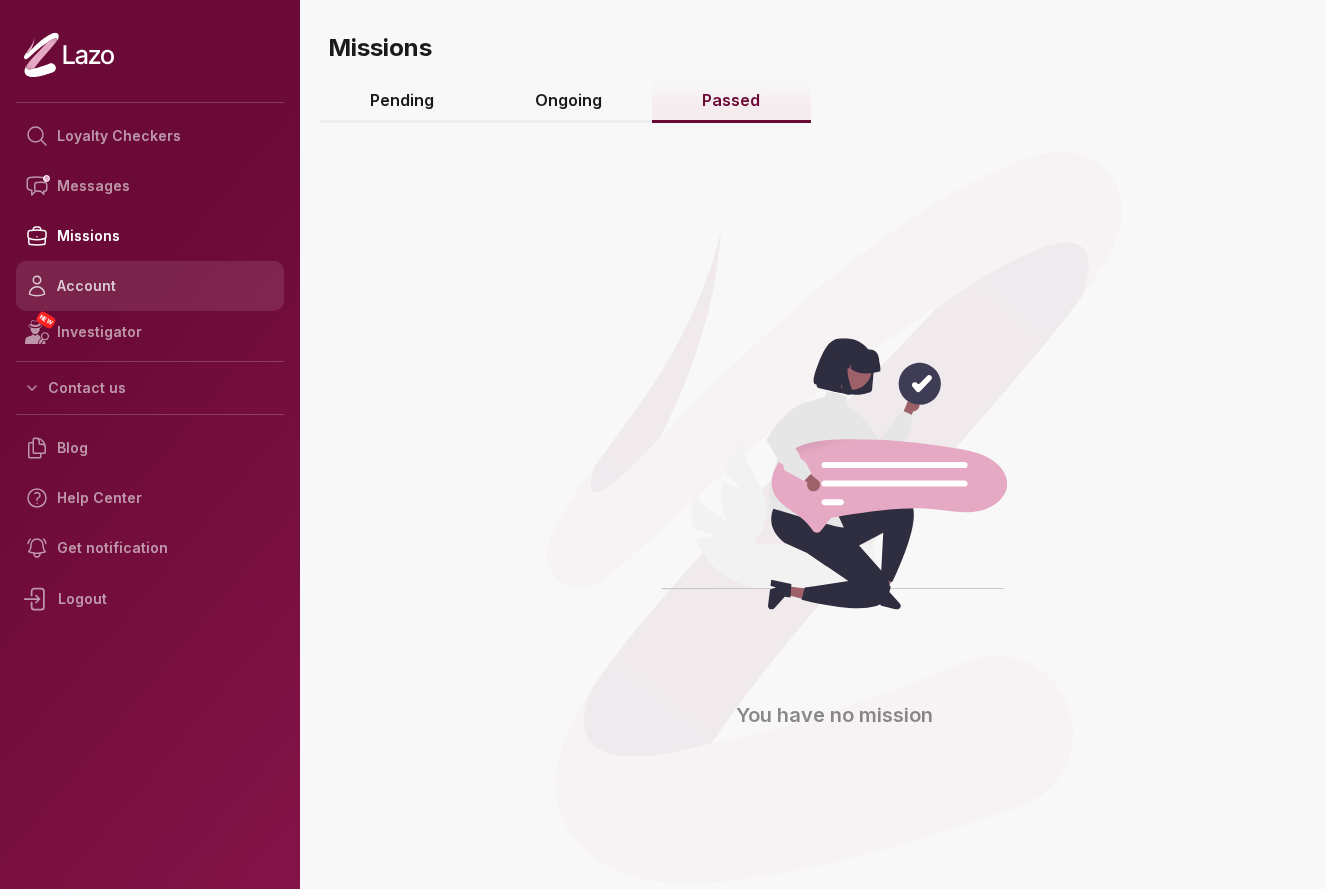 click on "Account" at bounding box center [150, 286] 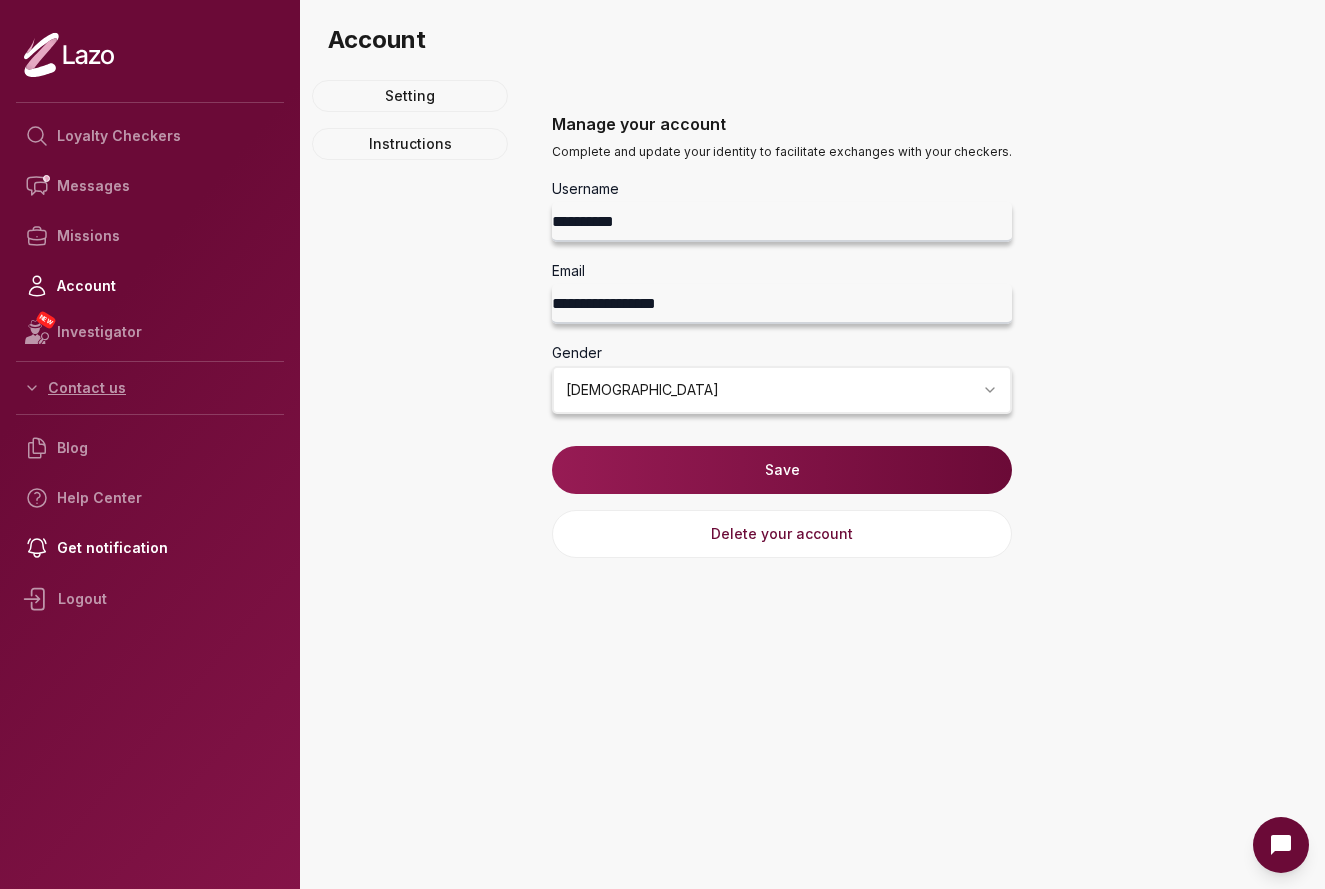 click on "Contact us" at bounding box center (150, 388) 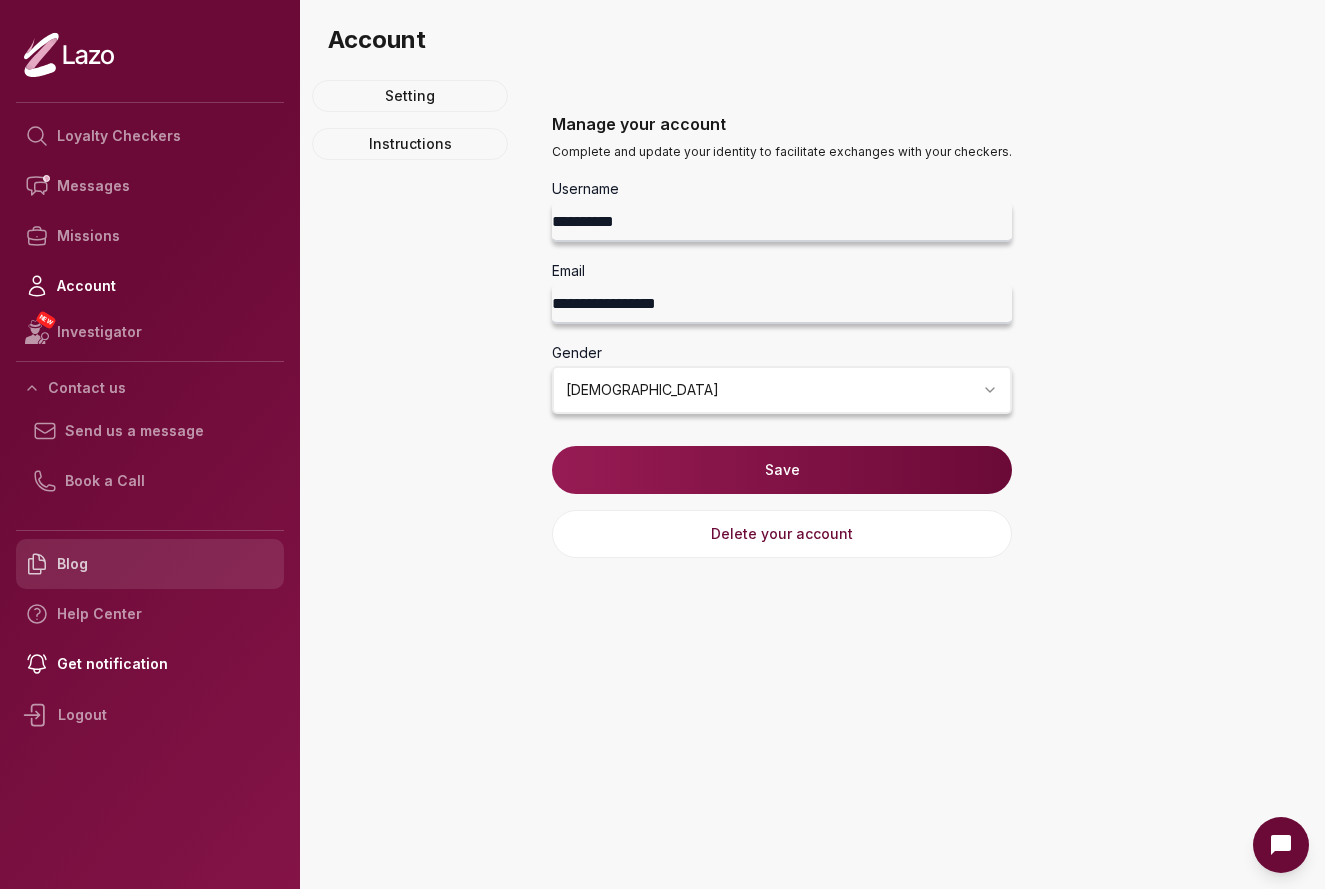 click on "Blog" at bounding box center (150, 564) 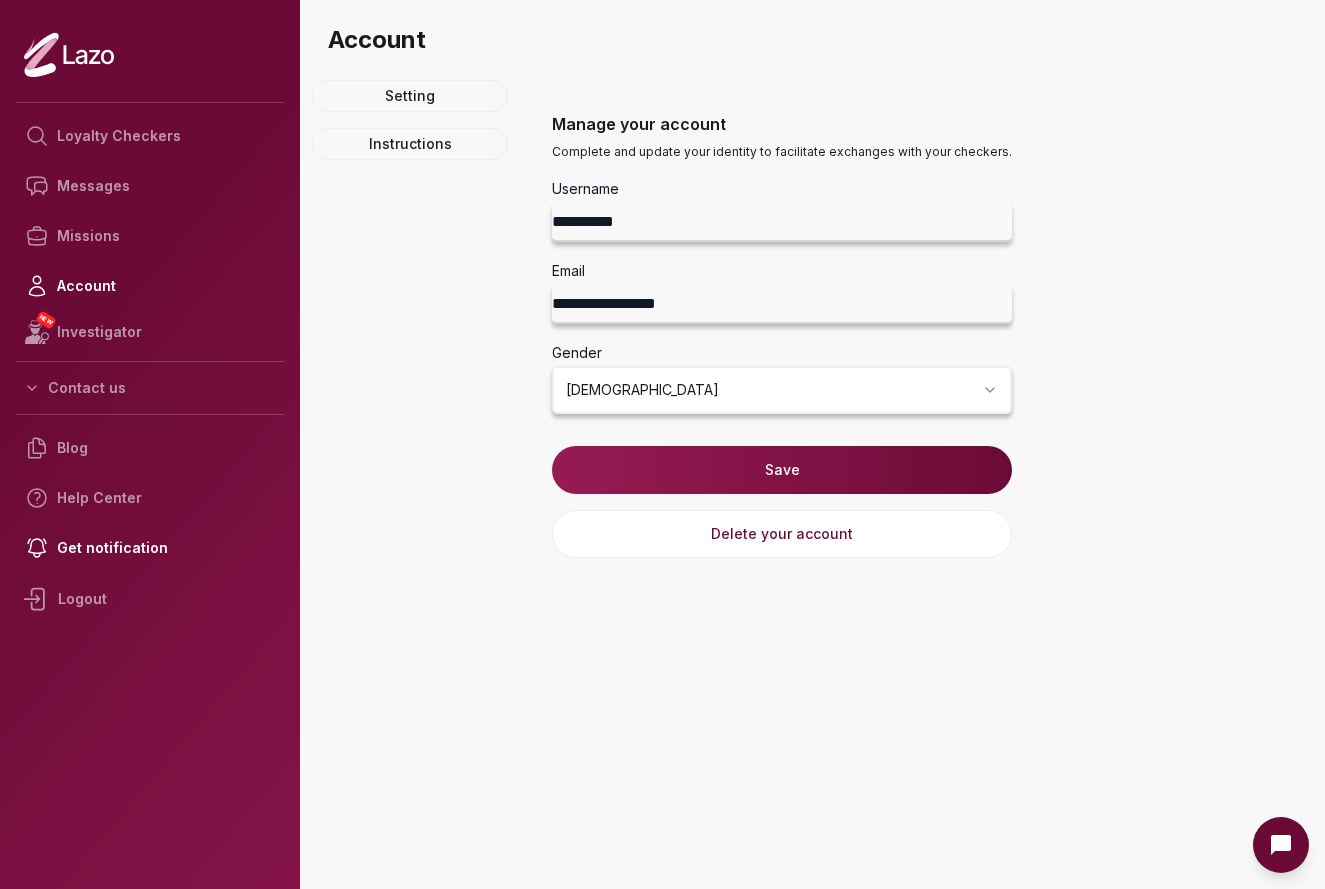 scroll, scrollTop: 0, scrollLeft: 0, axis: both 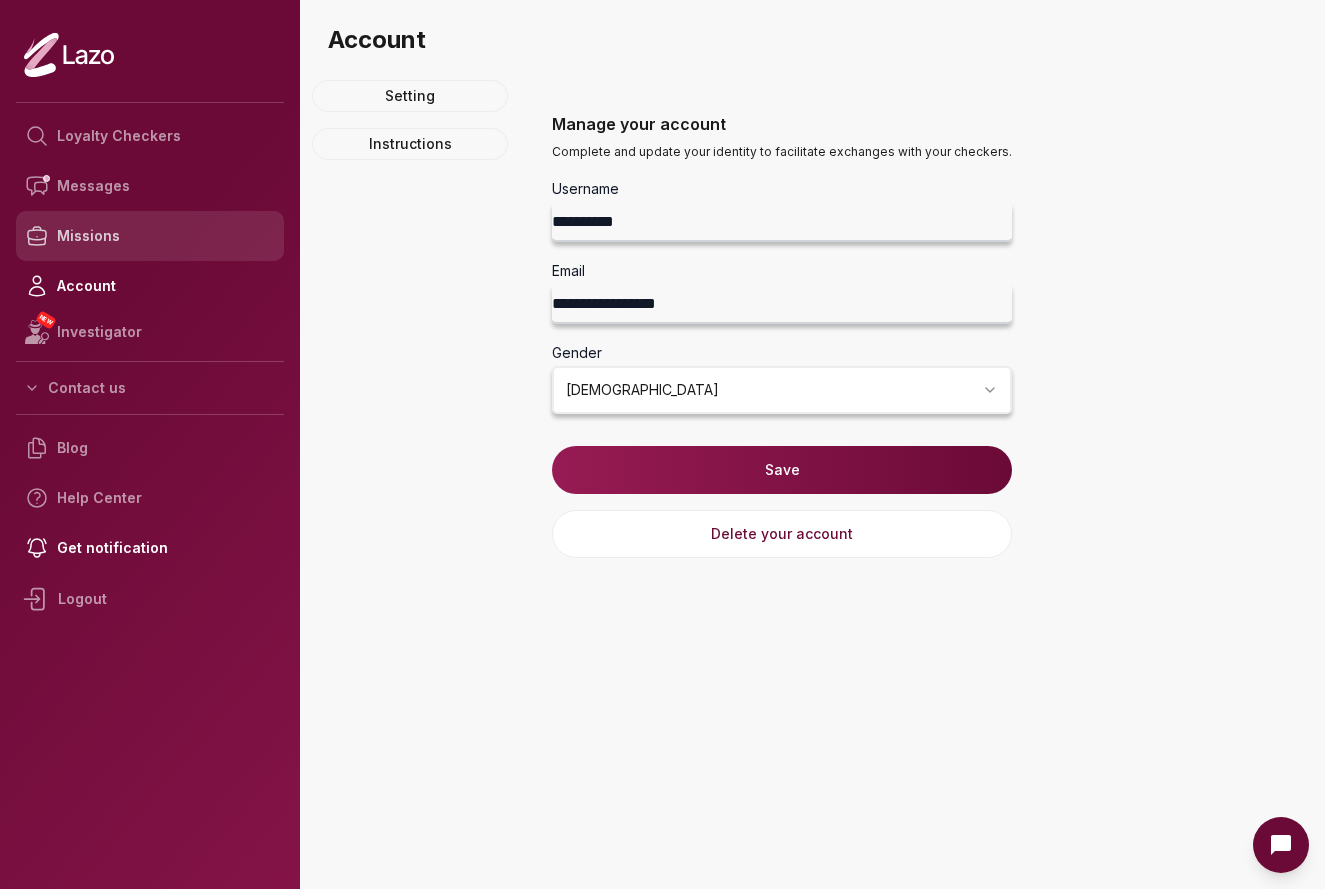 click on "Missions" at bounding box center [150, 236] 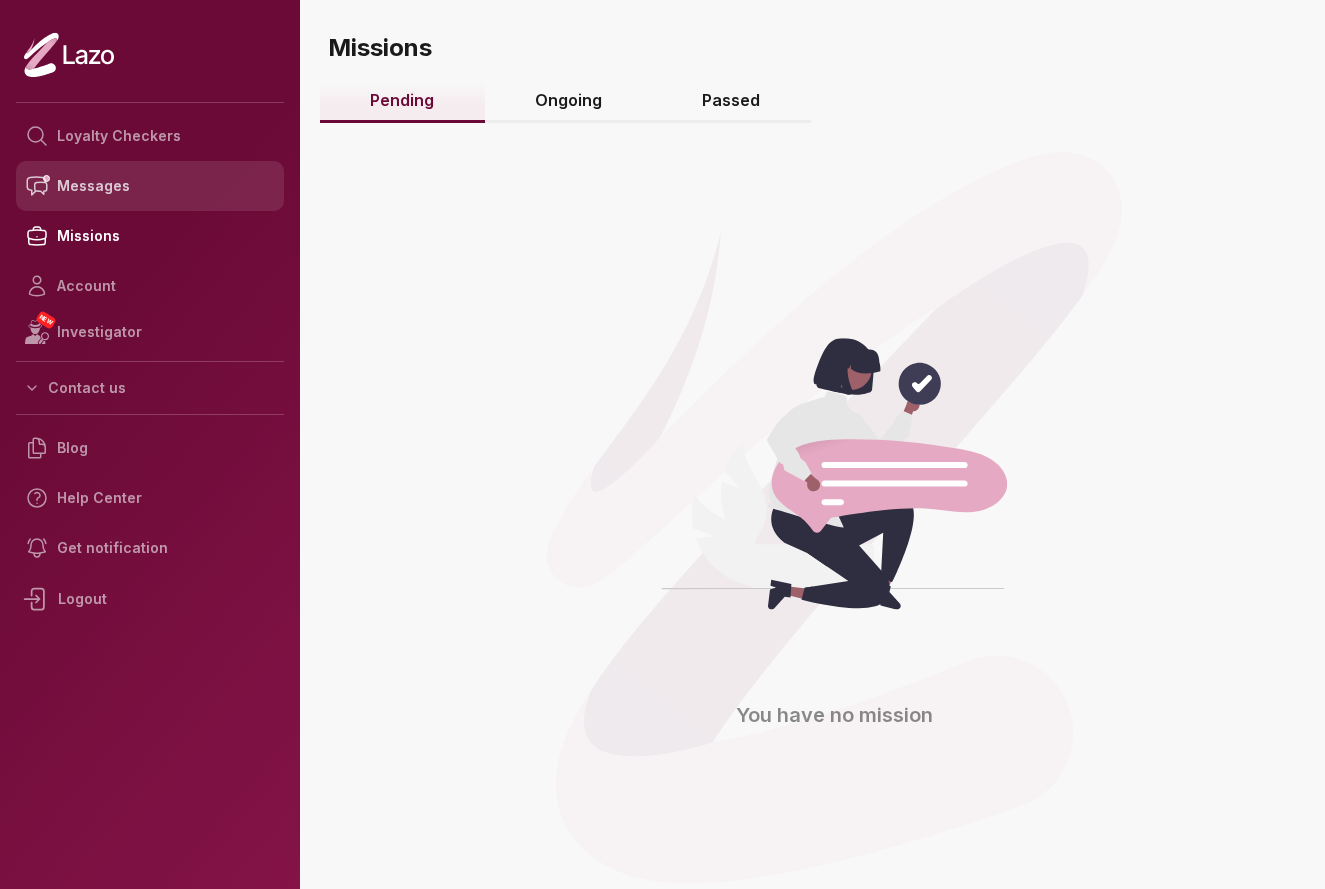click on "Messages" at bounding box center [150, 186] 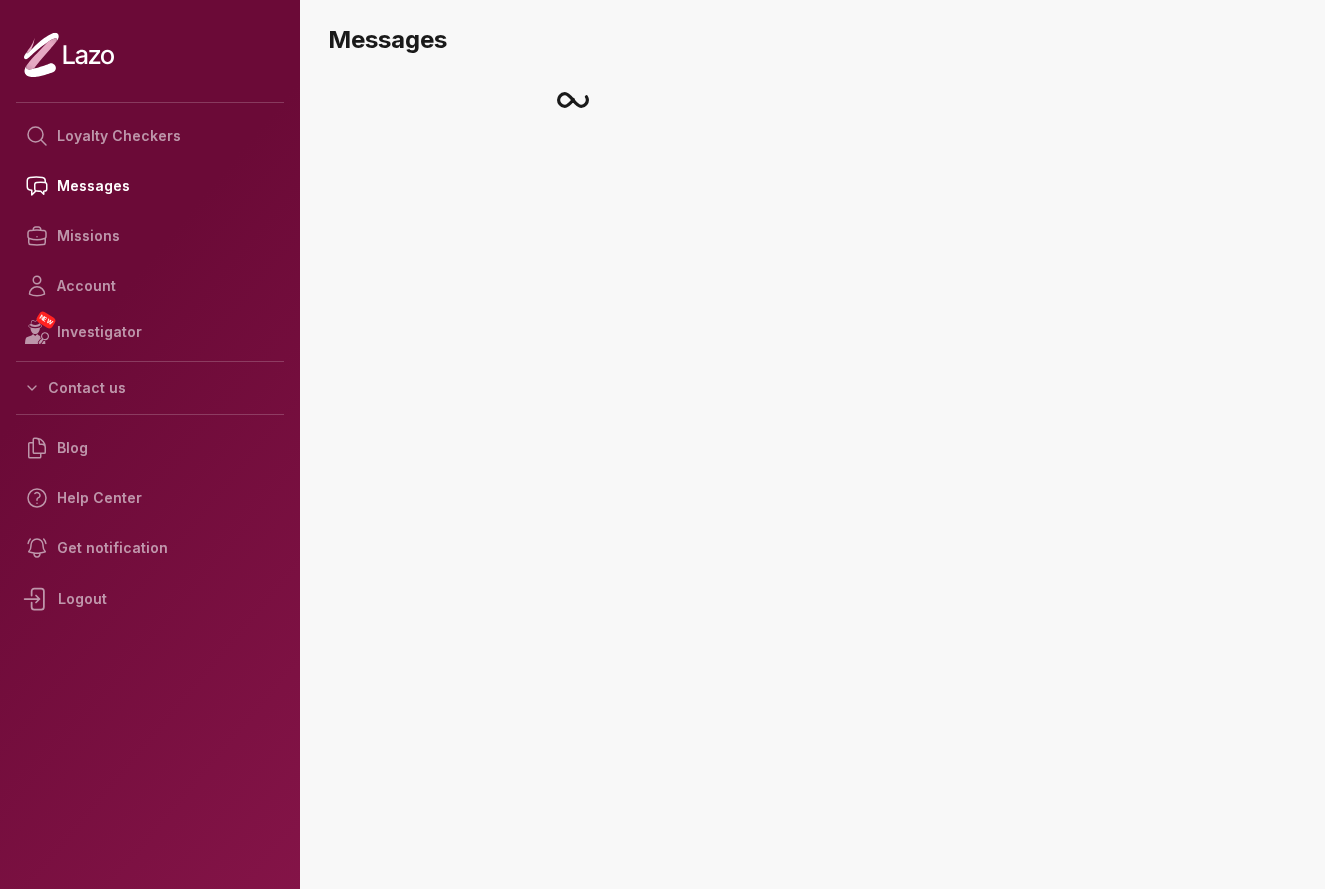 scroll, scrollTop: 0, scrollLeft: 0, axis: both 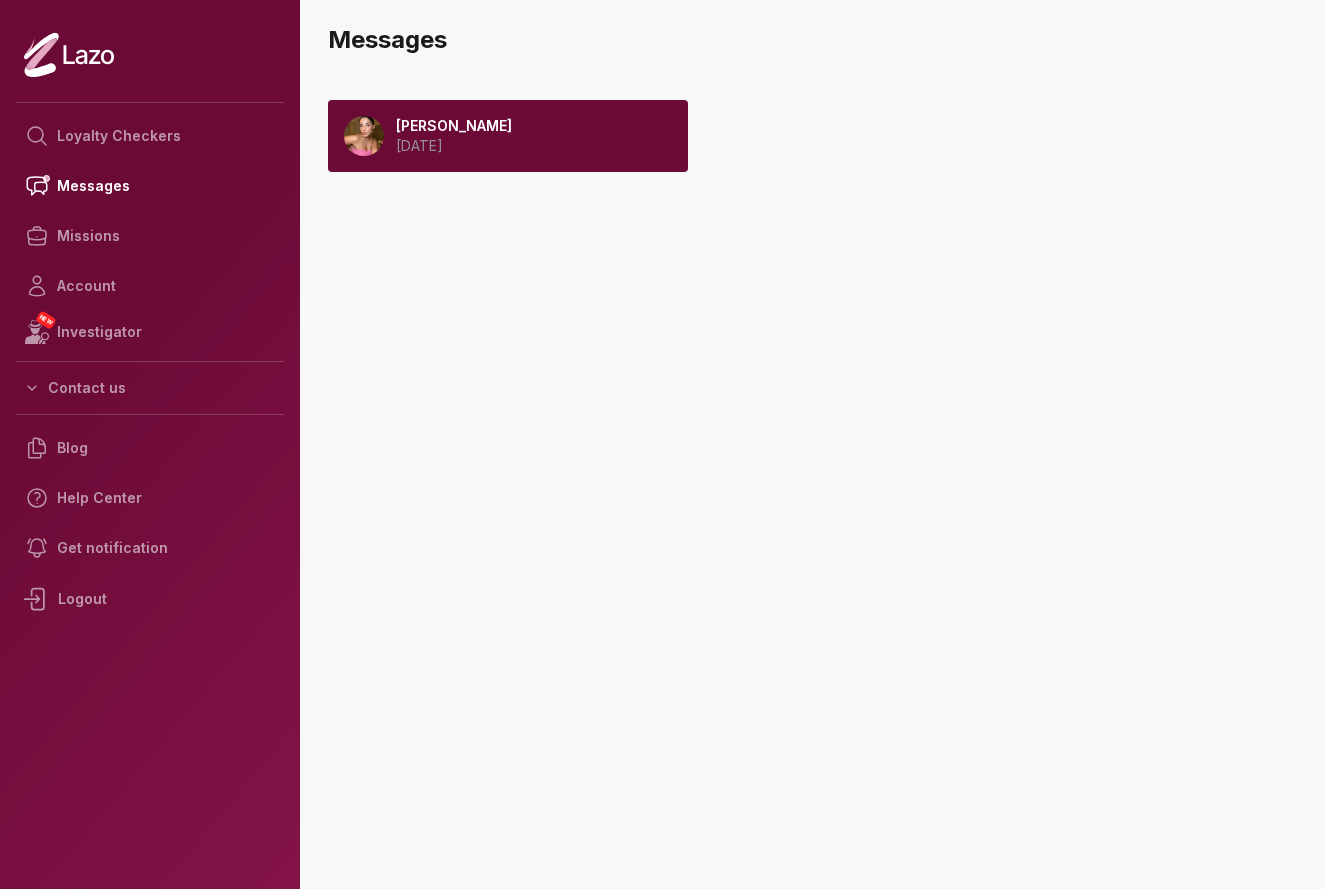 click on "[DATE]" at bounding box center (454, 146) 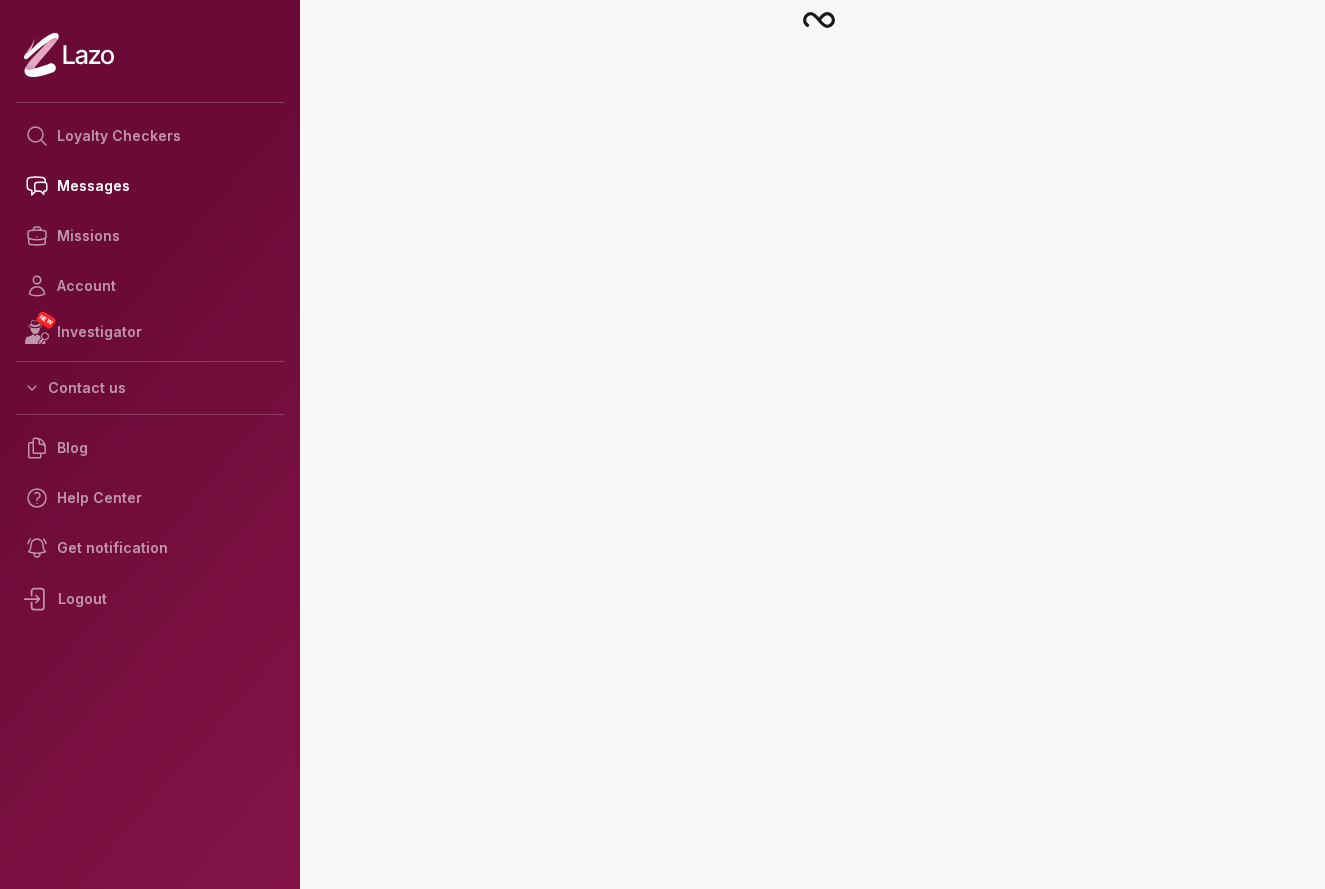 scroll, scrollTop: 0, scrollLeft: 0, axis: both 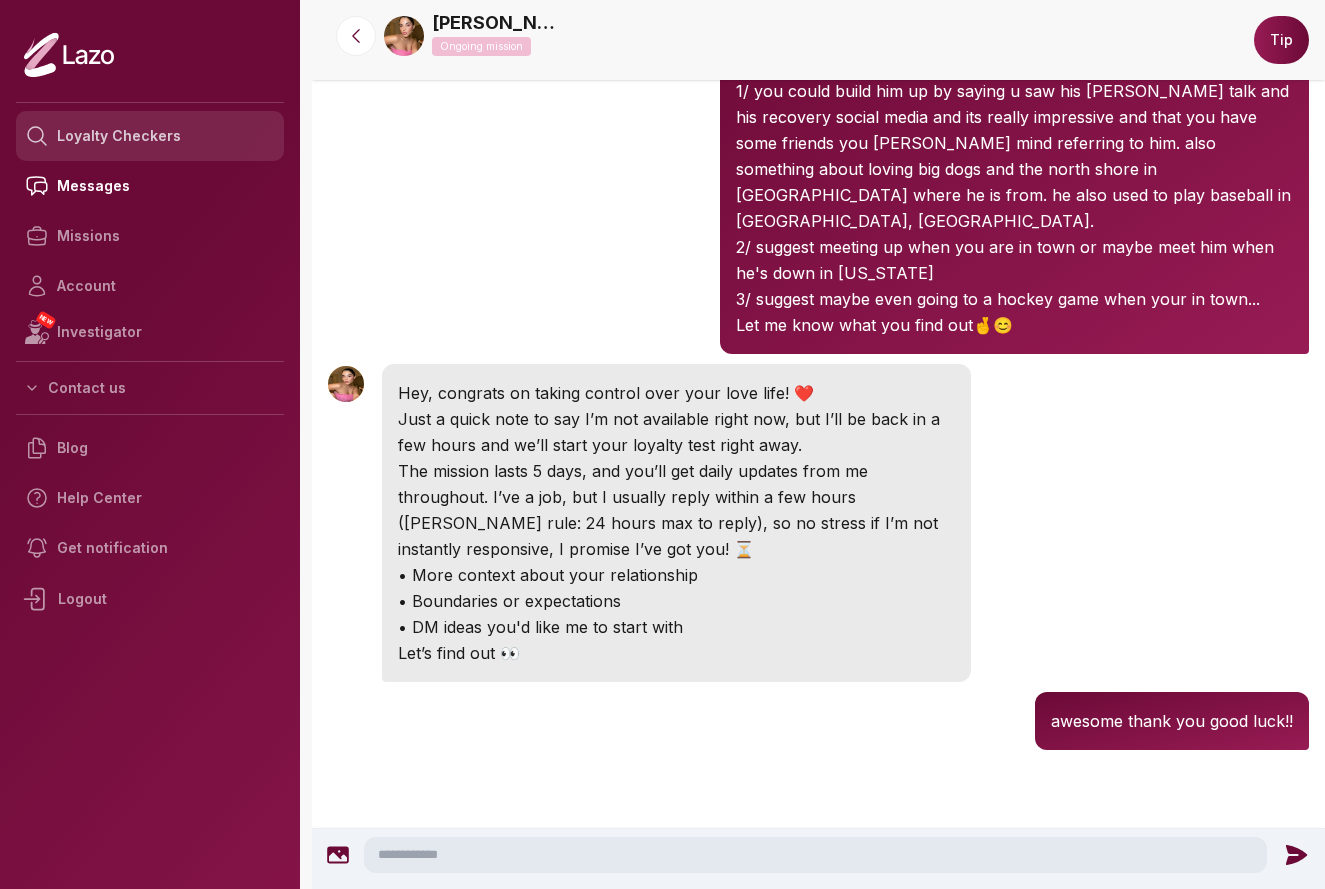 click on "Loyalty Checkers" at bounding box center [150, 136] 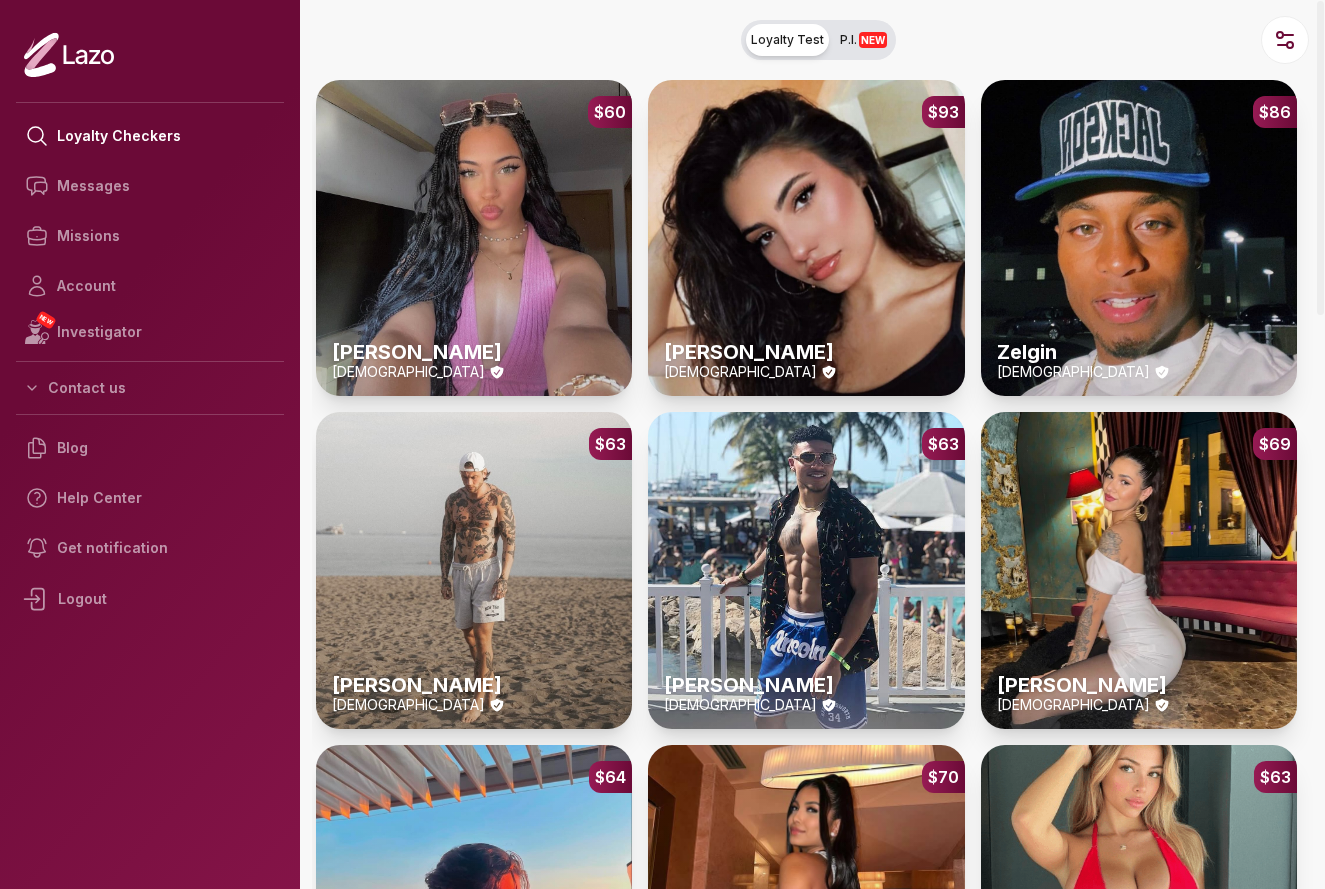 click on "NEW" at bounding box center [873, 40] 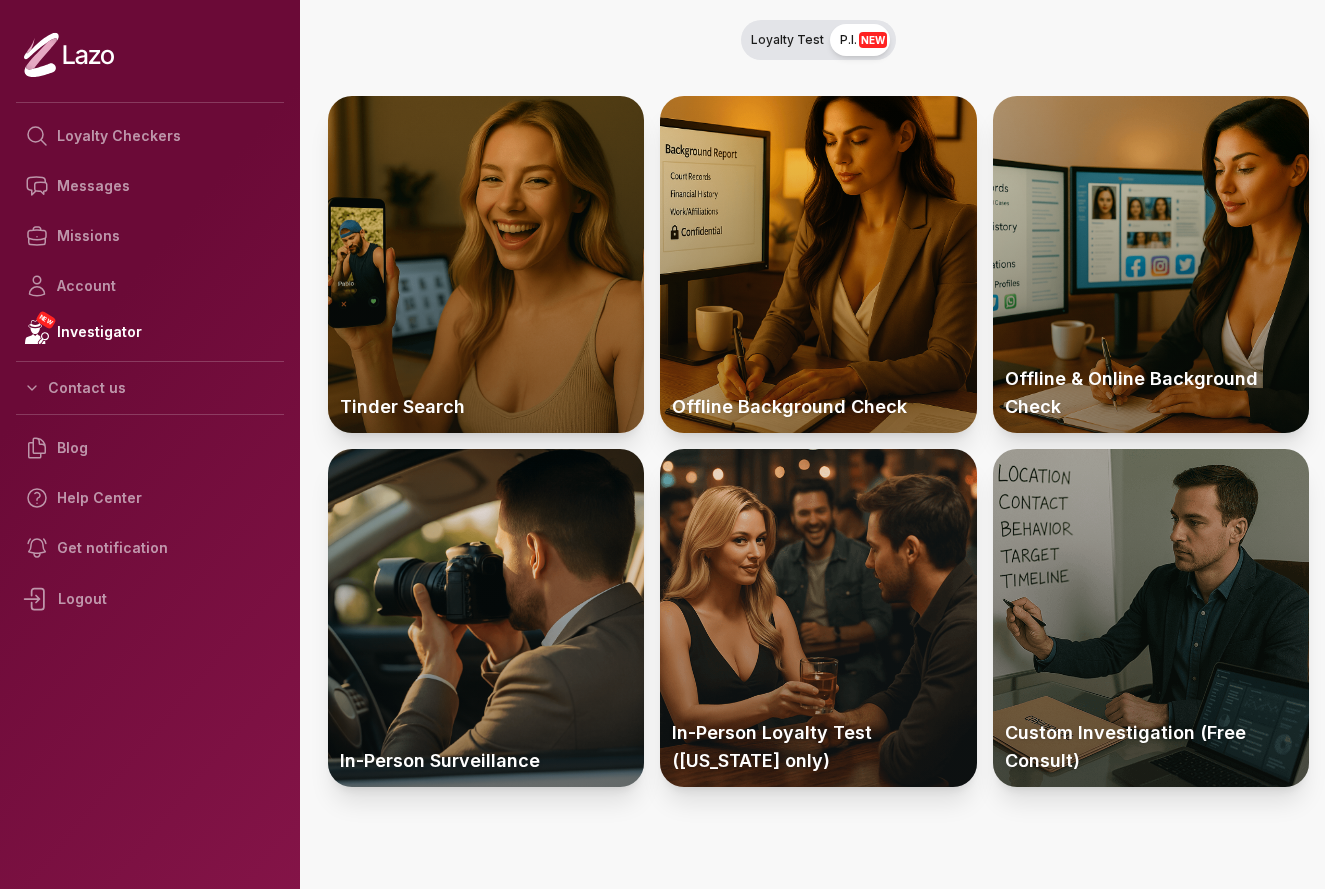 click on "Loyalty Checkers" at bounding box center (150, 136) 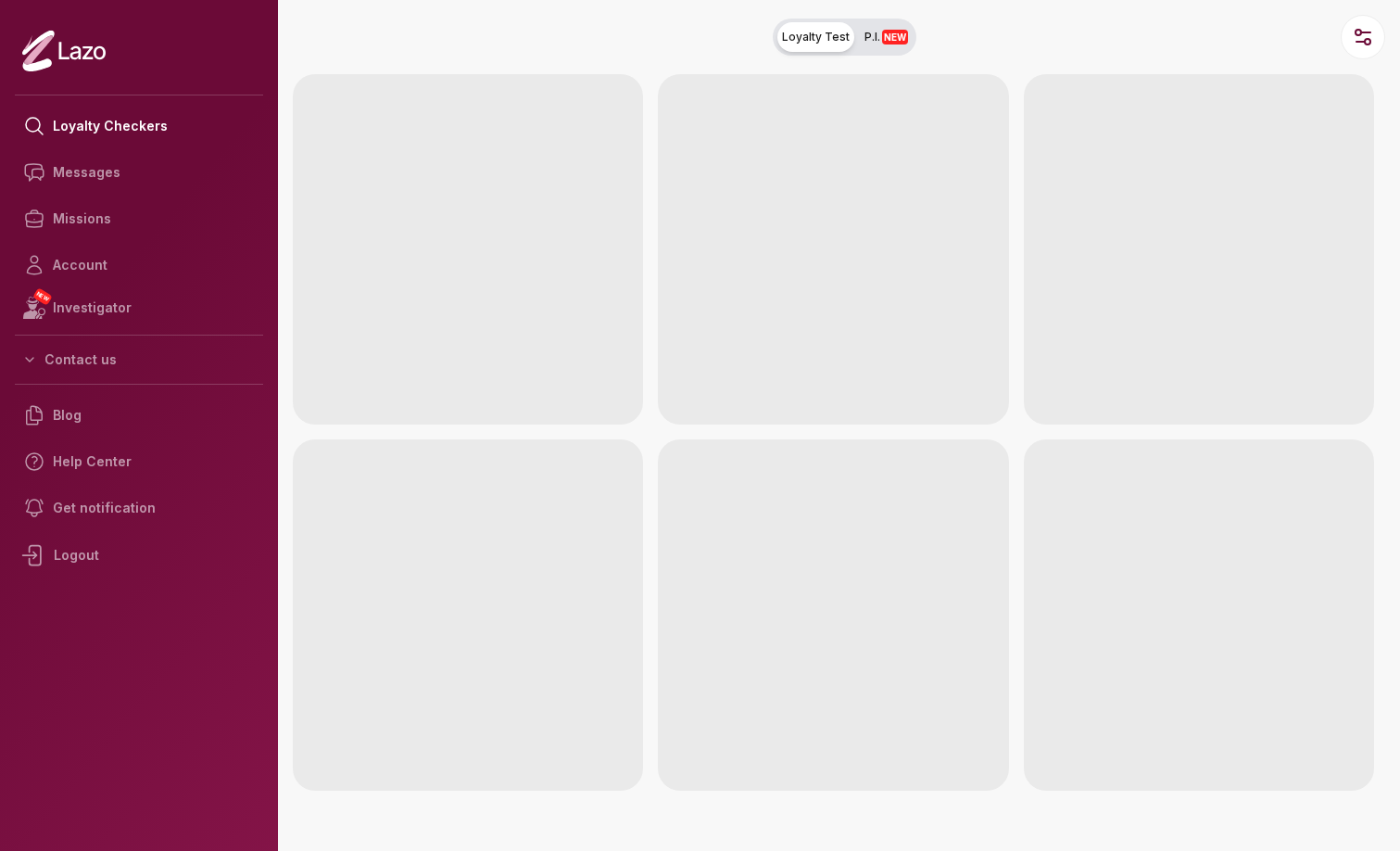 scroll, scrollTop: 0, scrollLeft: 0, axis: both 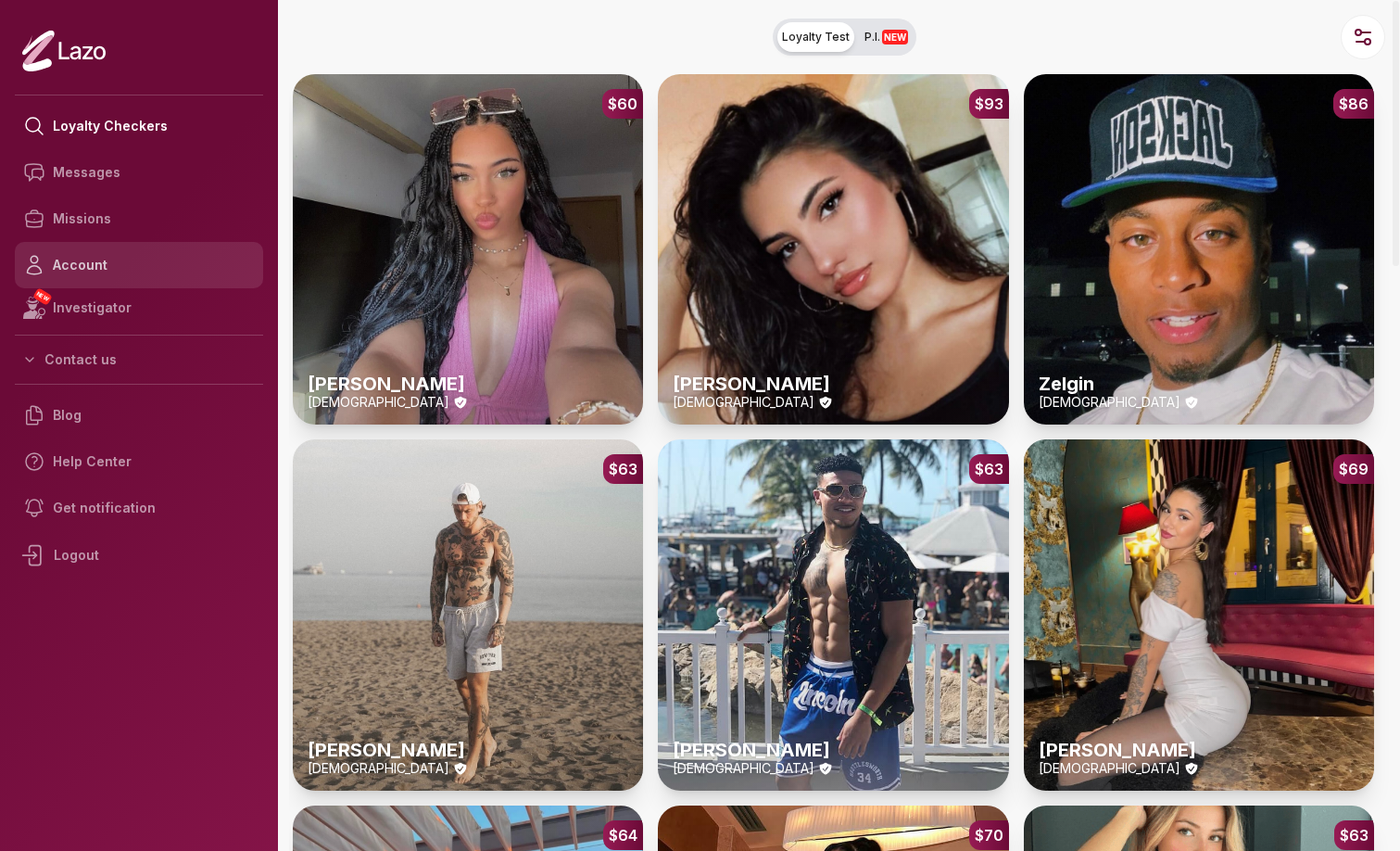 click on "Account" at bounding box center (139, 265) 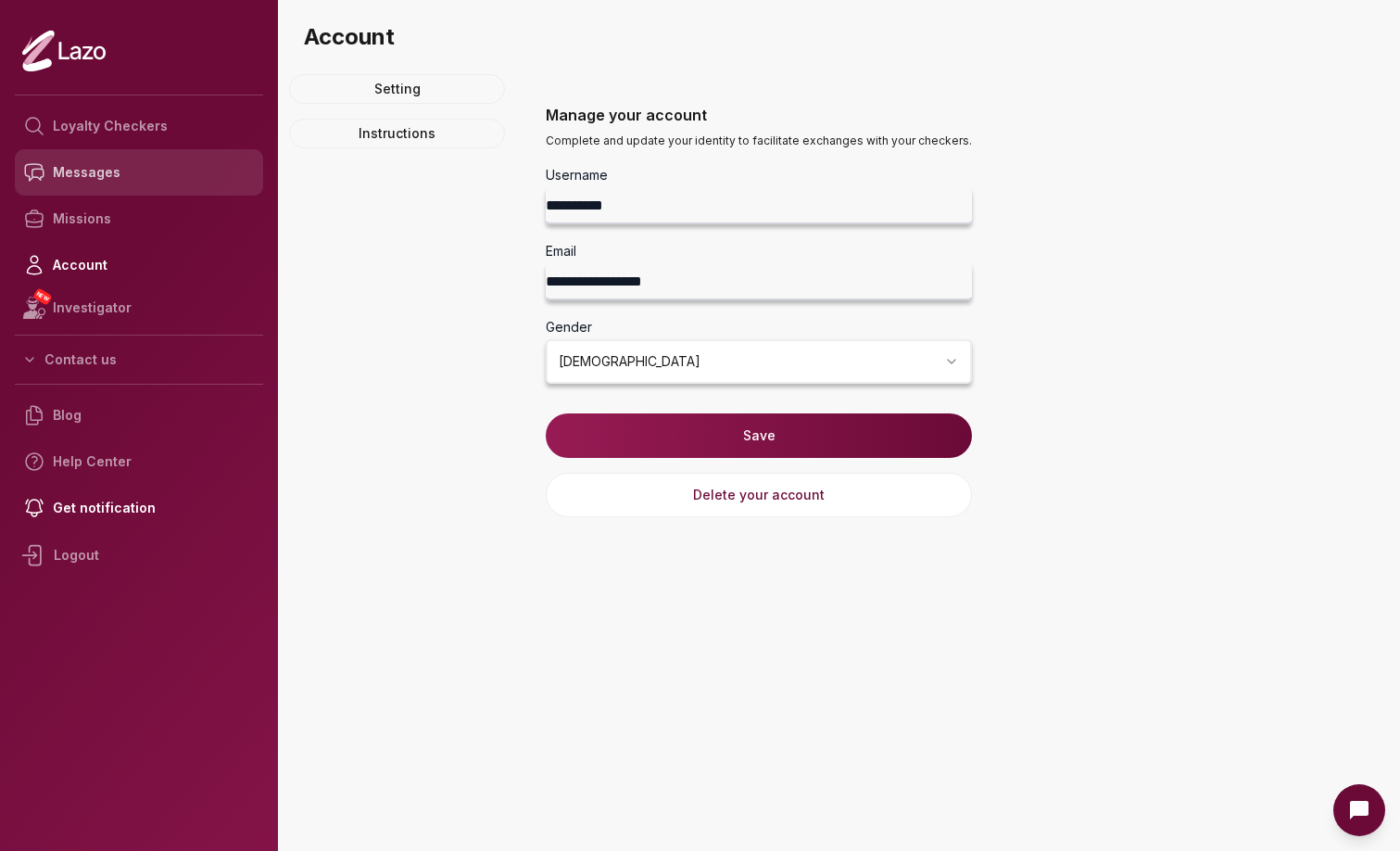 click on "Messages" at bounding box center [139, 172] 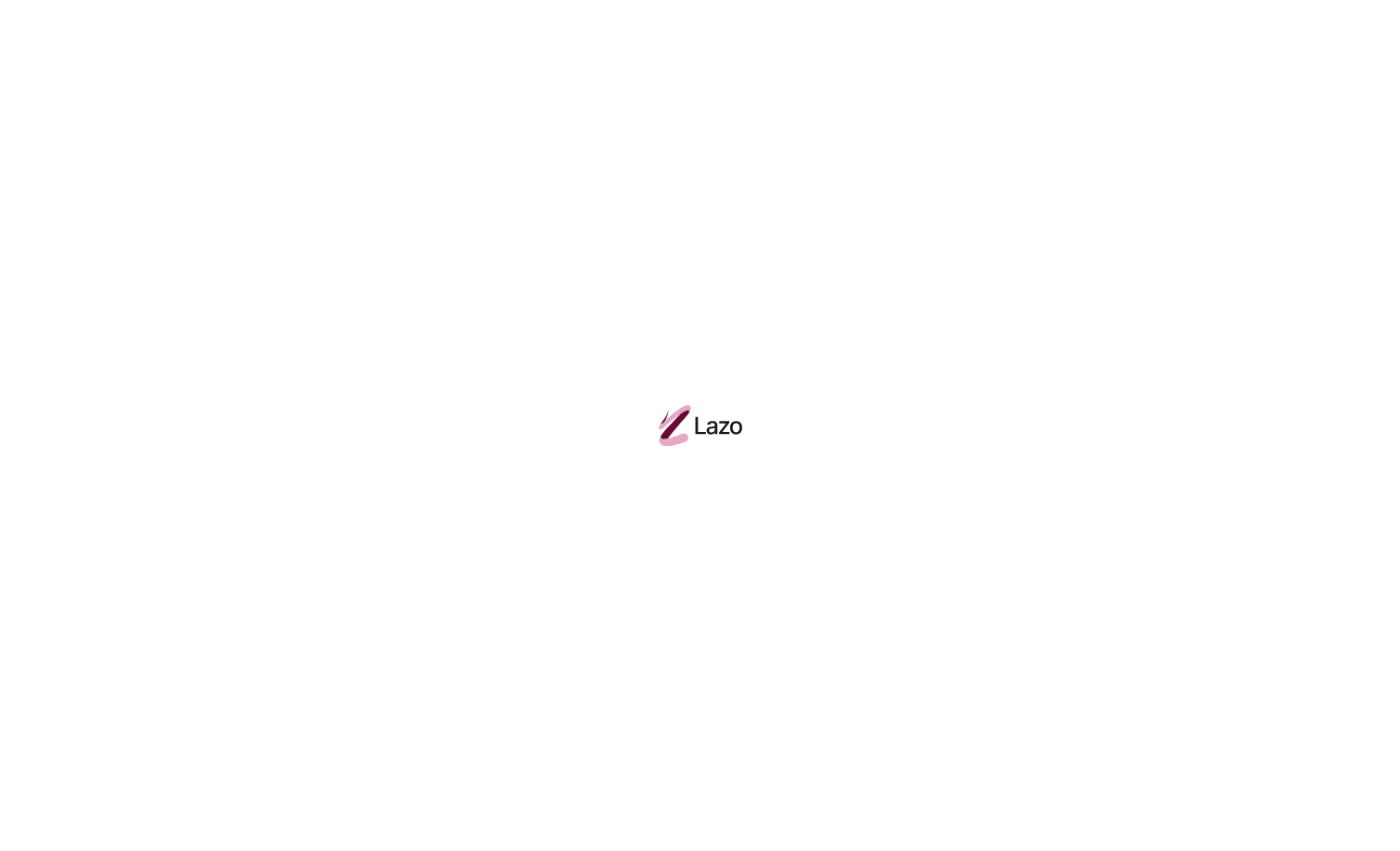 scroll, scrollTop: 0, scrollLeft: 0, axis: both 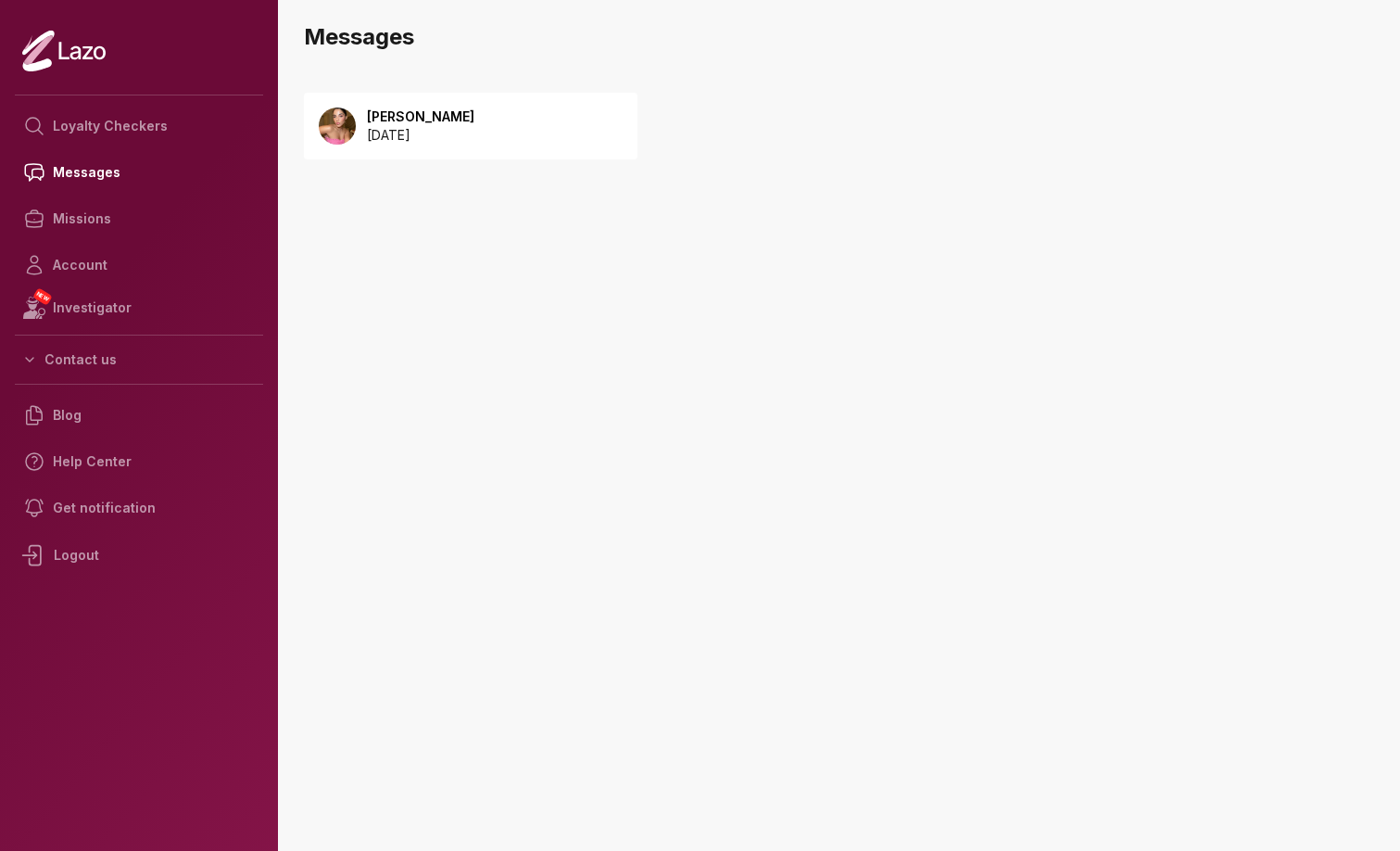 click on "[PERSON_NAME] [DATE]" at bounding box center [415, 126] 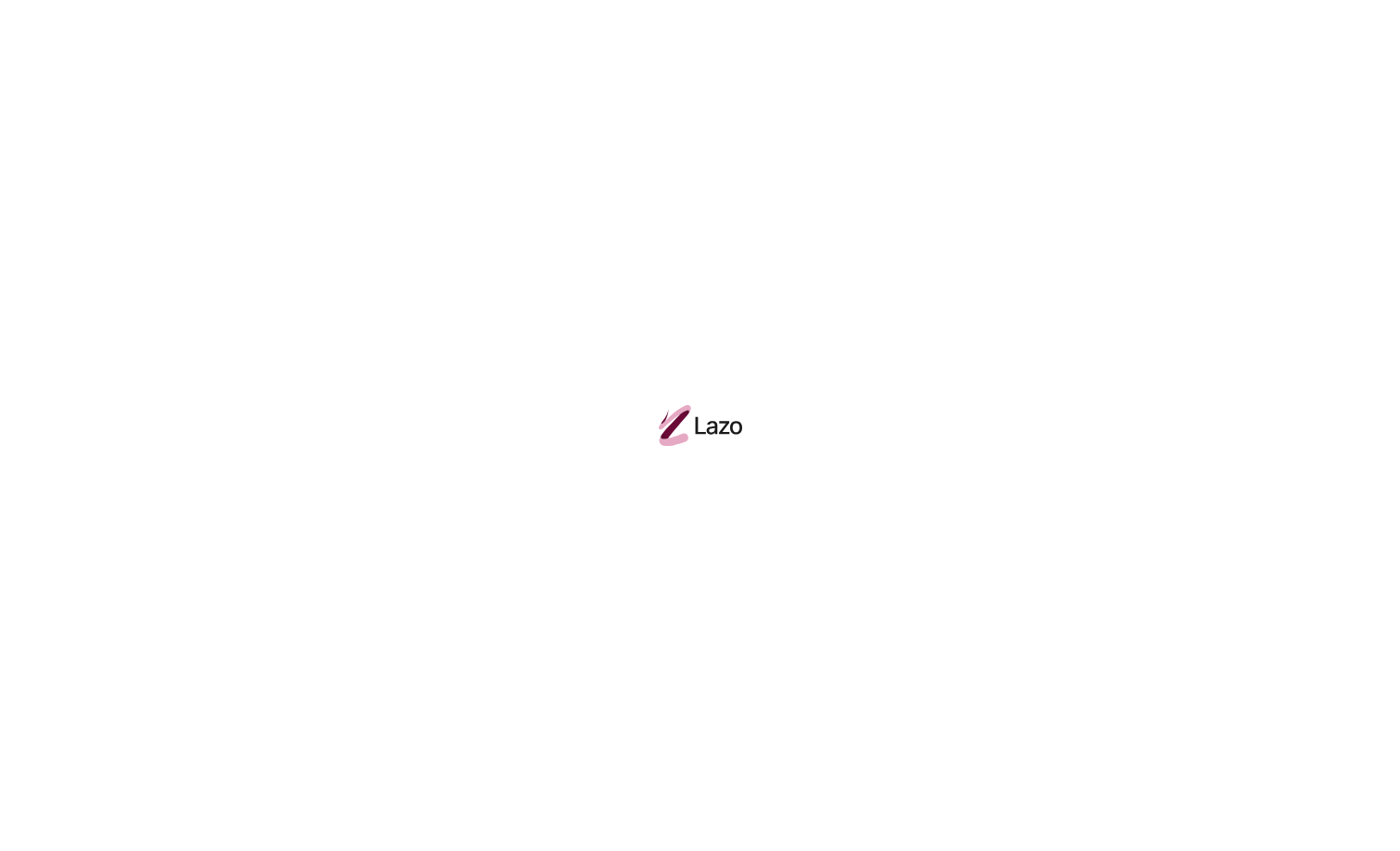 scroll, scrollTop: 0, scrollLeft: 0, axis: both 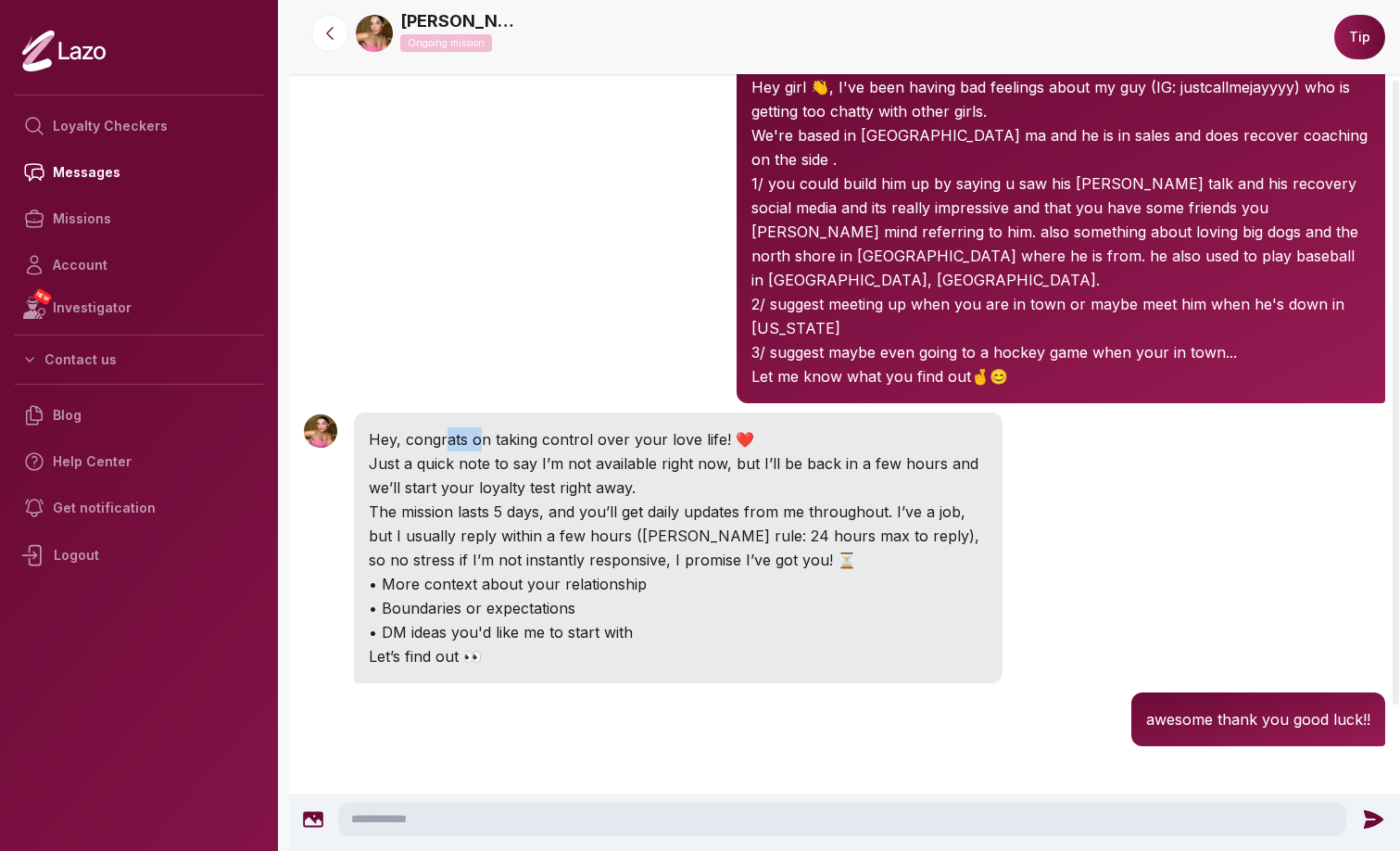 drag, startPoint x: 447, startPoint y: 355, endPoint x: 482, endPoint y: 378, distance: 41.880783 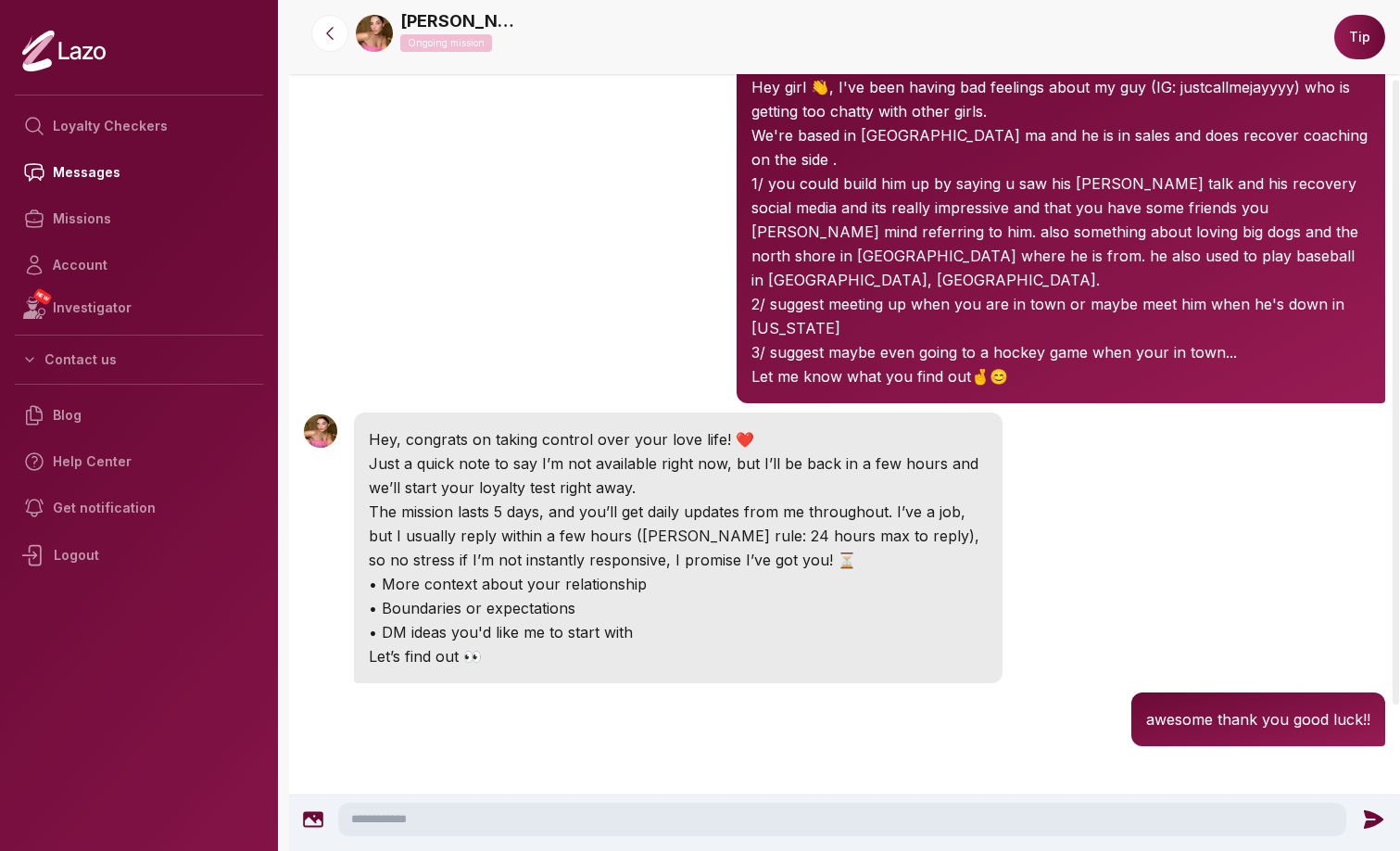 click on "Hey, congrats on taking control over your love life! ❤️" at bounding box center (678, 439) 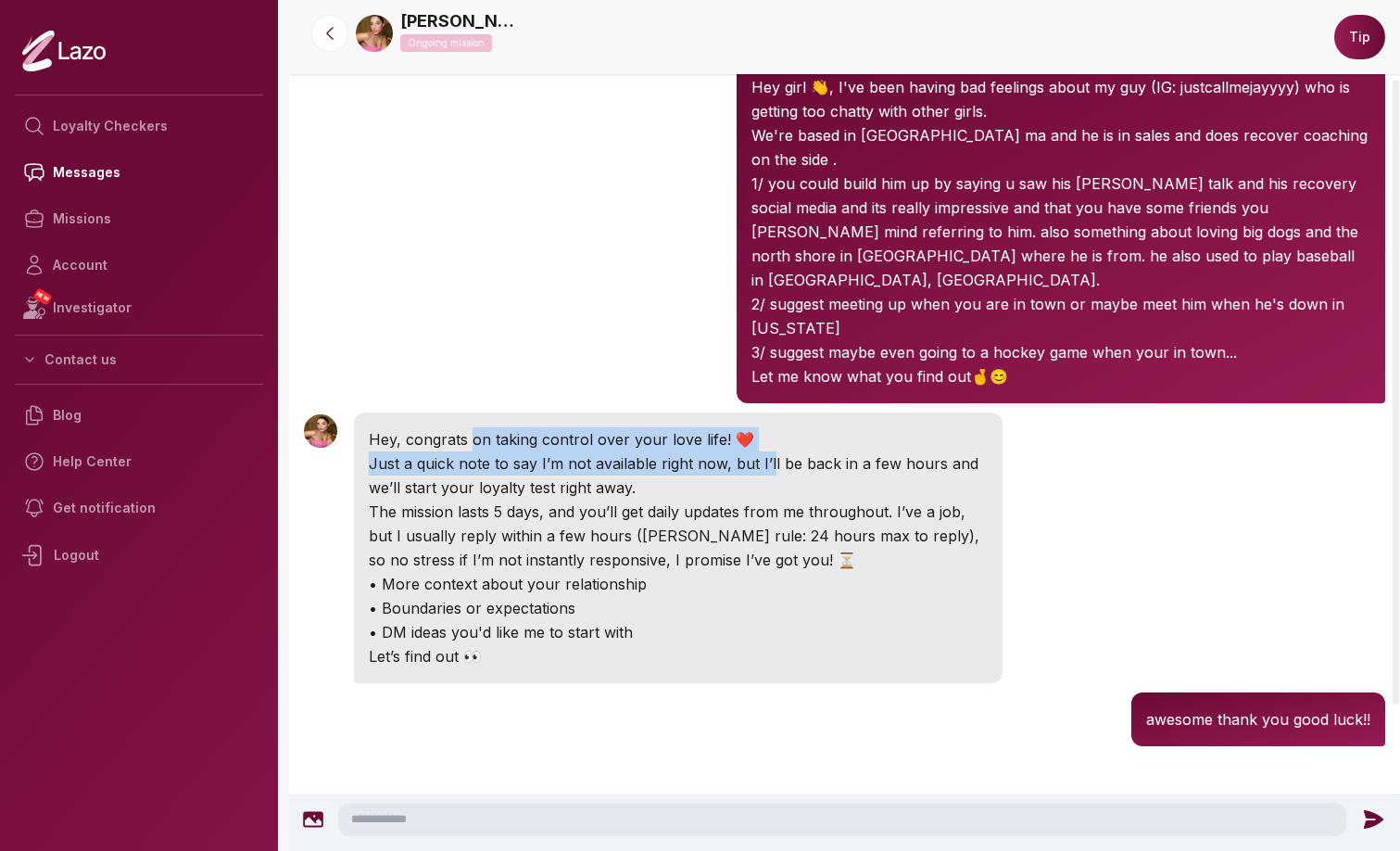 drag, startPoint x: 483, startPoint y: 385, endPoint x: 717, endPoint y: 417, distance: 236.1779 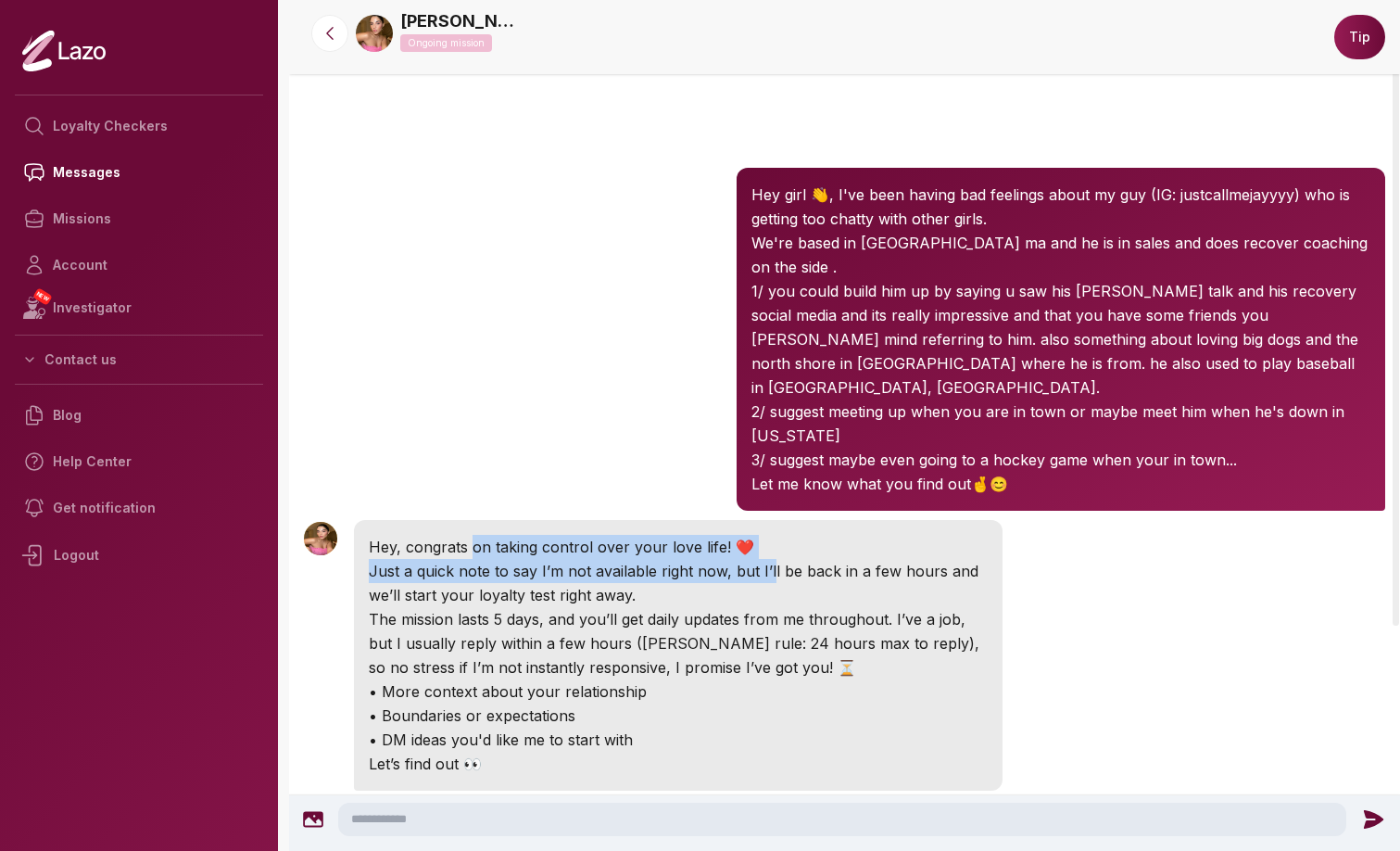 scroll, scrollTop: 0, scrollLeft: 0, axis: both 